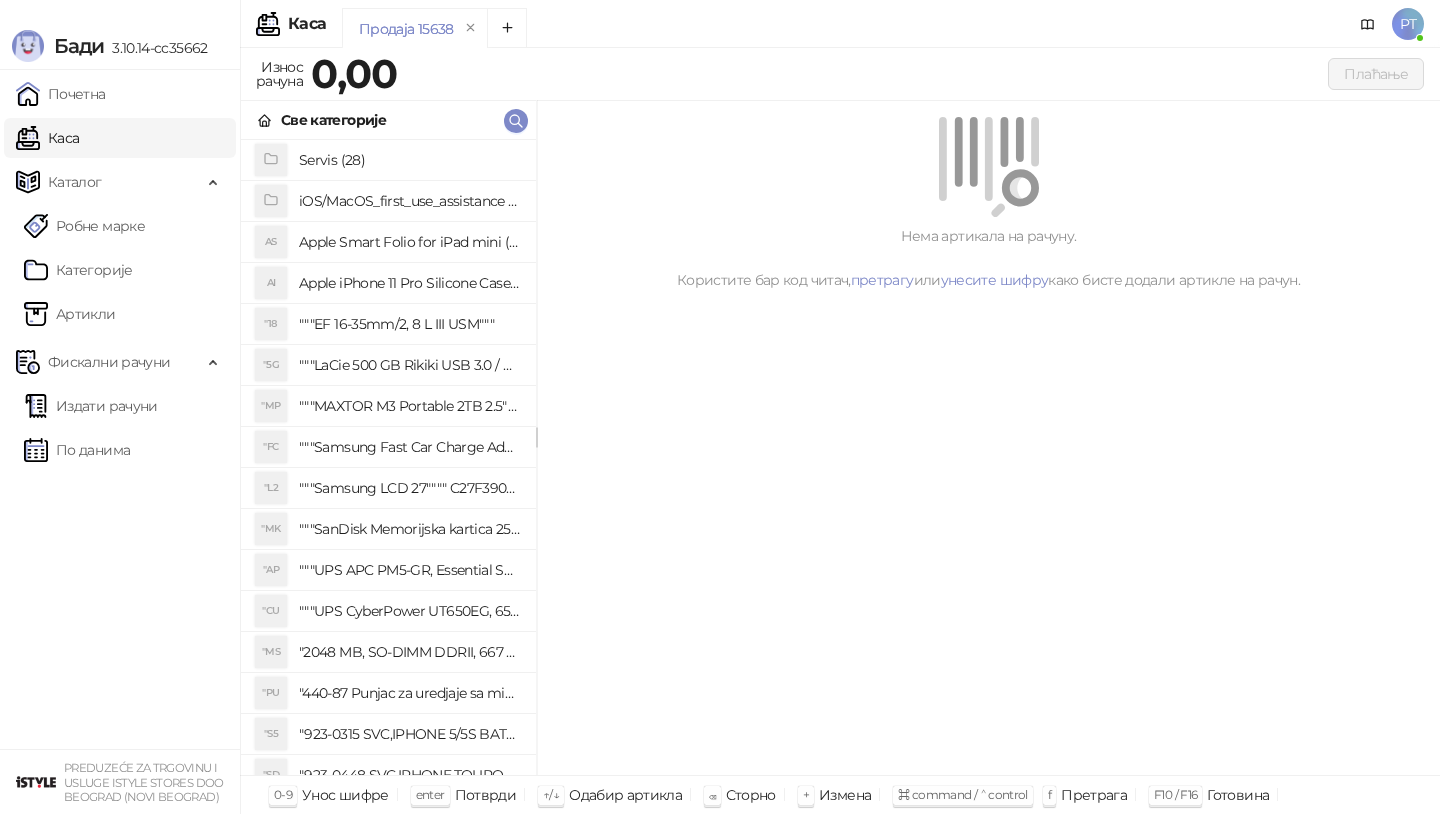scroll, scrollTop: 0, scrollLeft: 0, axis: both 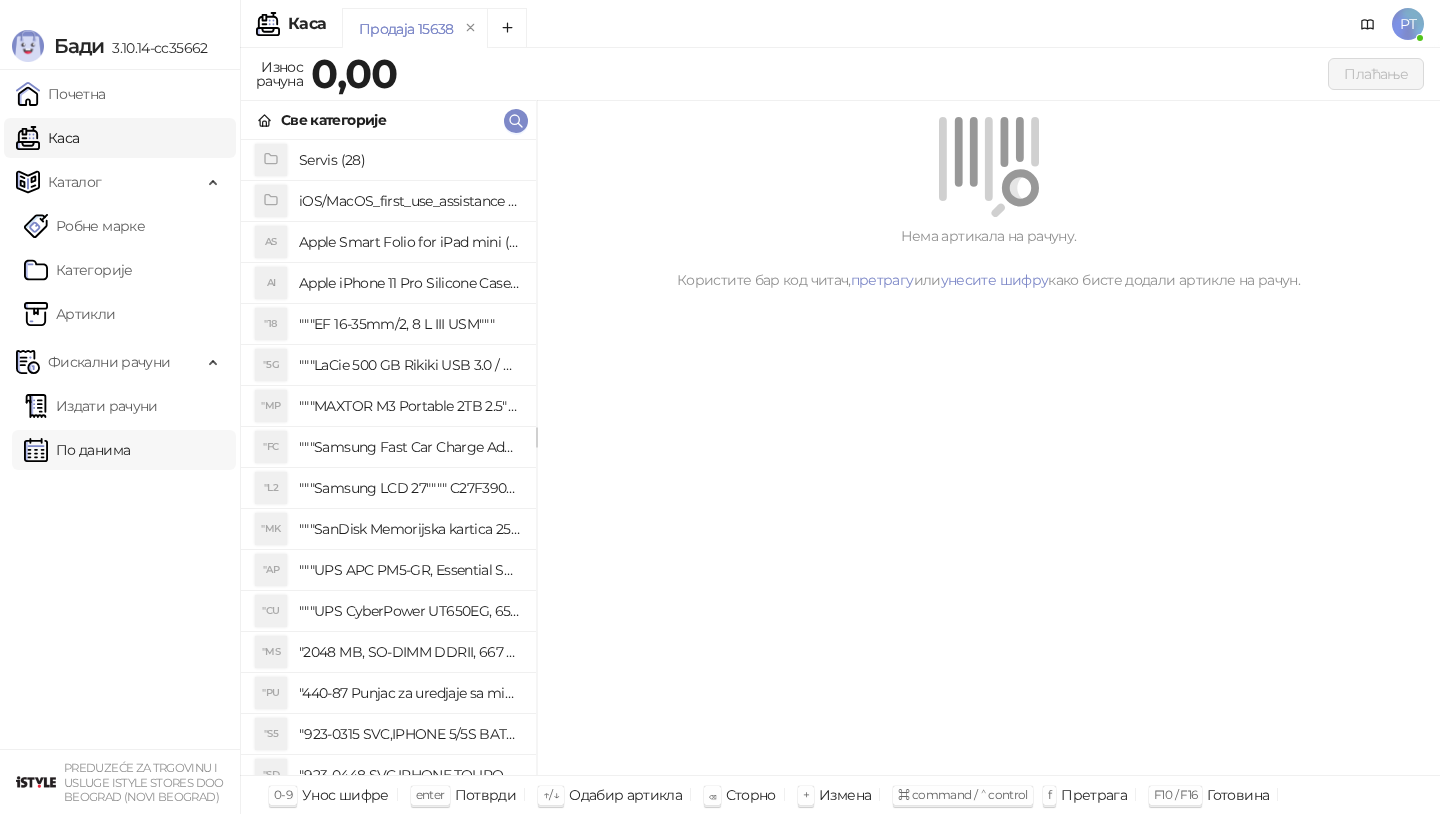 click on "По данима" at bounding box center (77, 450) 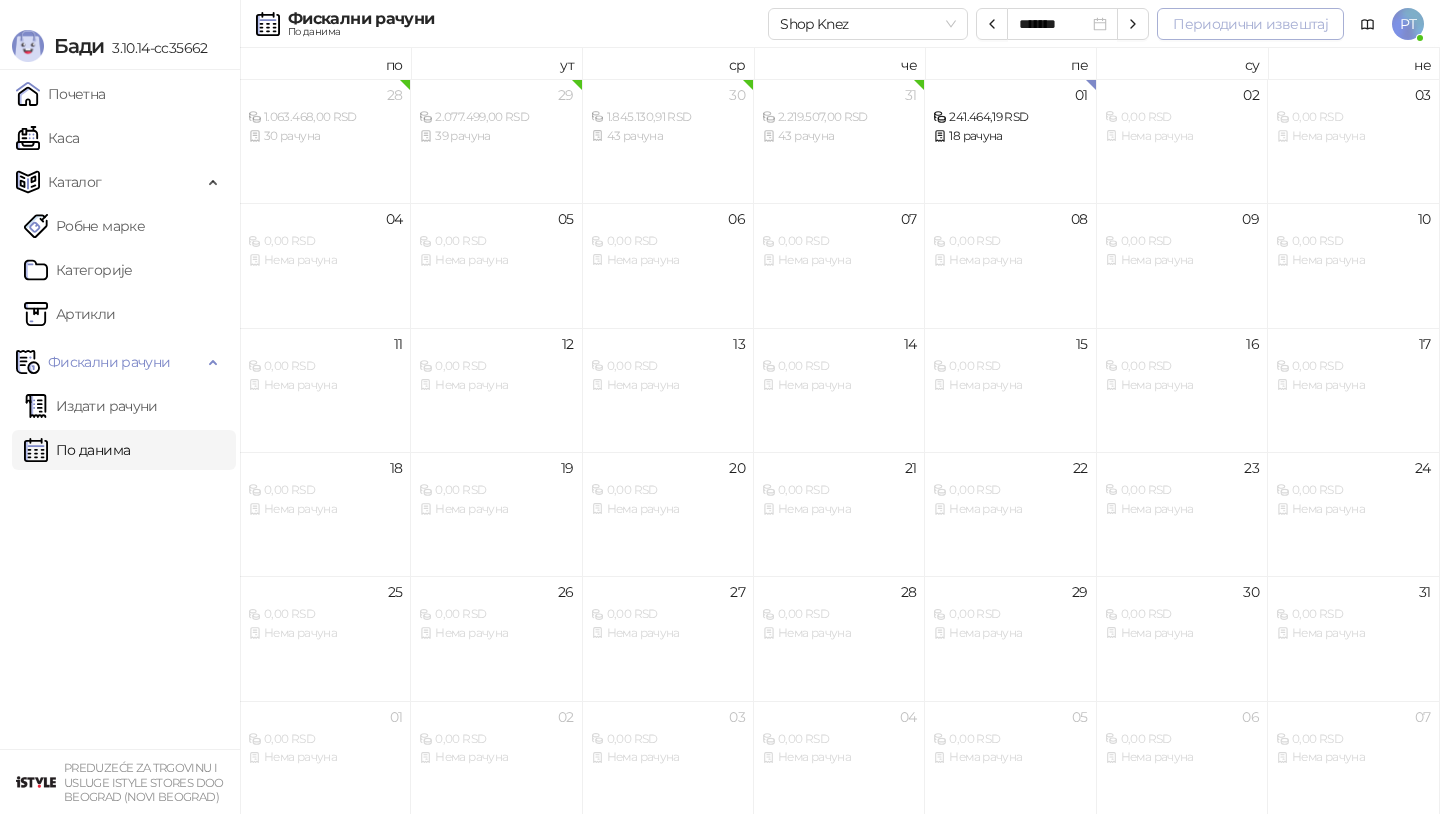 click on "Периодични извештај" at bounding box center [1250, 24] 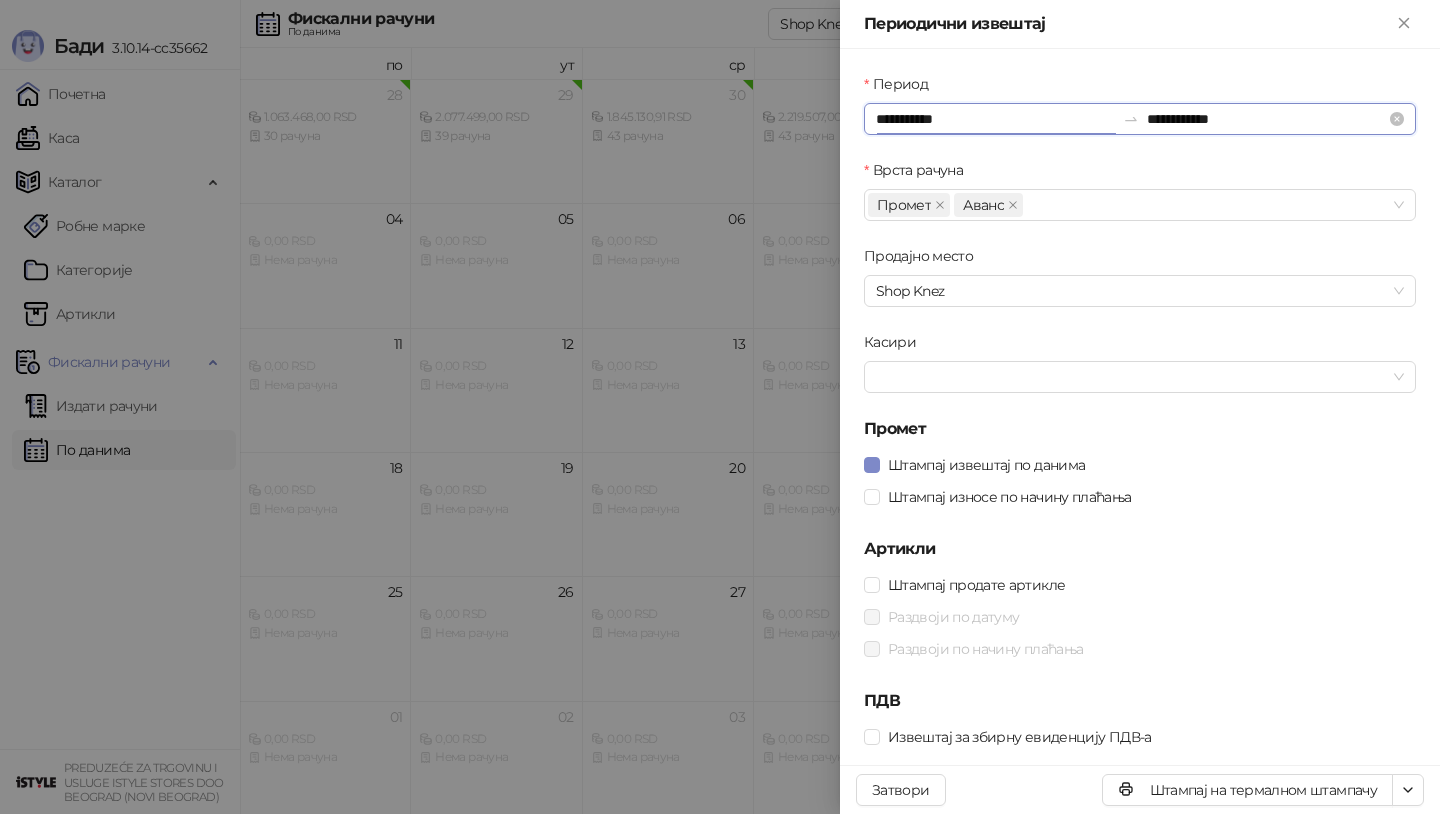 click on "**********" at bounding box center [995, 119] 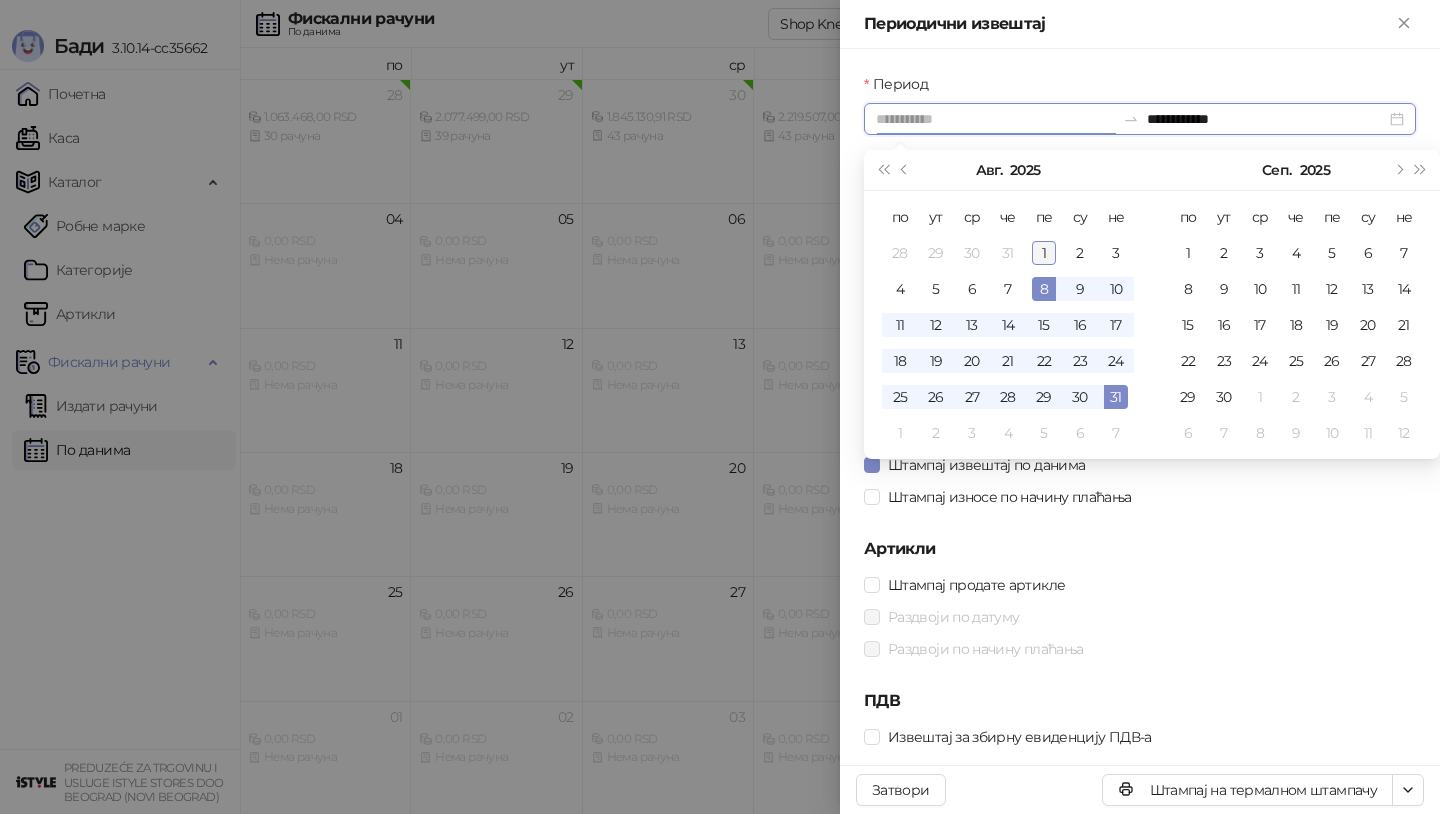 type on "**********" 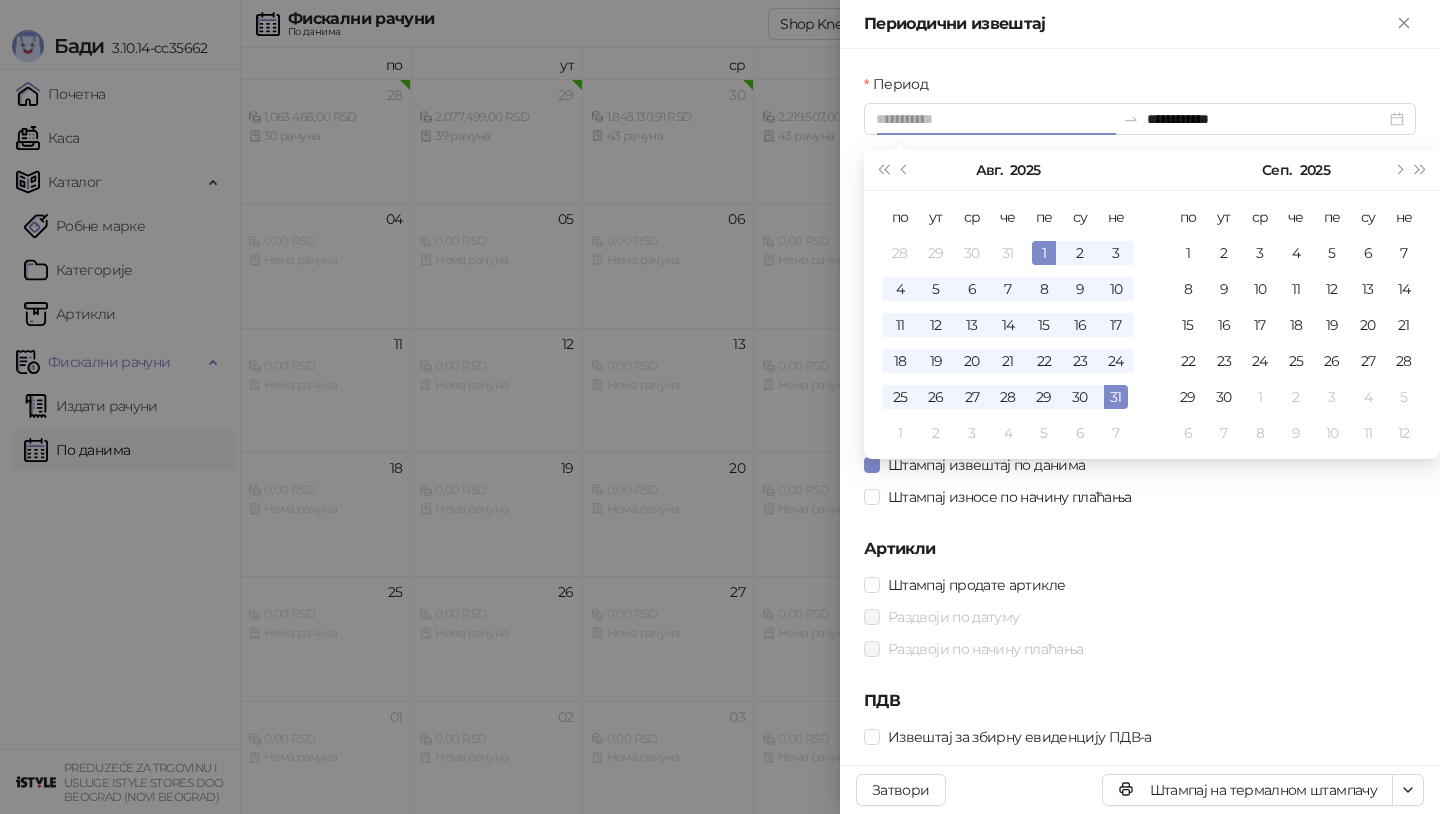 click on "1" at bounding box center [1044, 253] 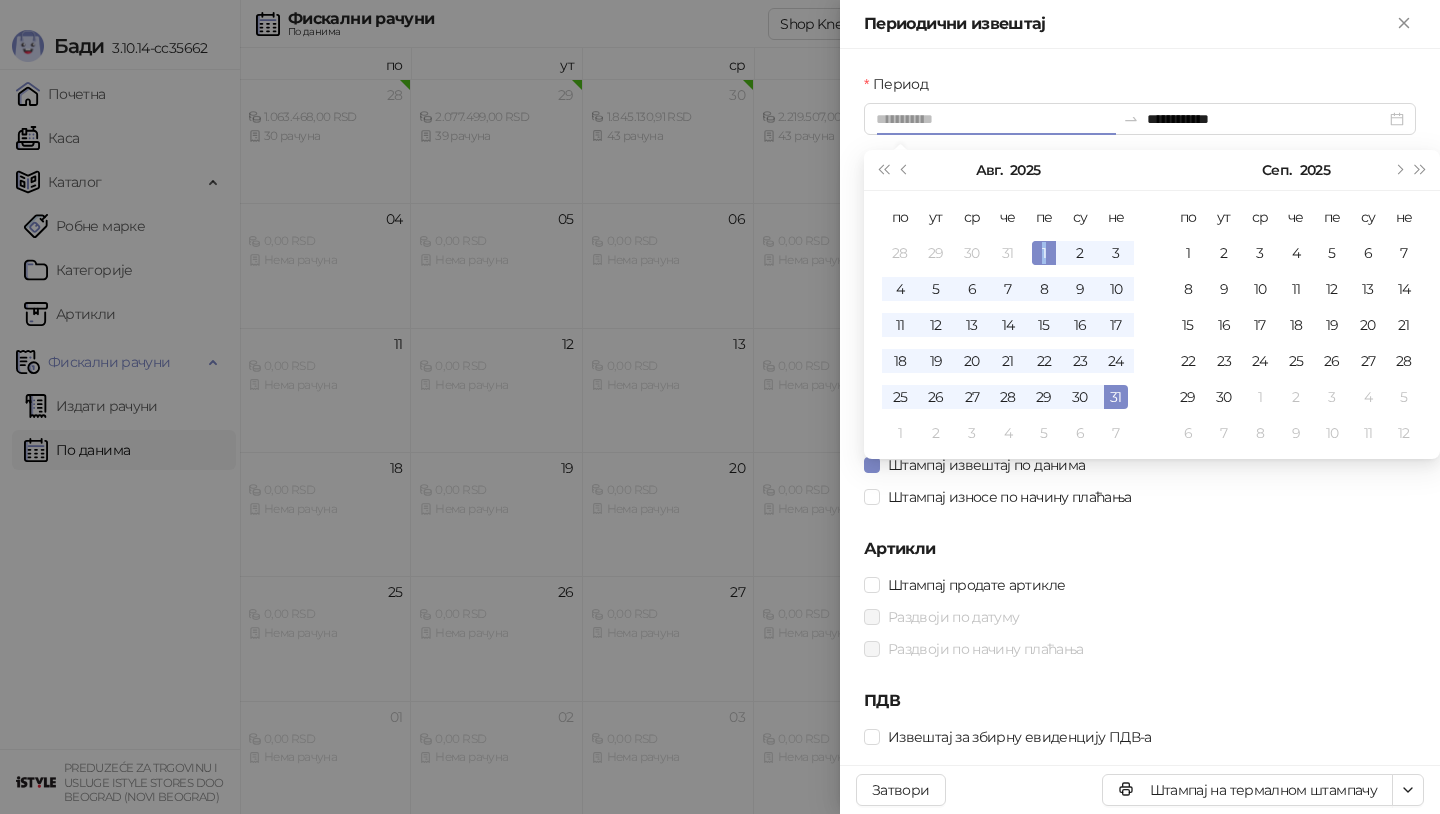 click on "1" at bounding box center (1044, 253) 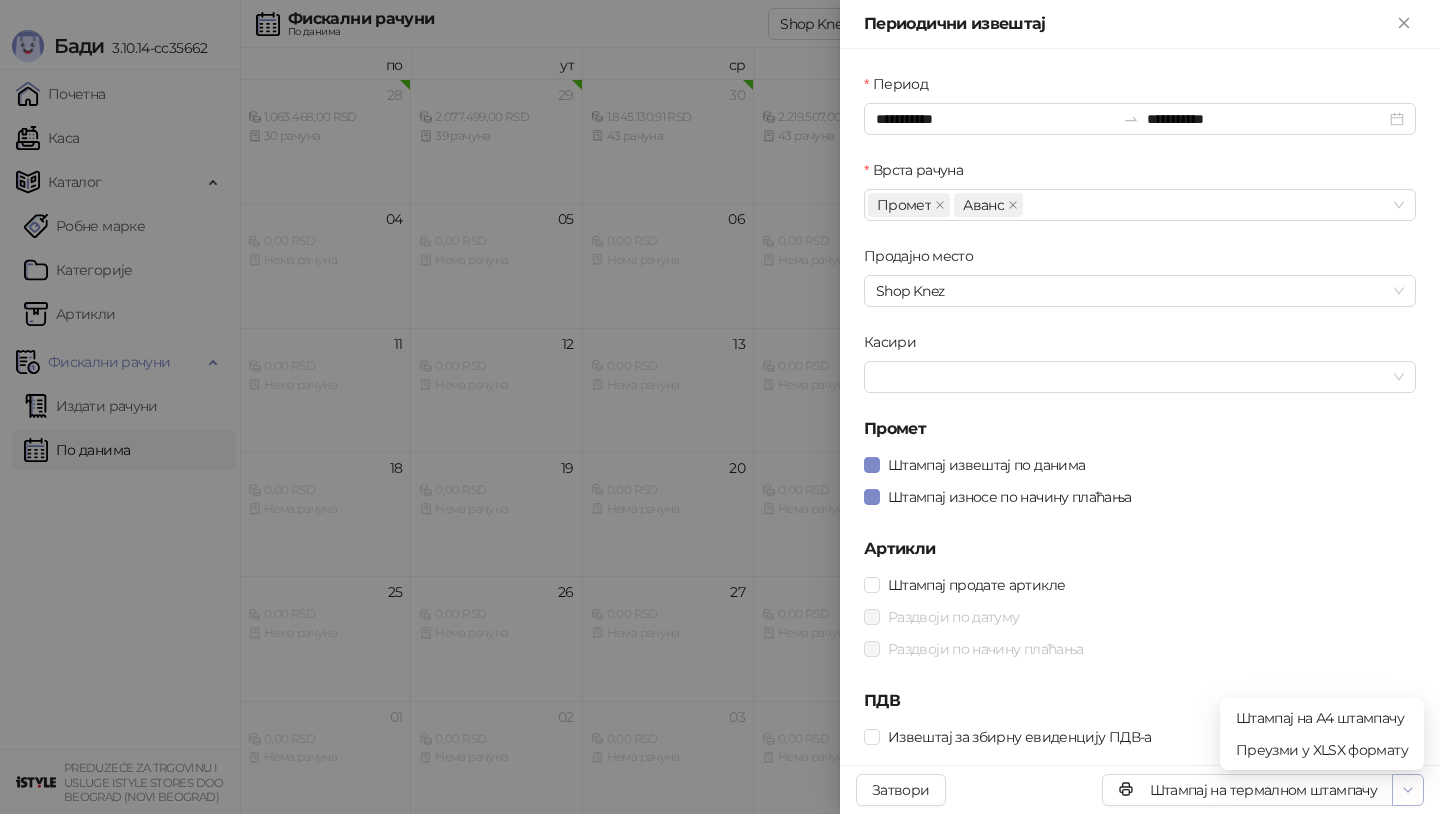 click 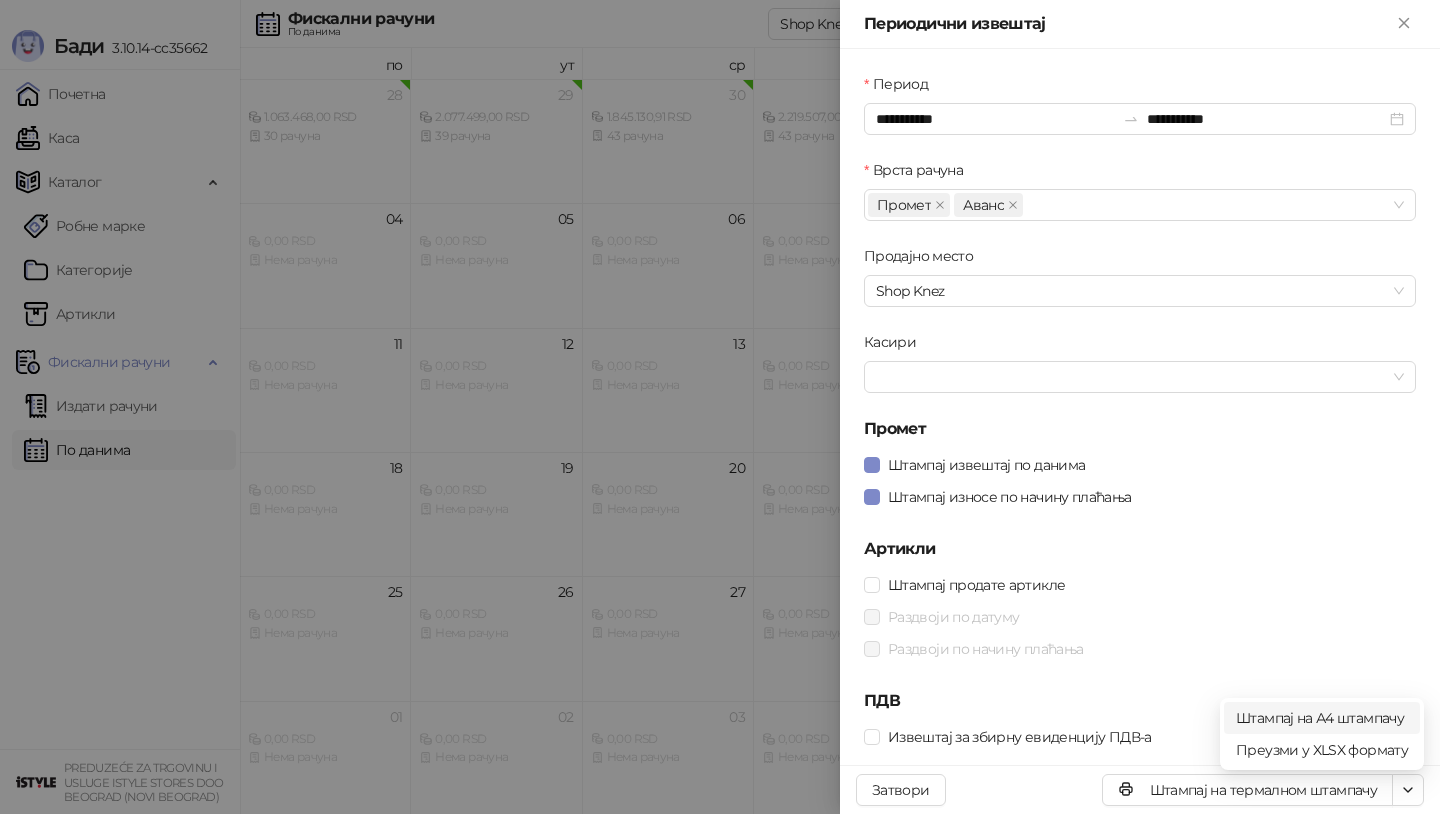 click on "Штампај на А4 штампачу" at bounding box center [1322, 718] 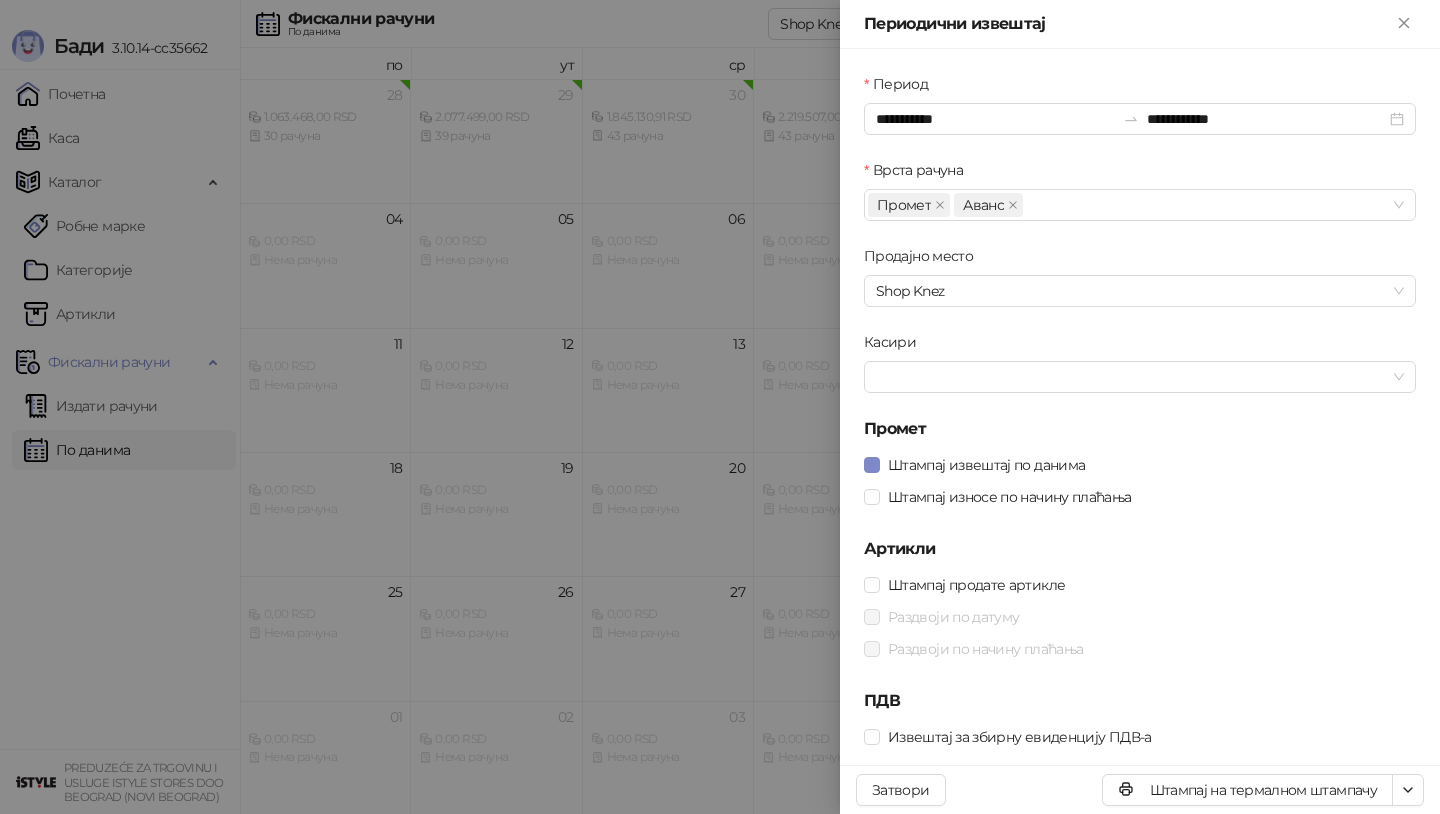 click at bounding box center (720, 407) 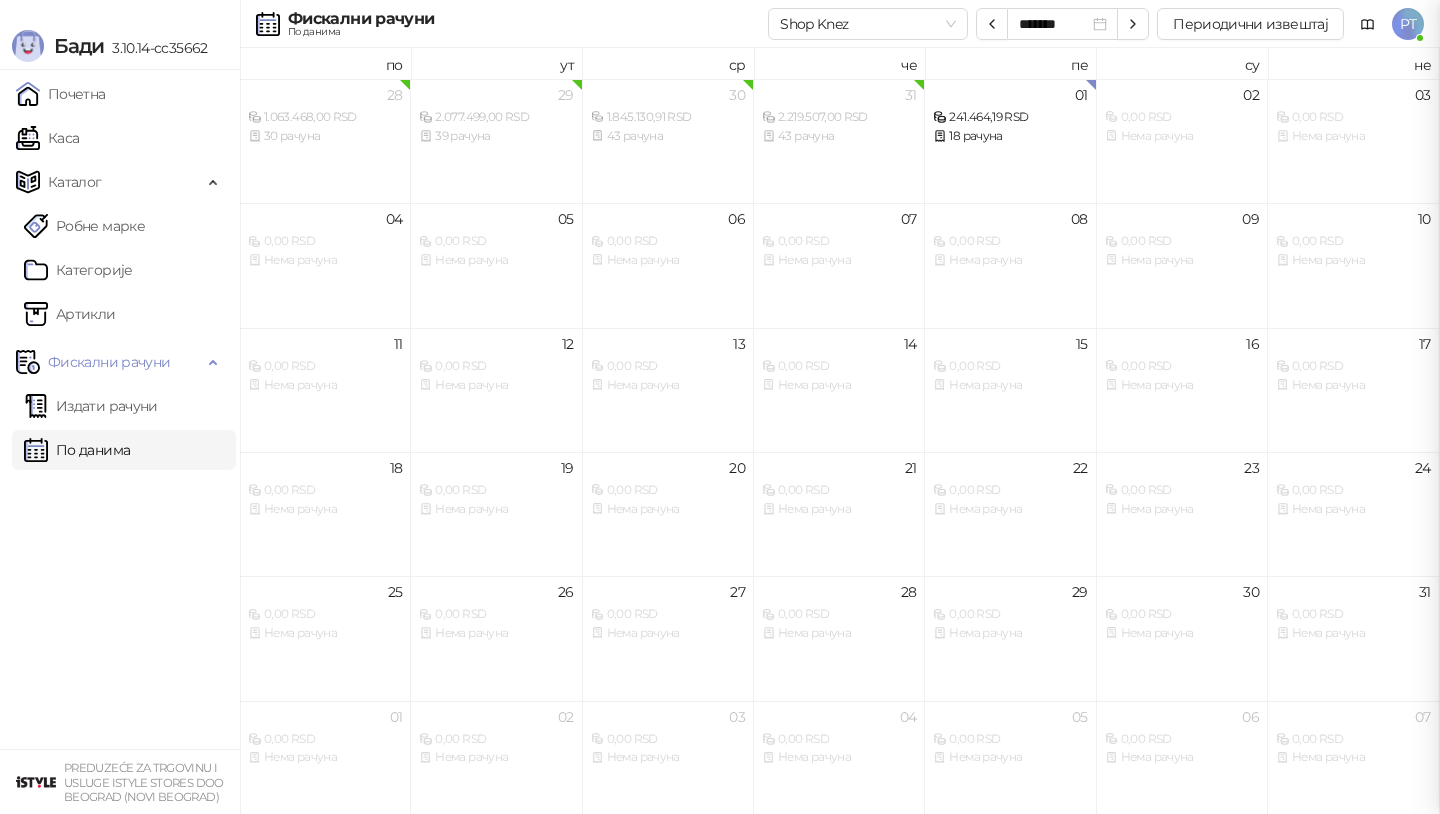 click at bounding box center [720, 407] 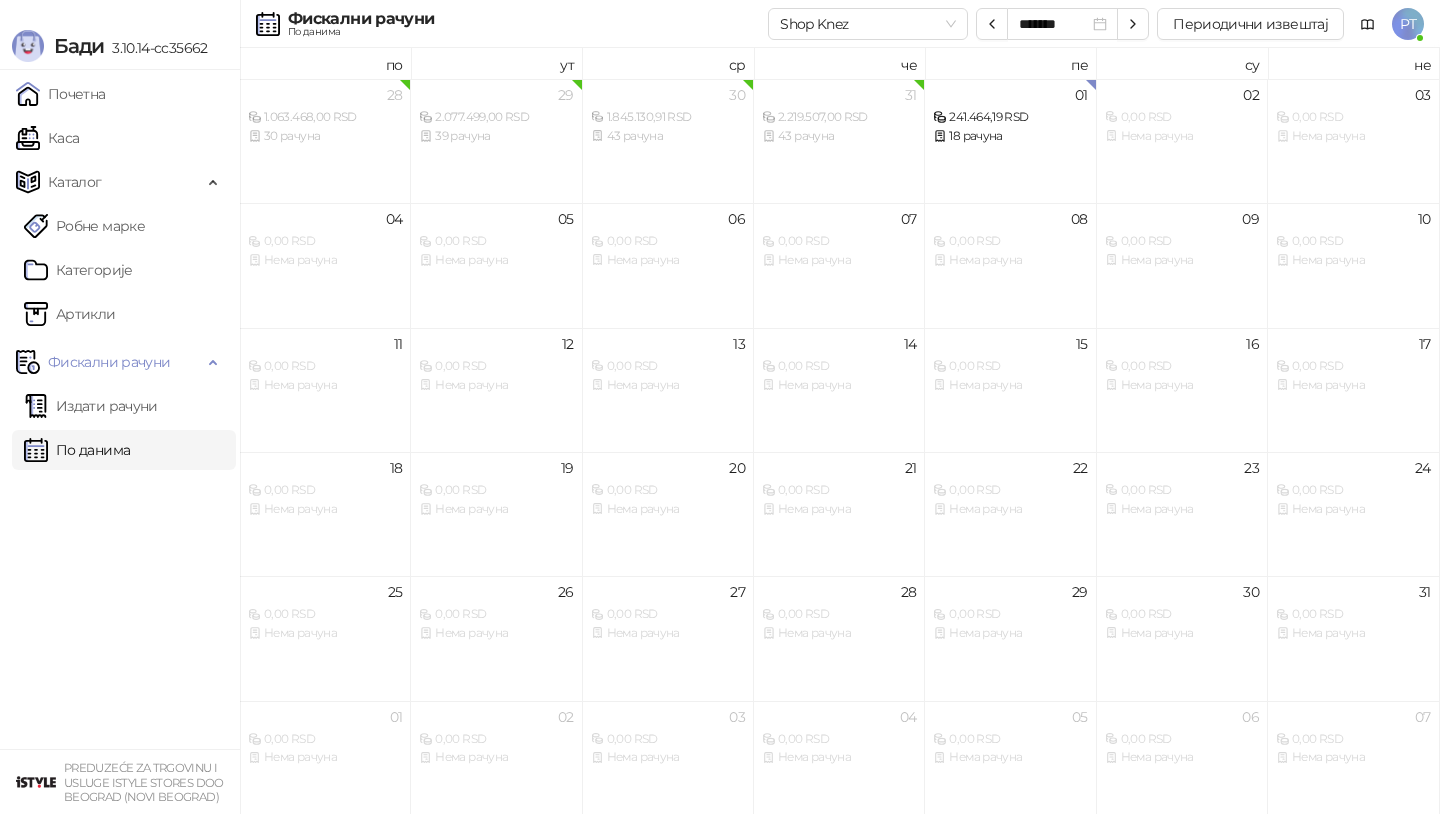 click on "Каса" at bounding box center [47, 138] 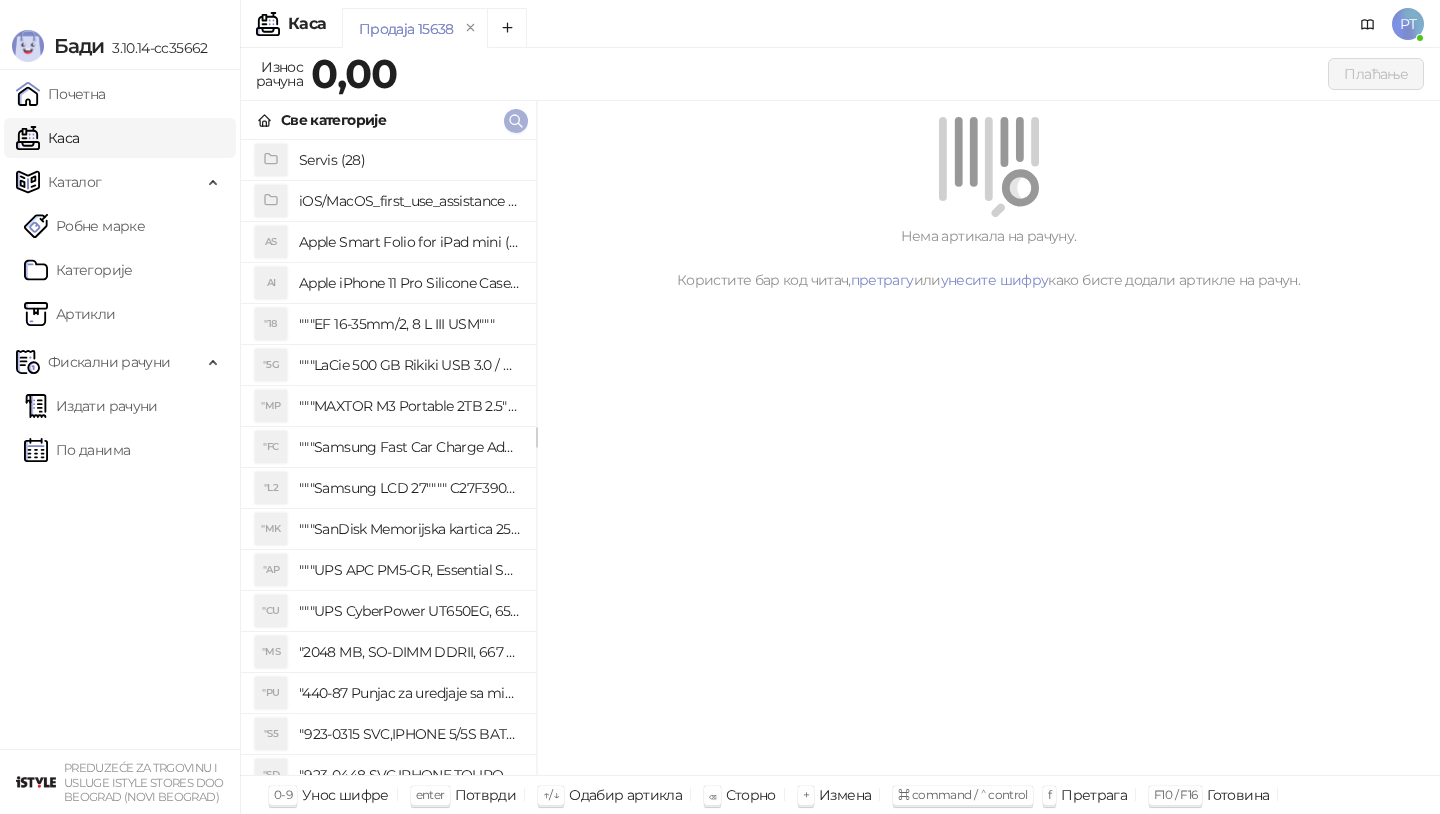 click 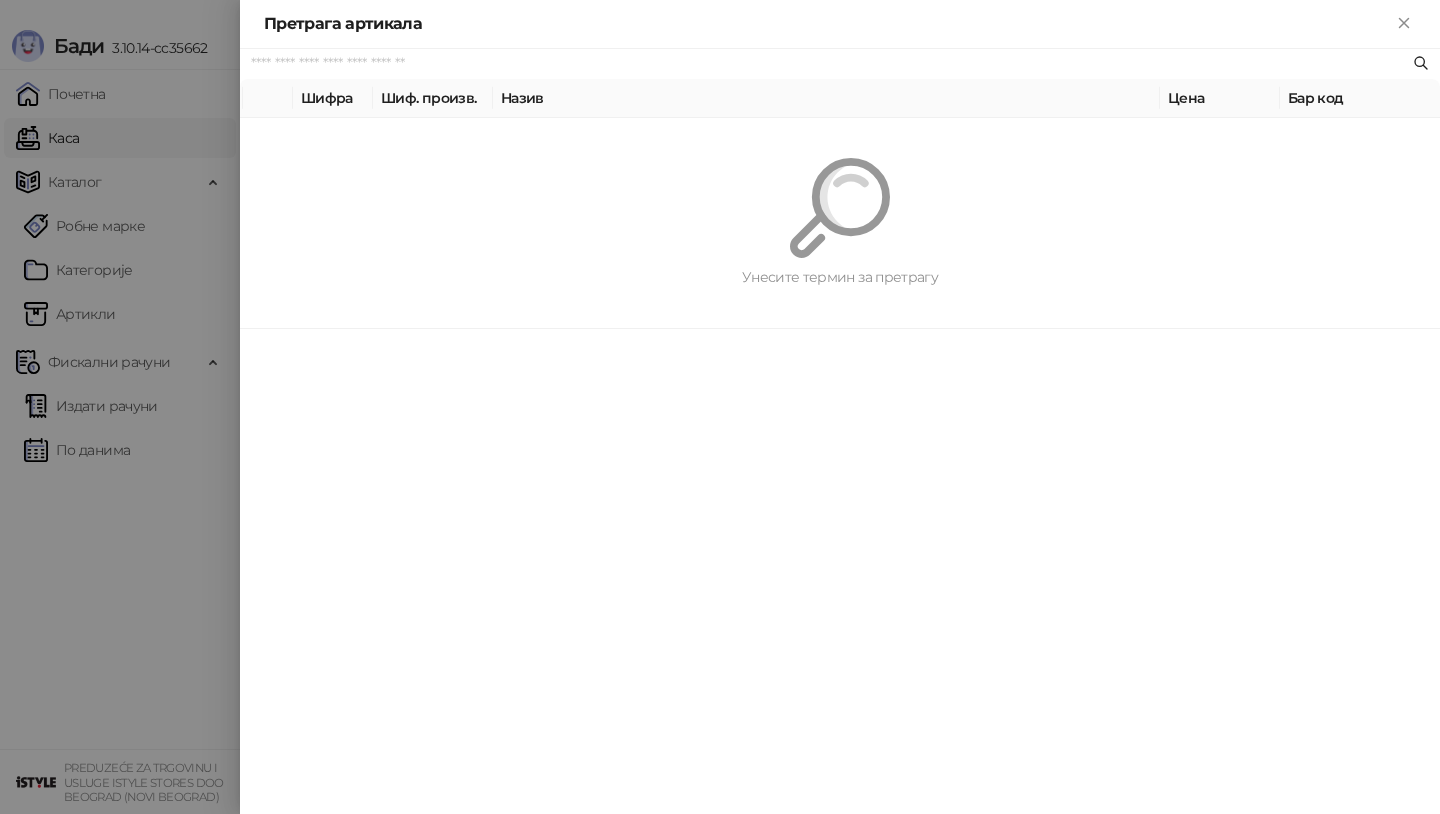 paste on "*********" 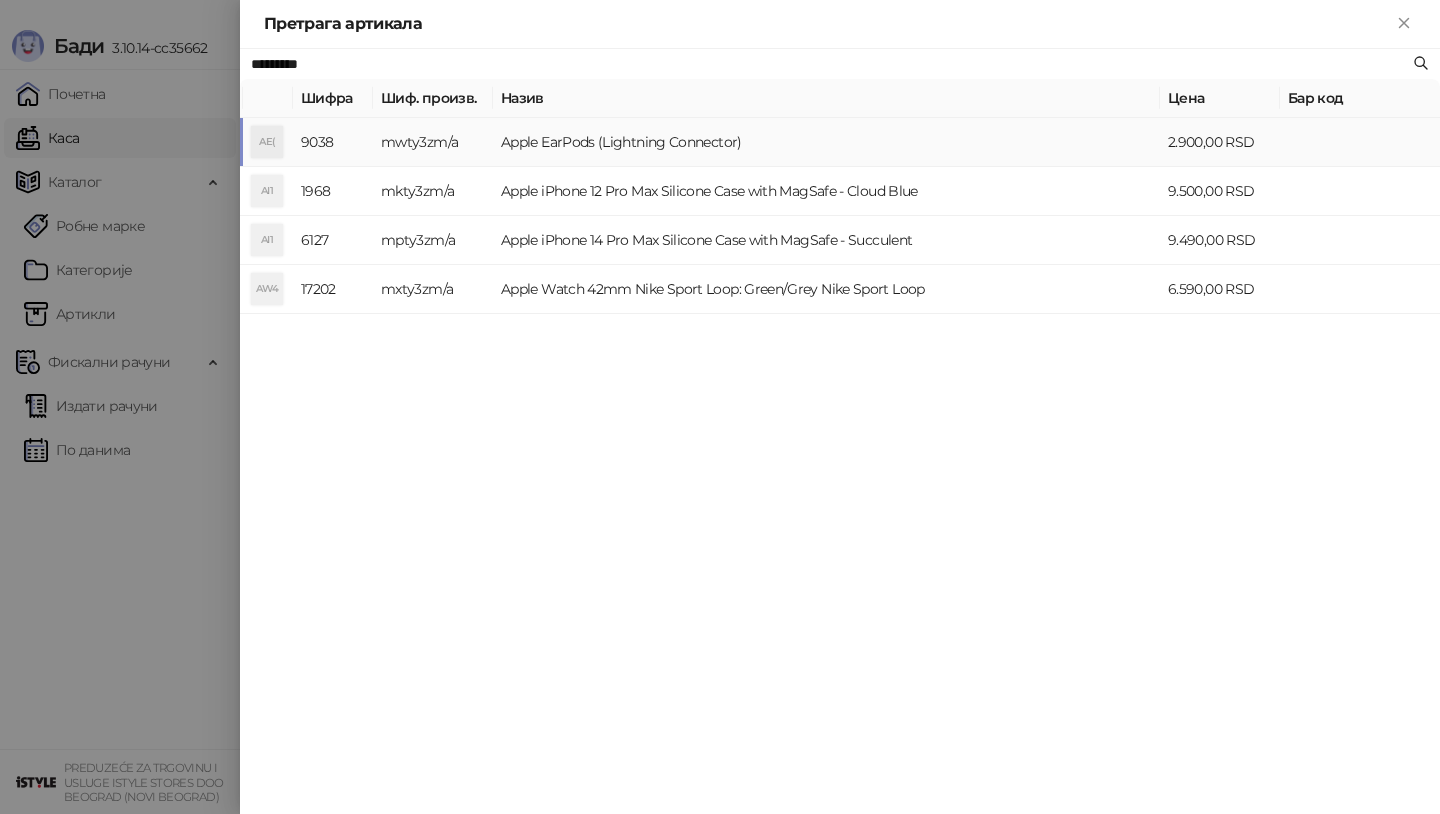 click on "AE(" at bounding box center (267, 142) 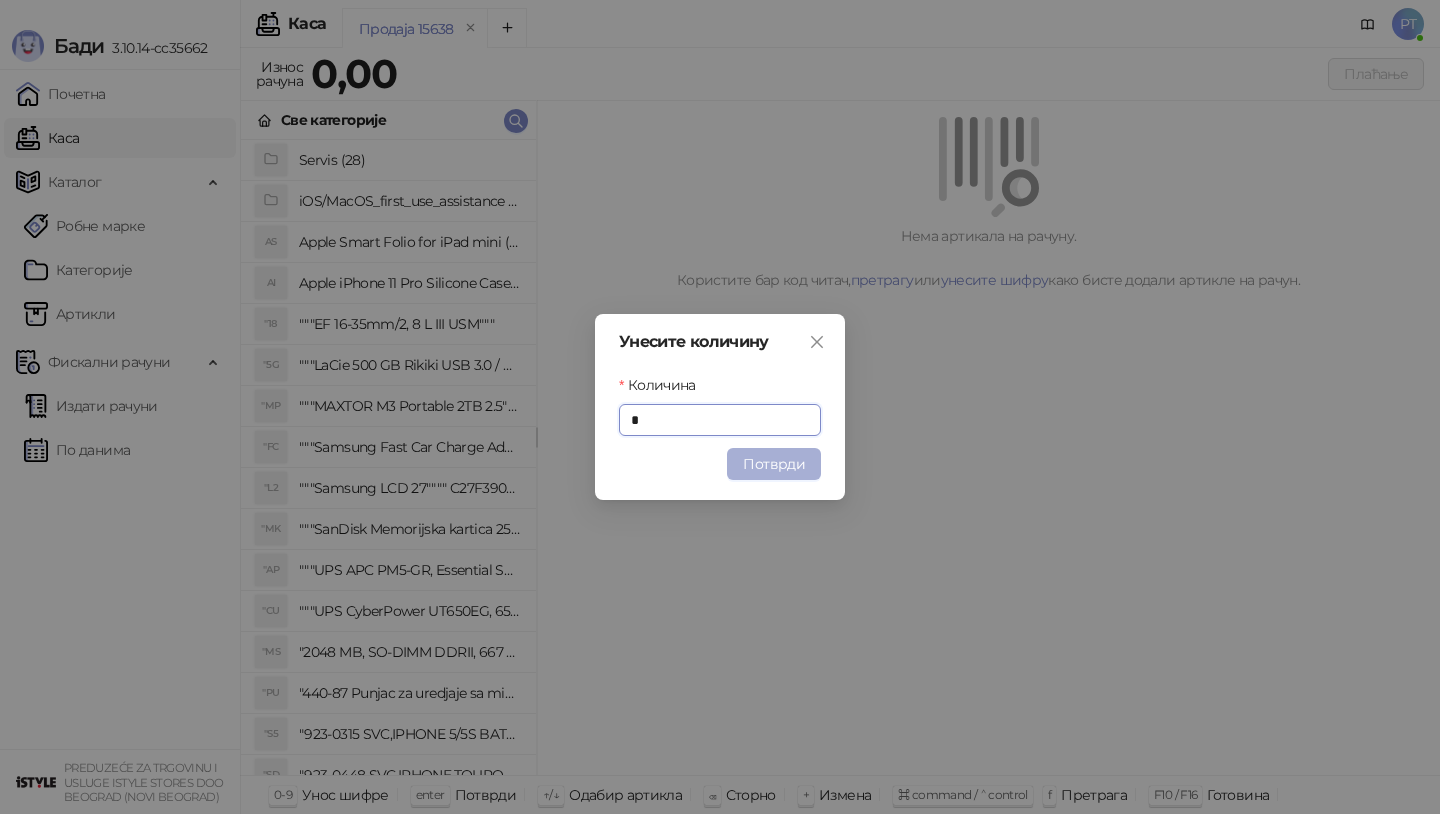 click on "Потврди" at bounding box center (774, 464) 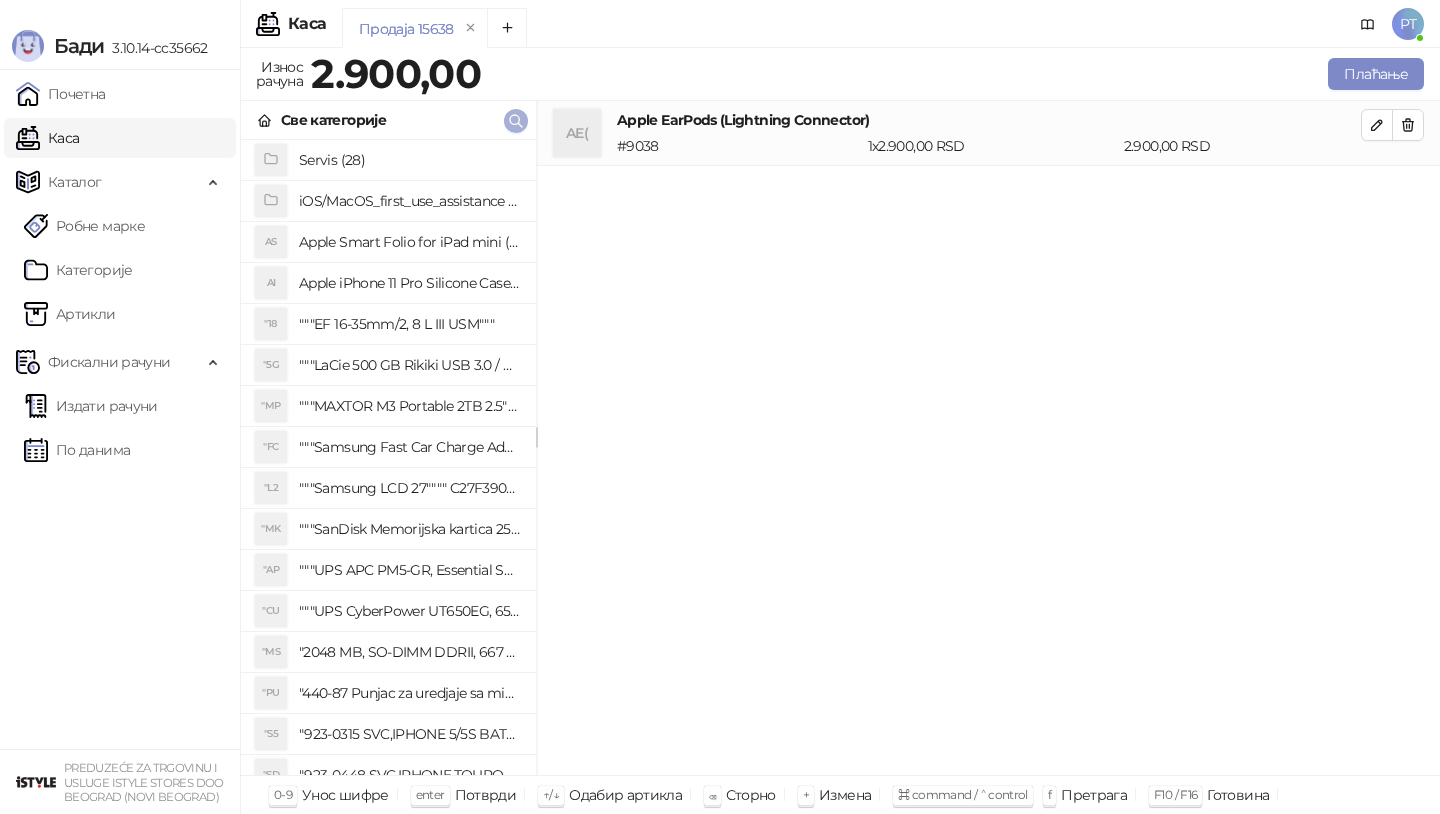 click at bounding box center (516, 121) 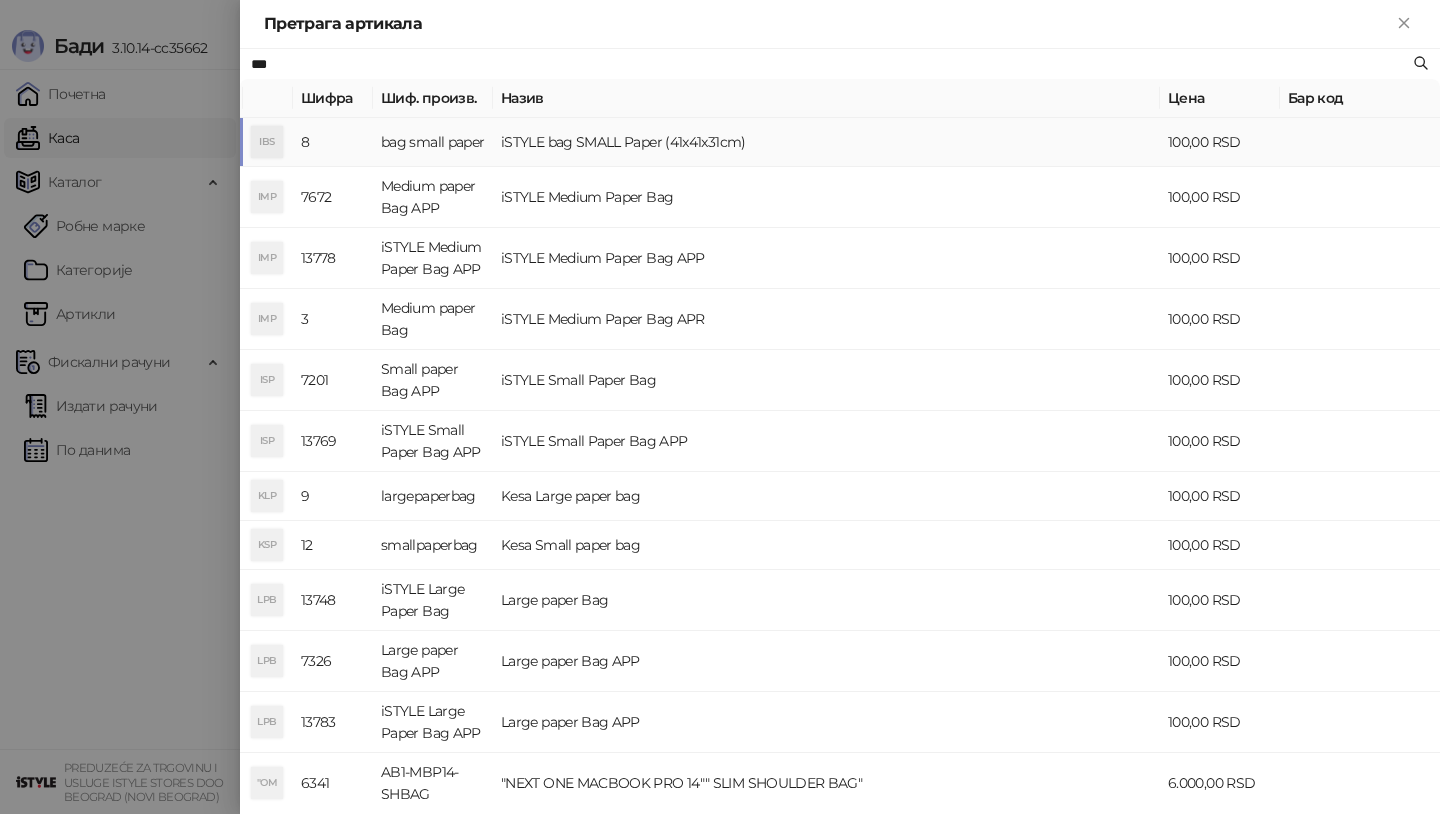 type on "***" 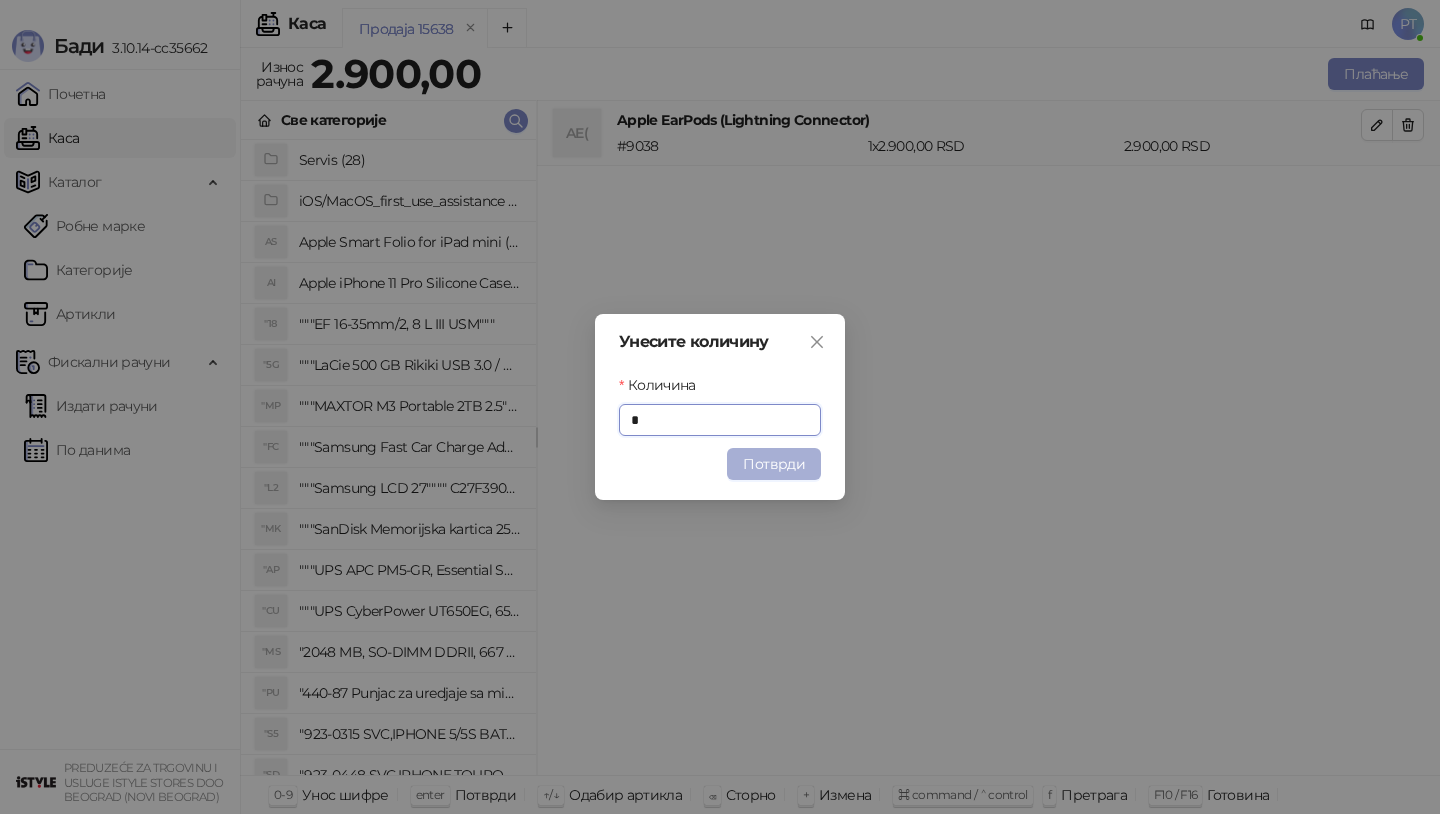 click on "Потврди" at bounding box center [774, 464] 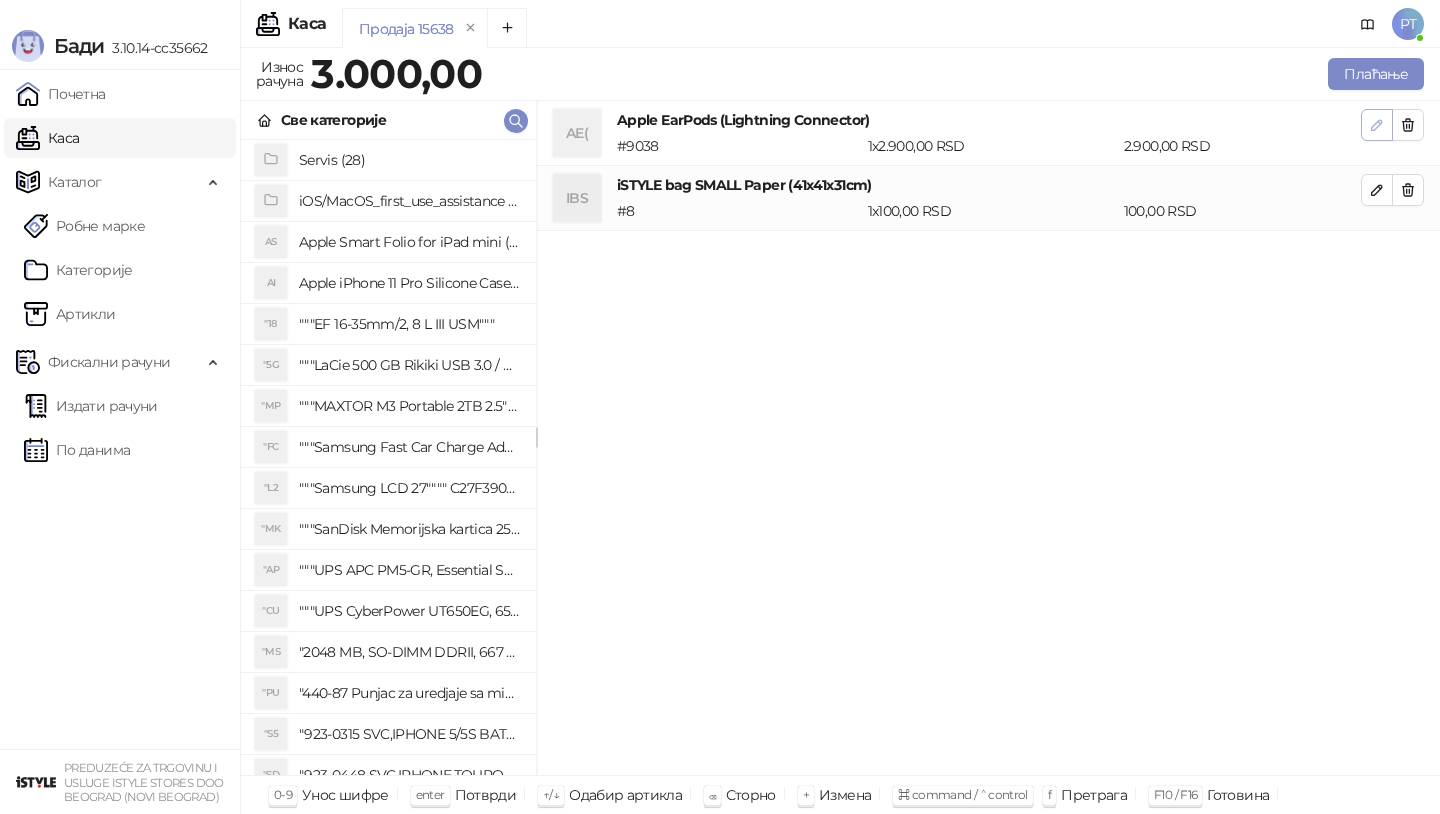 click 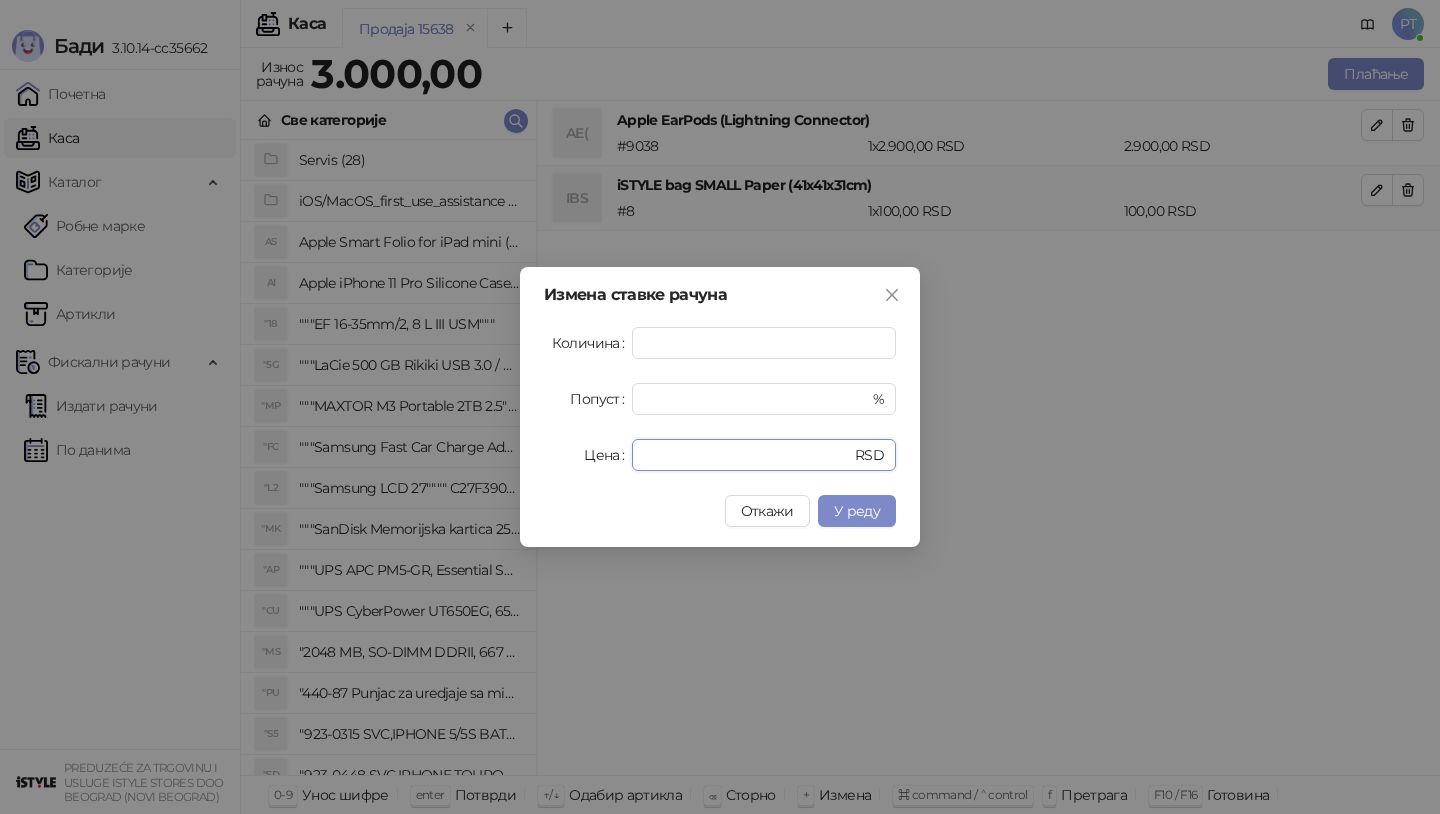 drag, startPoint x: 693, startPoint y: 452, endPoint x: 480, endPoint y: 452, distance: 213 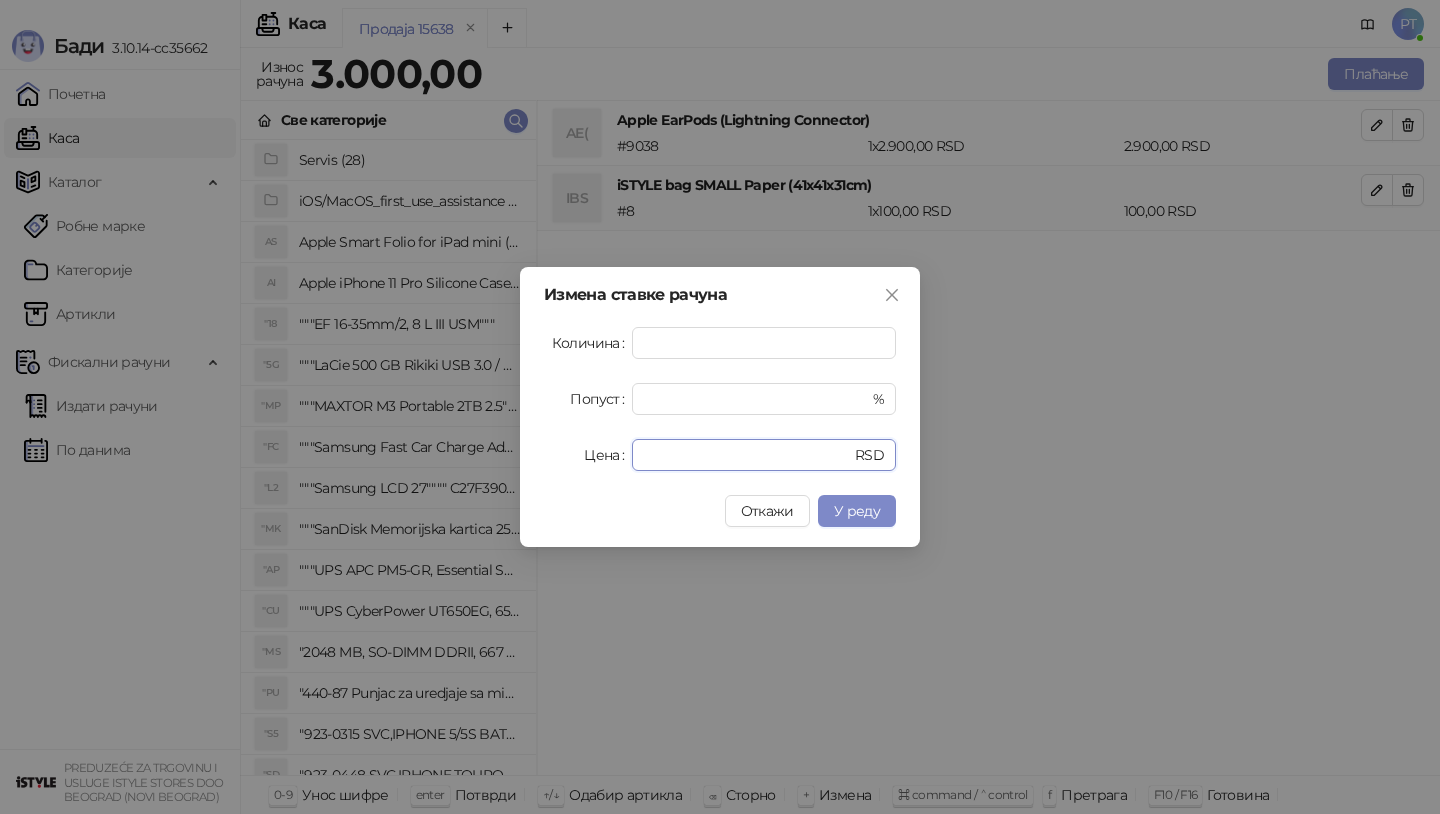 type on "****" 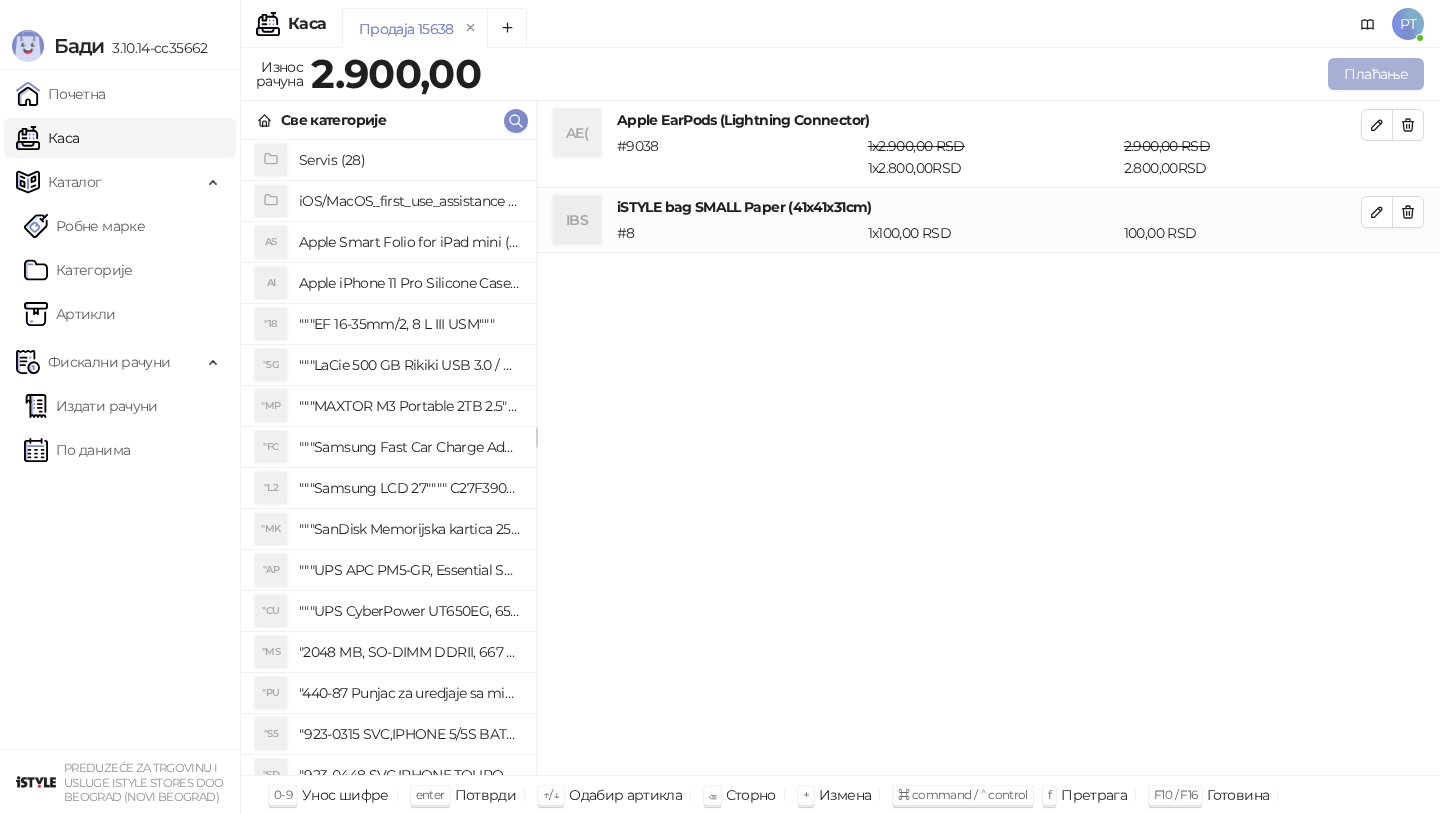 click on "Плаћање" at bounding box center [1376, 74] 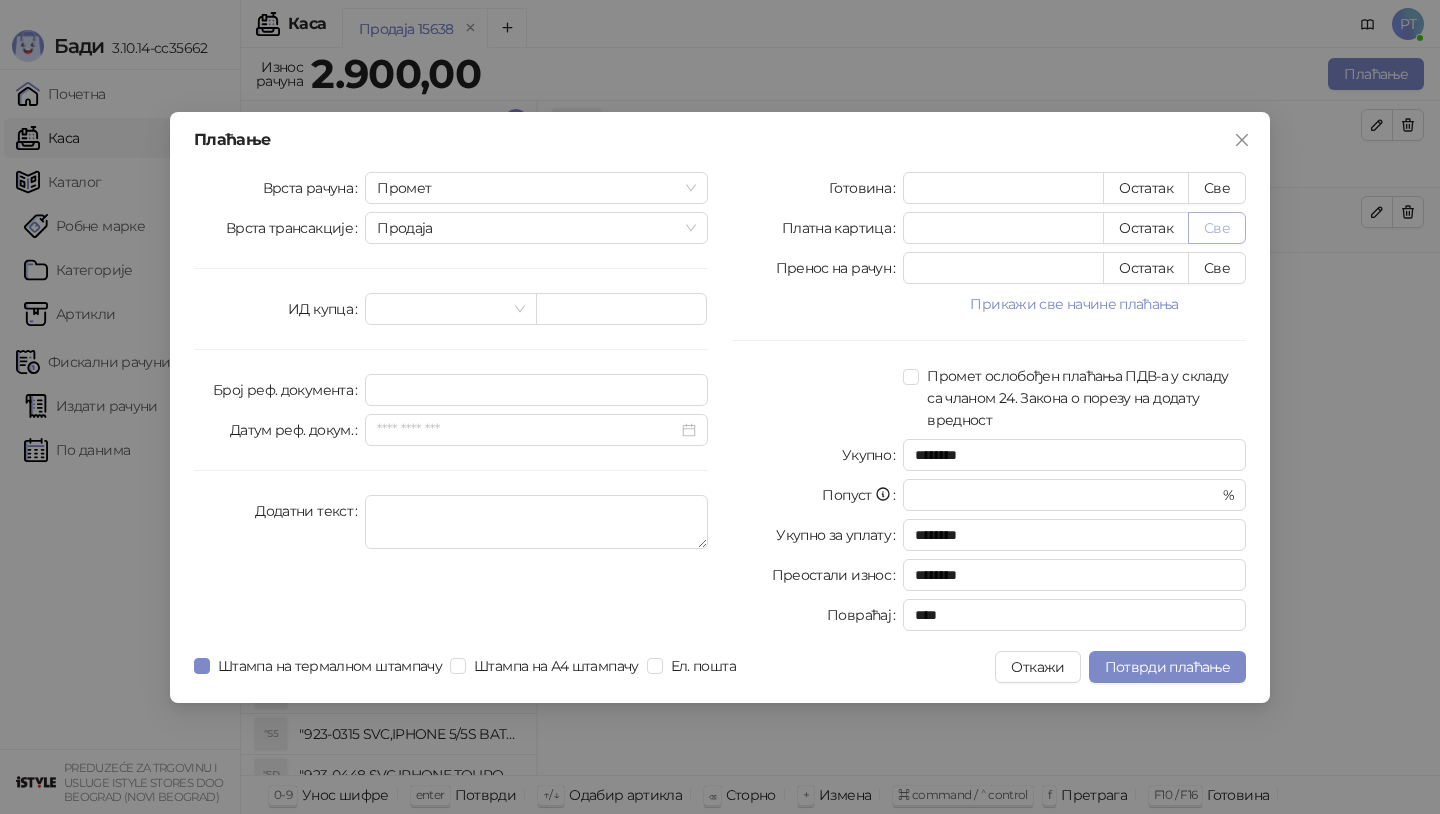 click on "Све" at bounding box center (1217, 228) 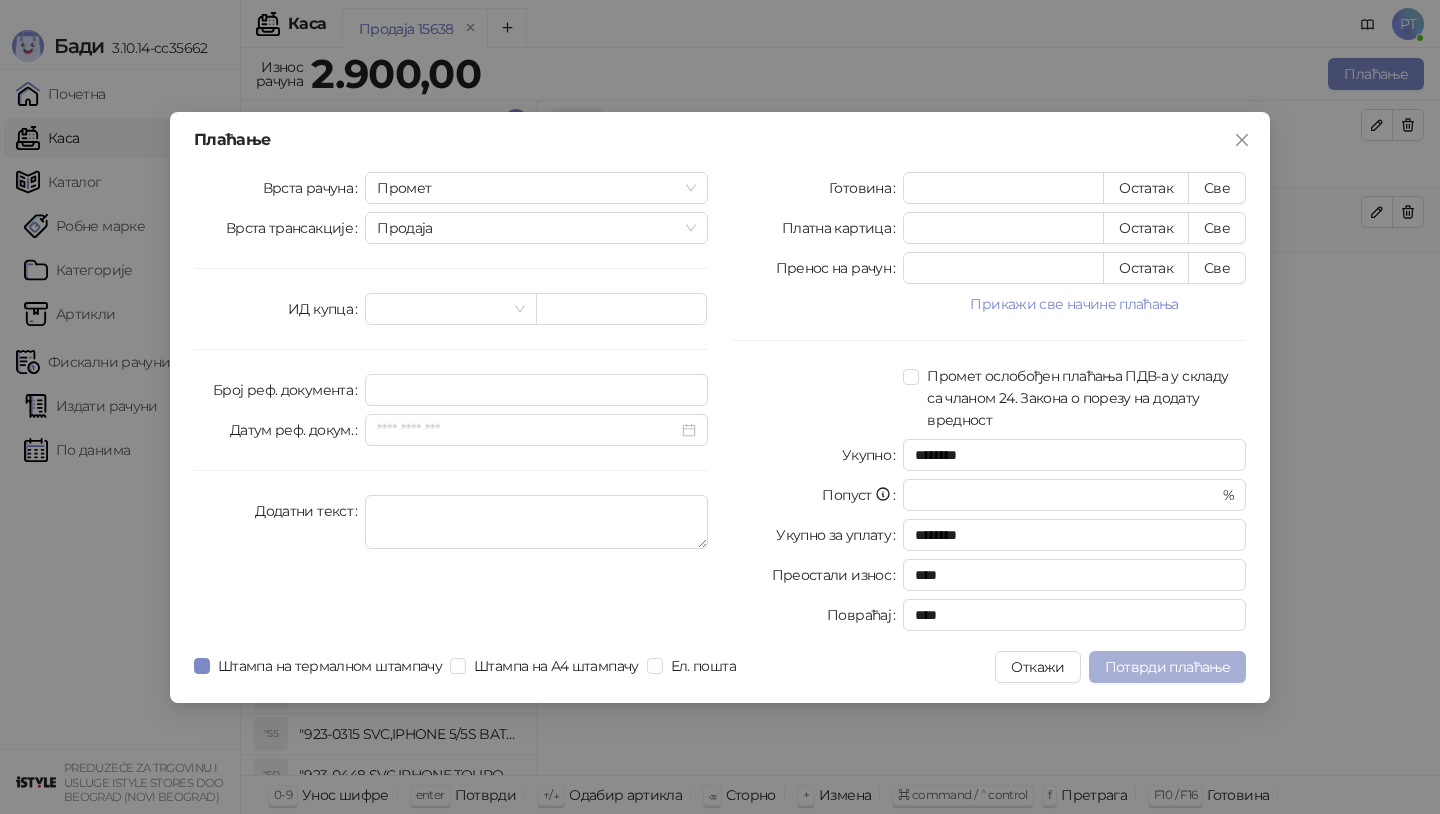 click on "Потврди плаћање" at bounding box center (1167, 667) 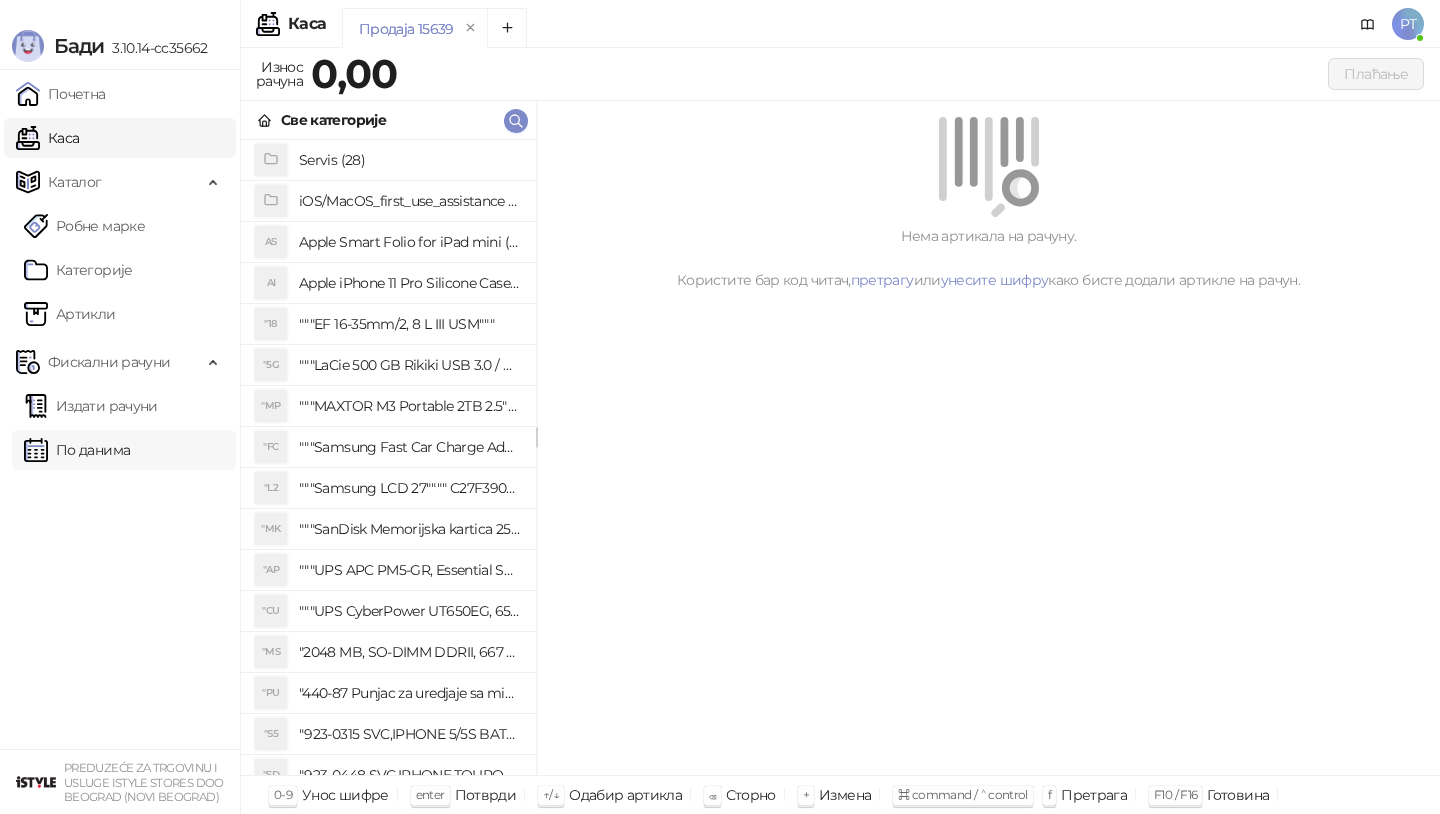 click on "По данима" at bounding box center [77, 450] 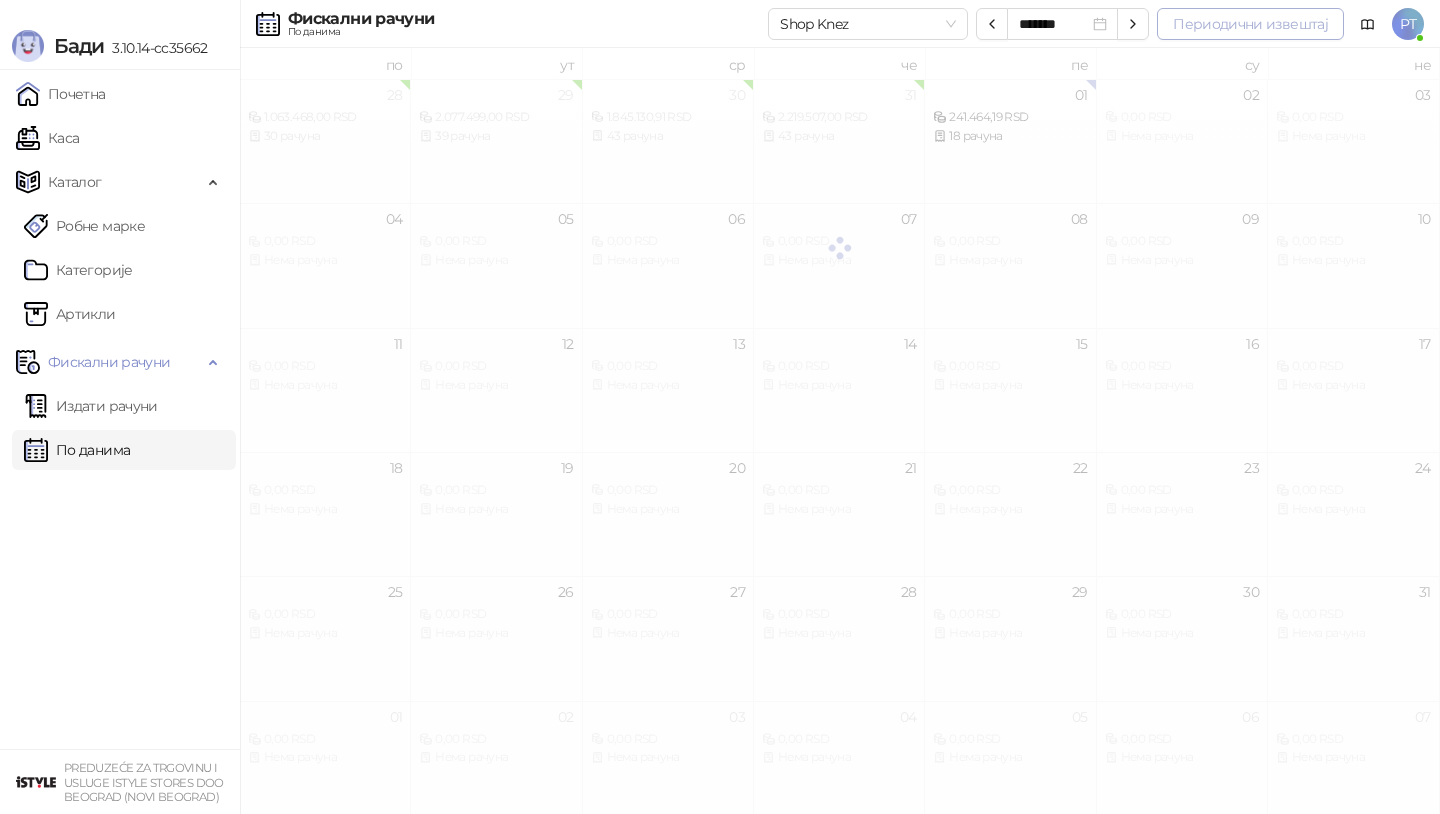 click on "Периодични извештај" at bounding box center (1250, 24) 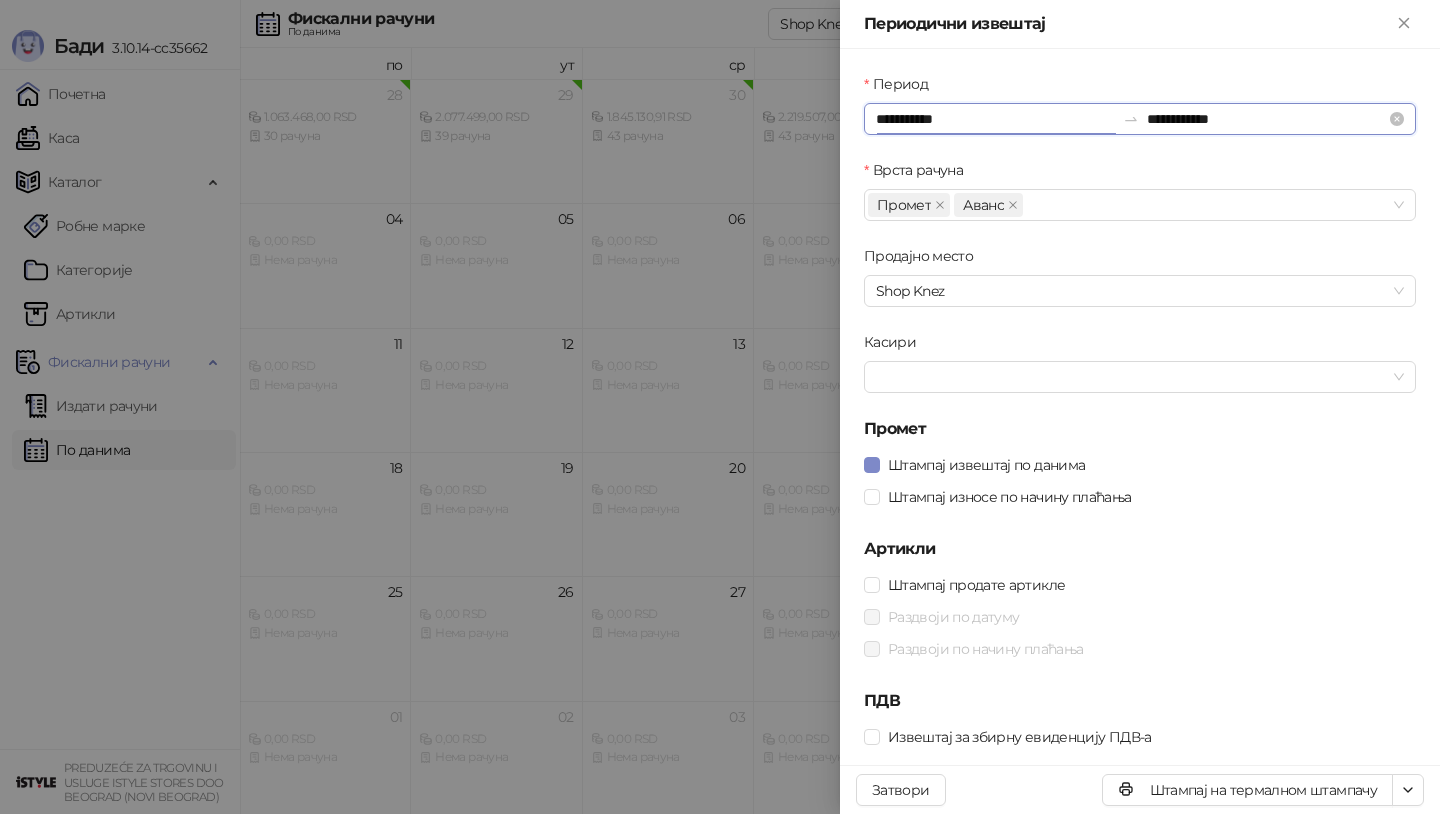 click on "**********" at bounding box center (995, 119) 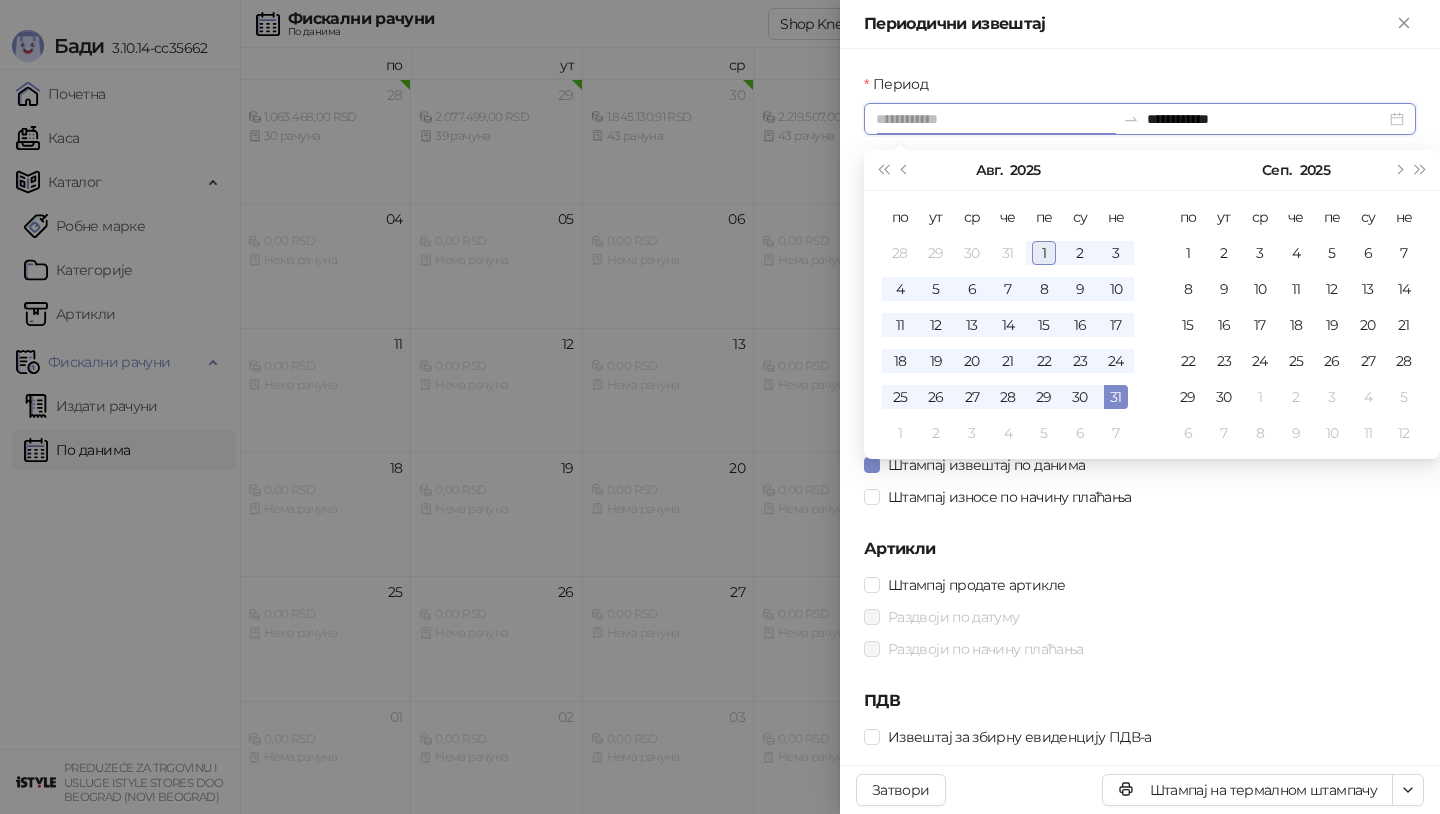 type on "**********" 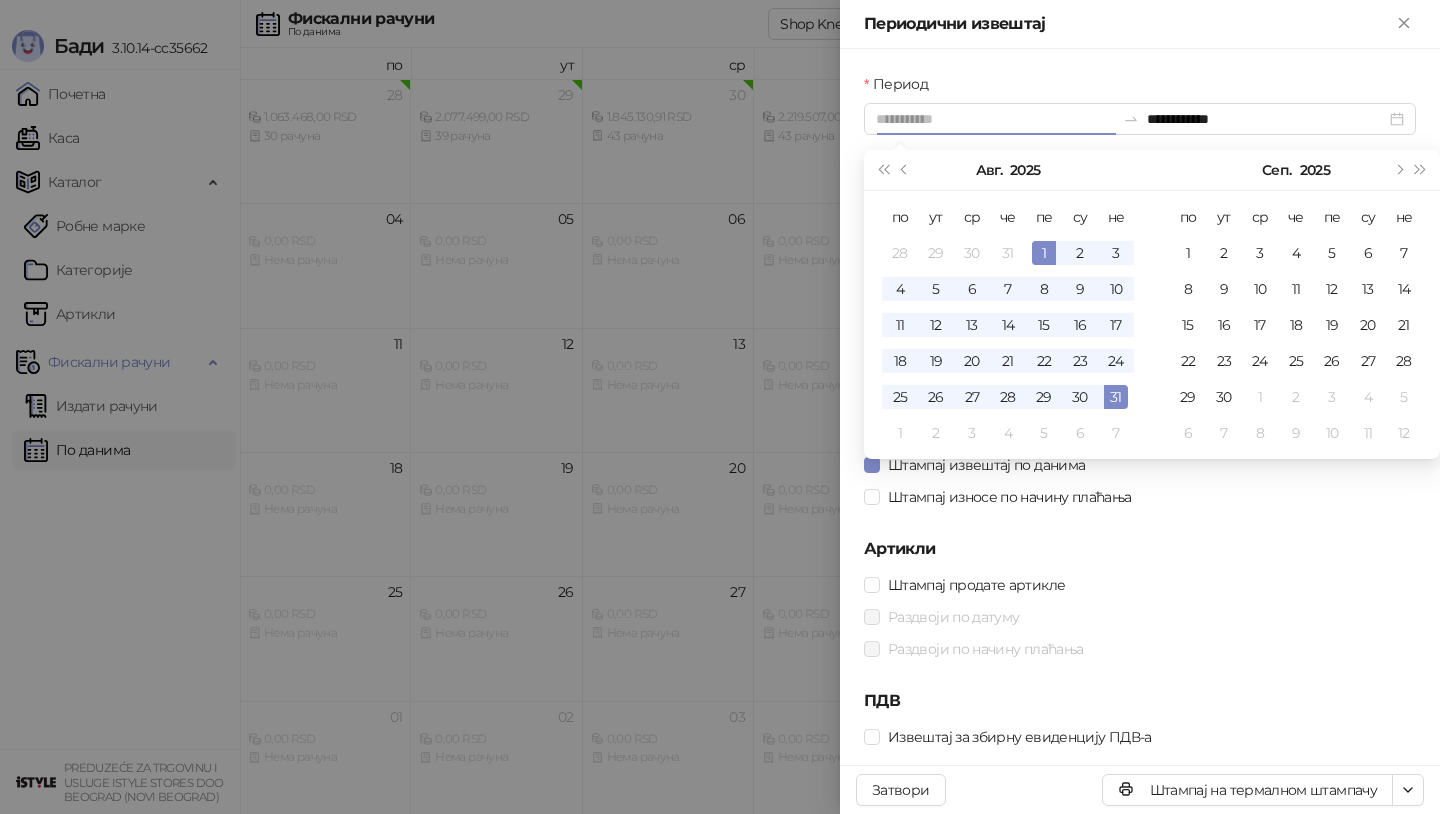 click on "1" at bounding box center [1044, 253] 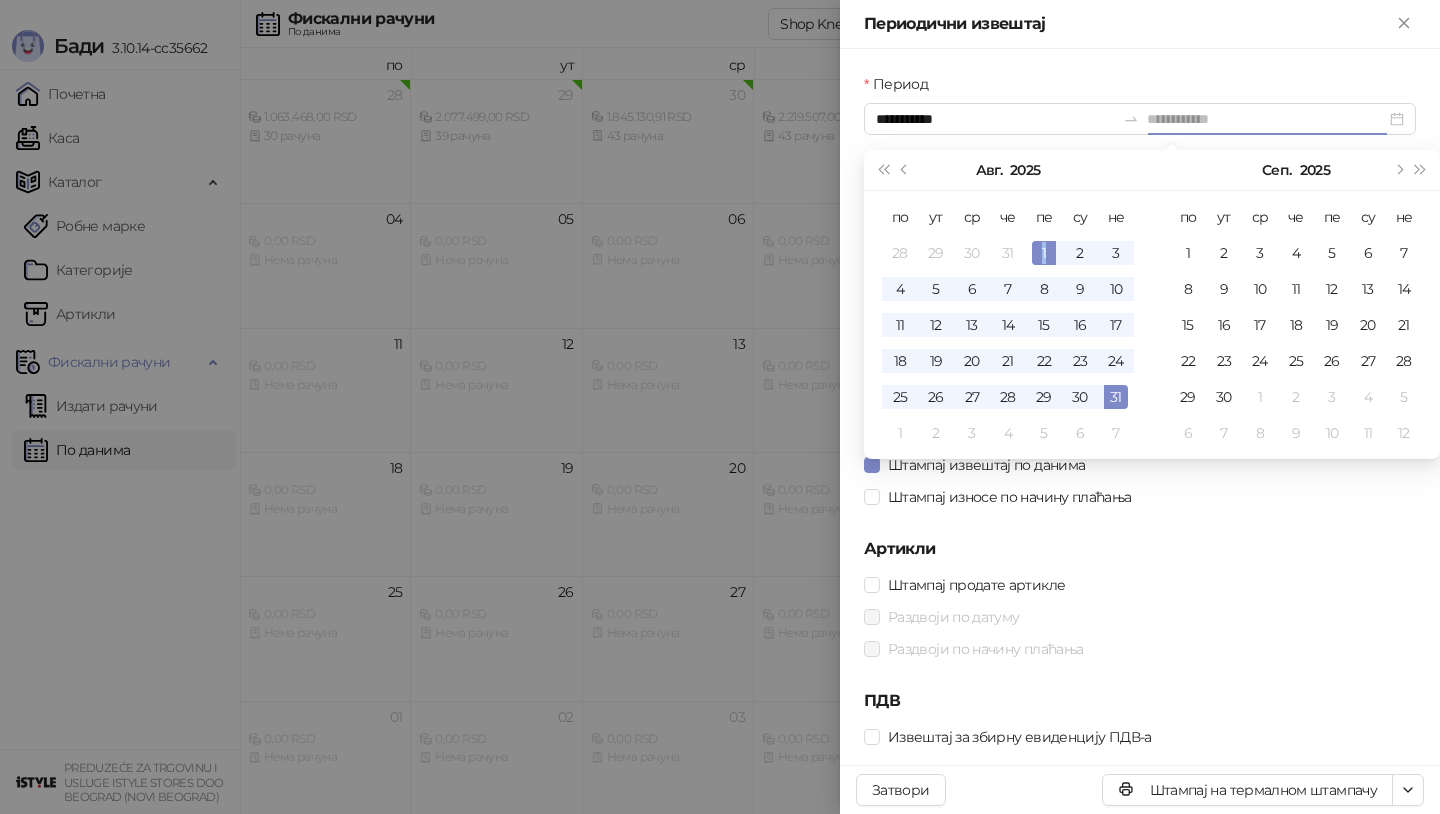 click on "1" at bounding box center [1044, 253] 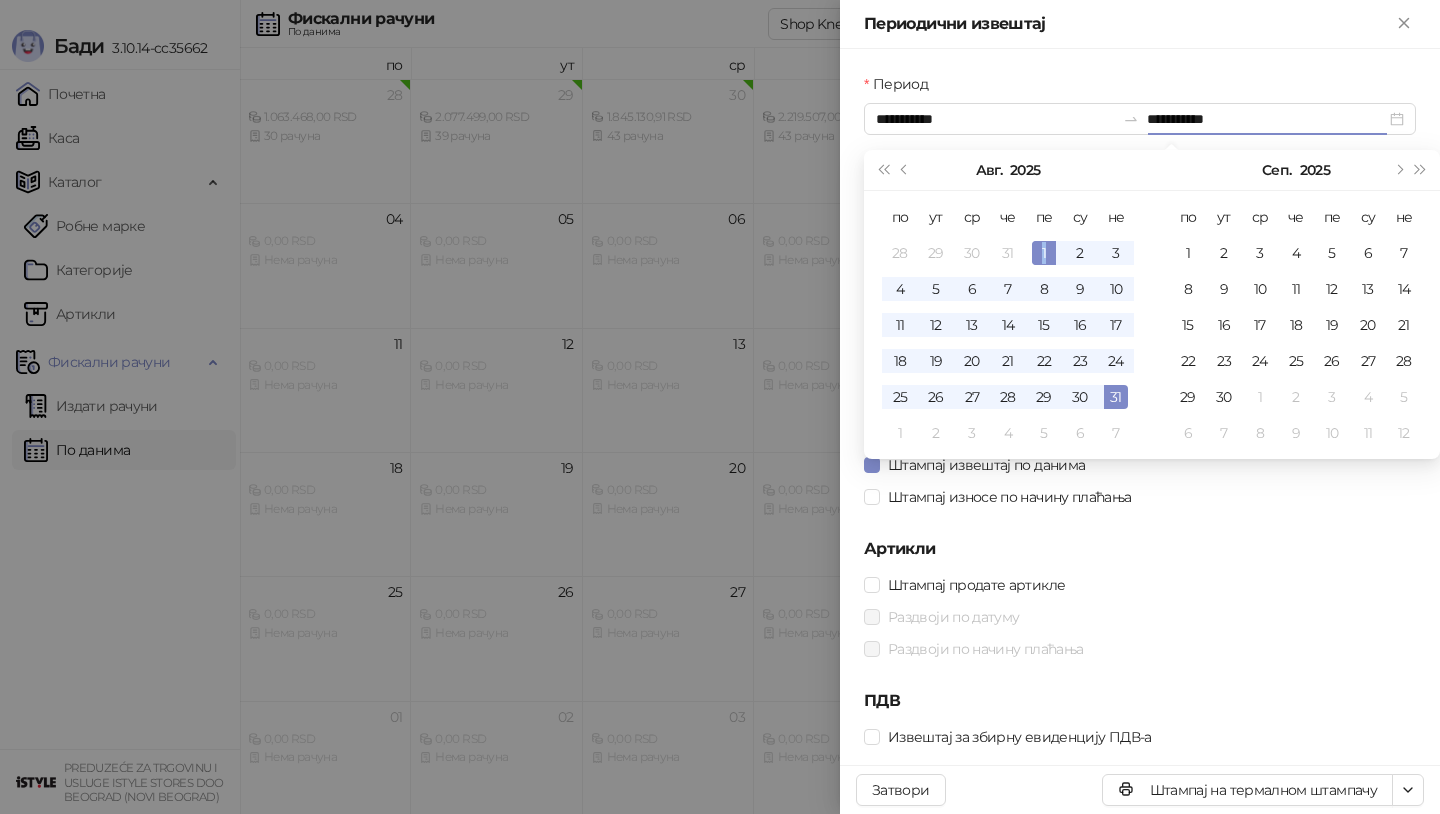 type on "**********" 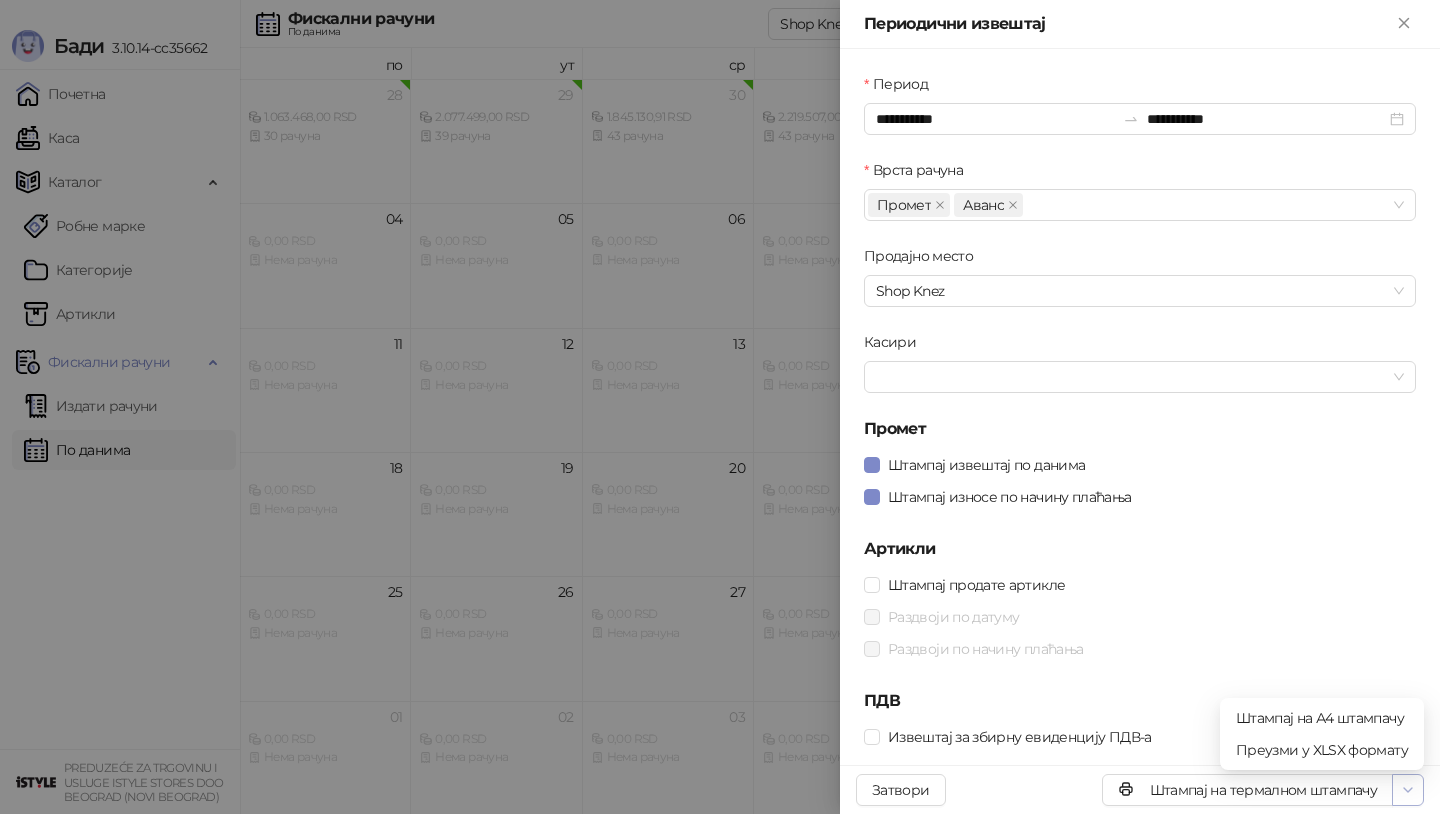 click at bounding box center (1408, 790) 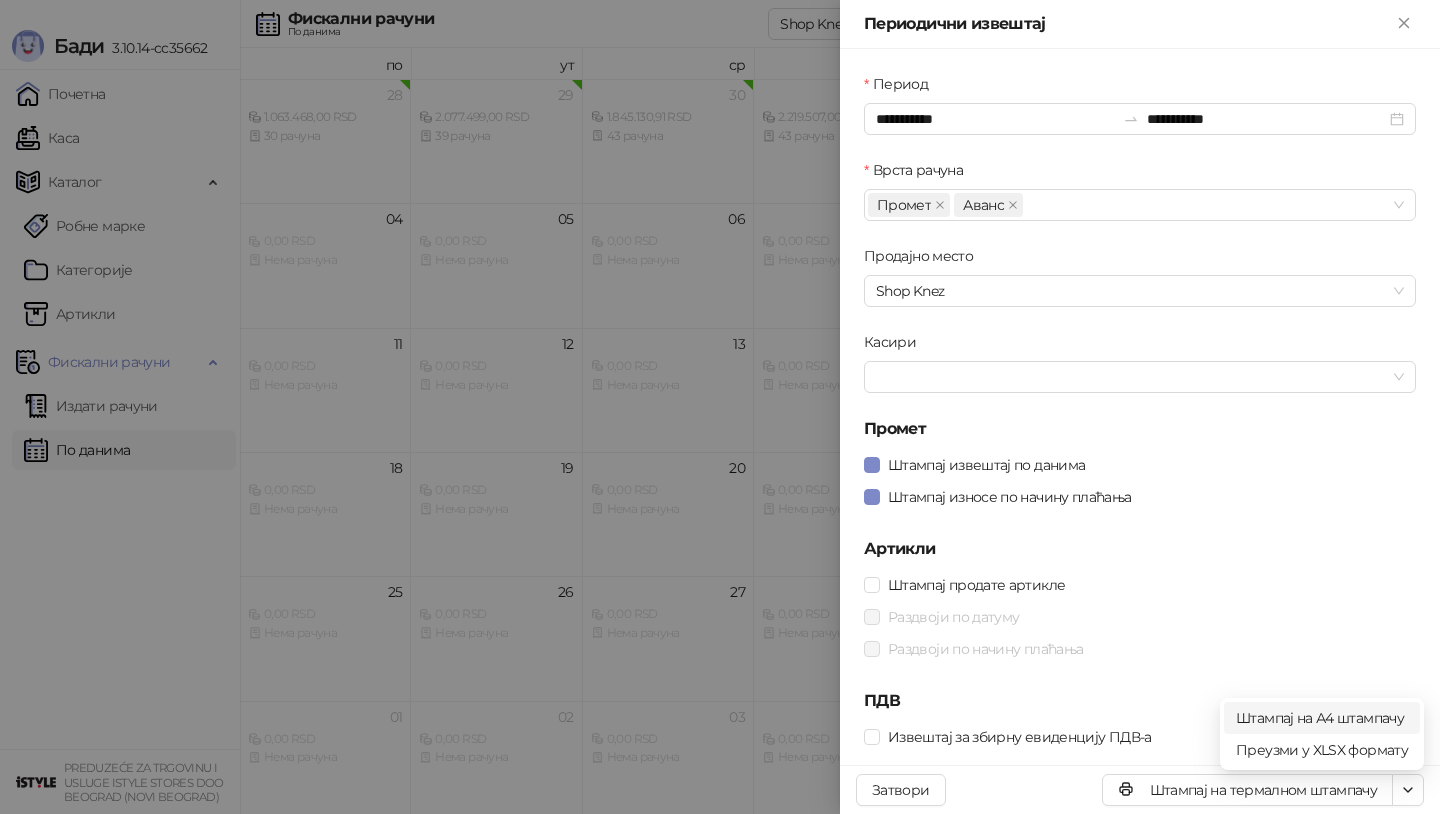 click on "Штампај на А4 штампачу" at bounding box center [1322, 718] 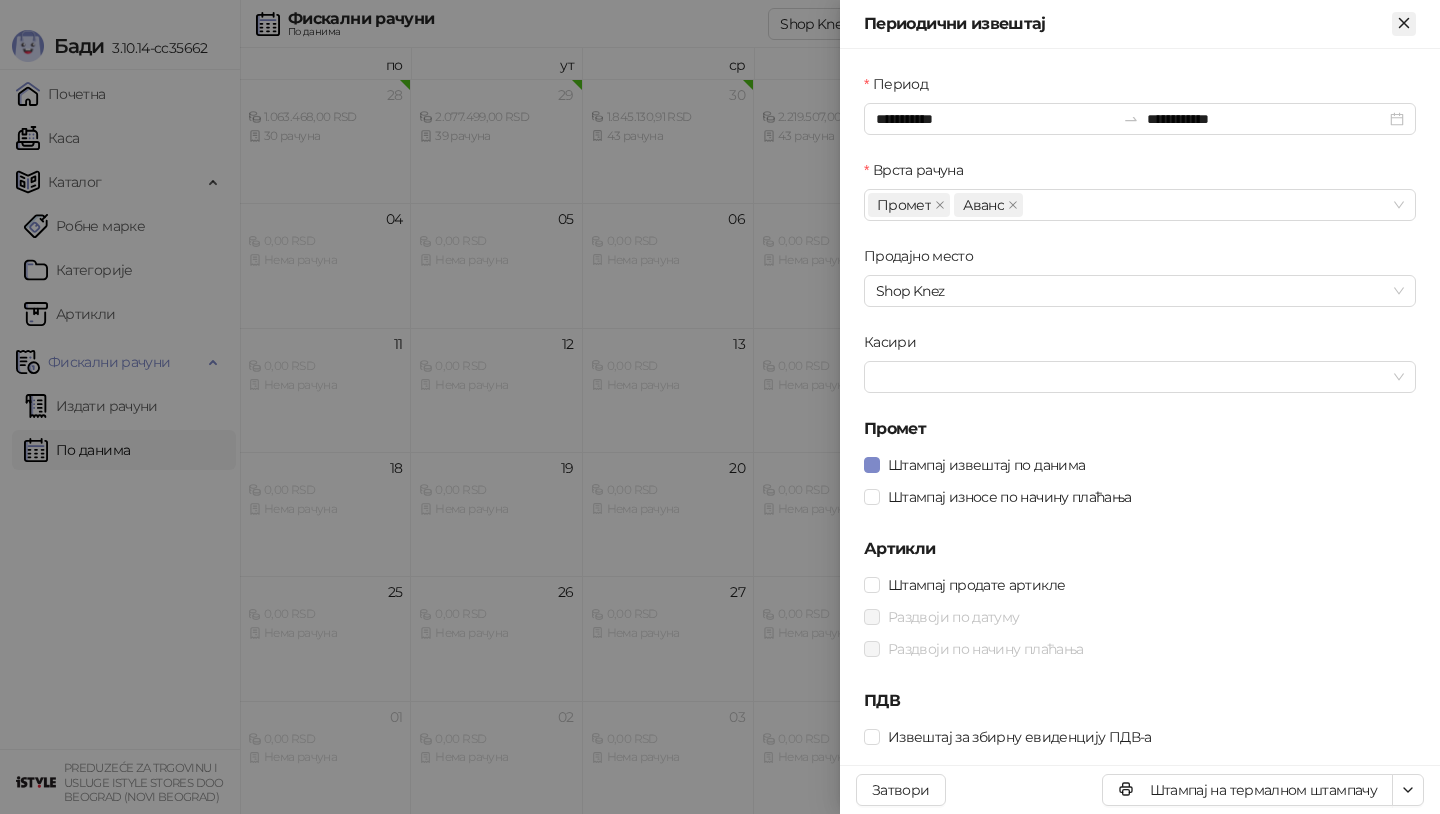 click 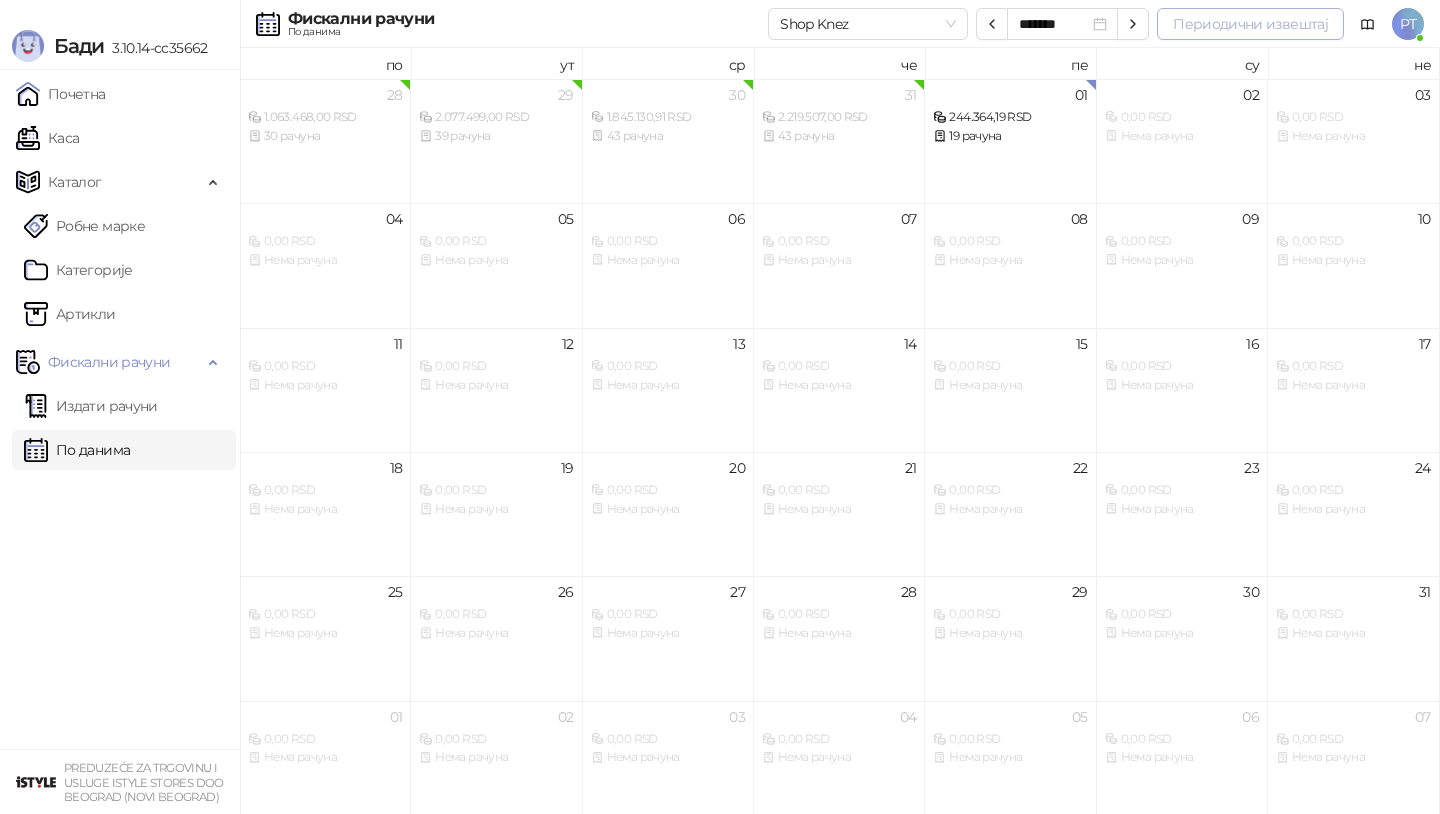 click on "Периодични извештај" at bounding box center [1250, 24] 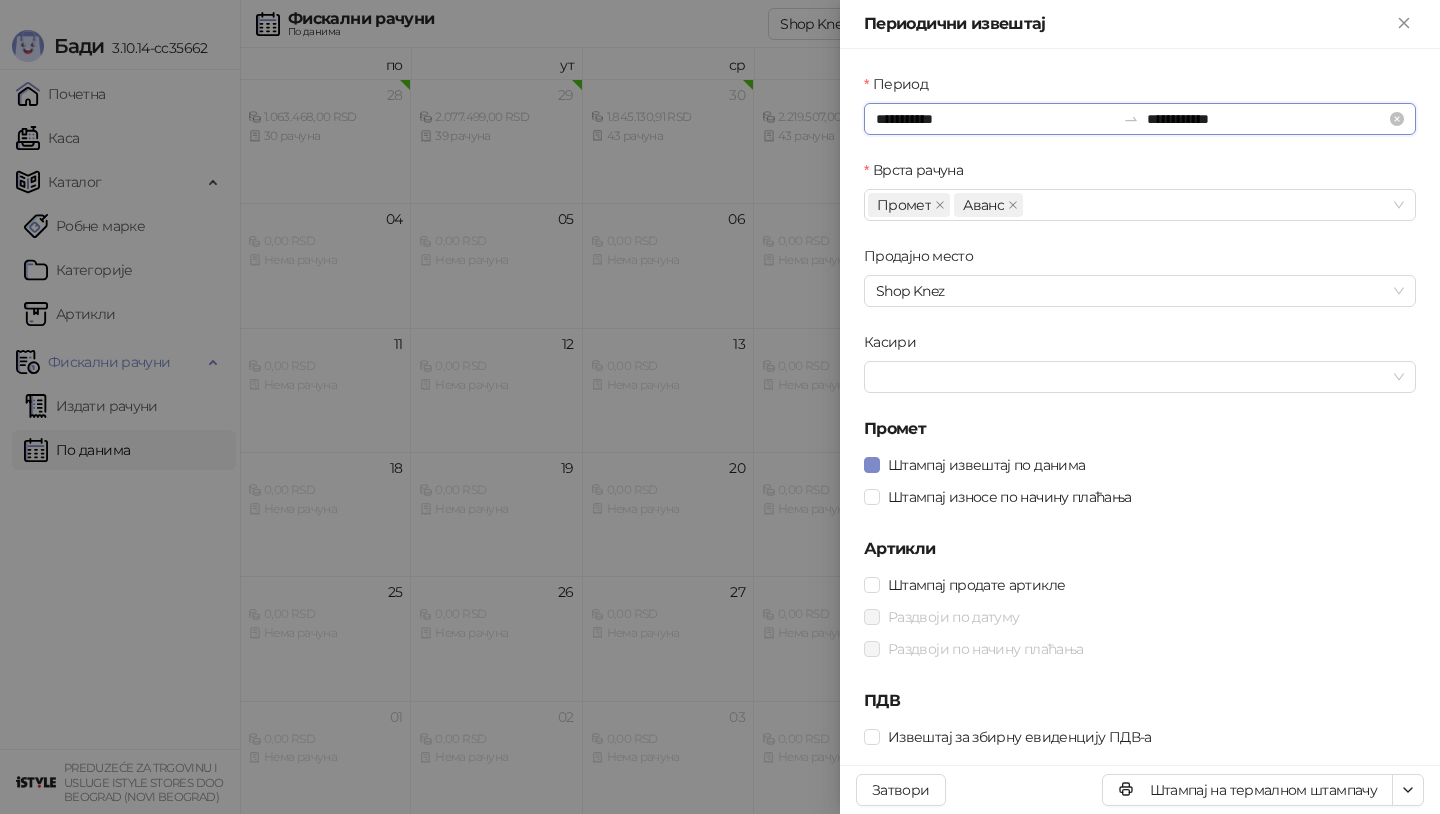 click on "**********" at bounding box center (995, 119) 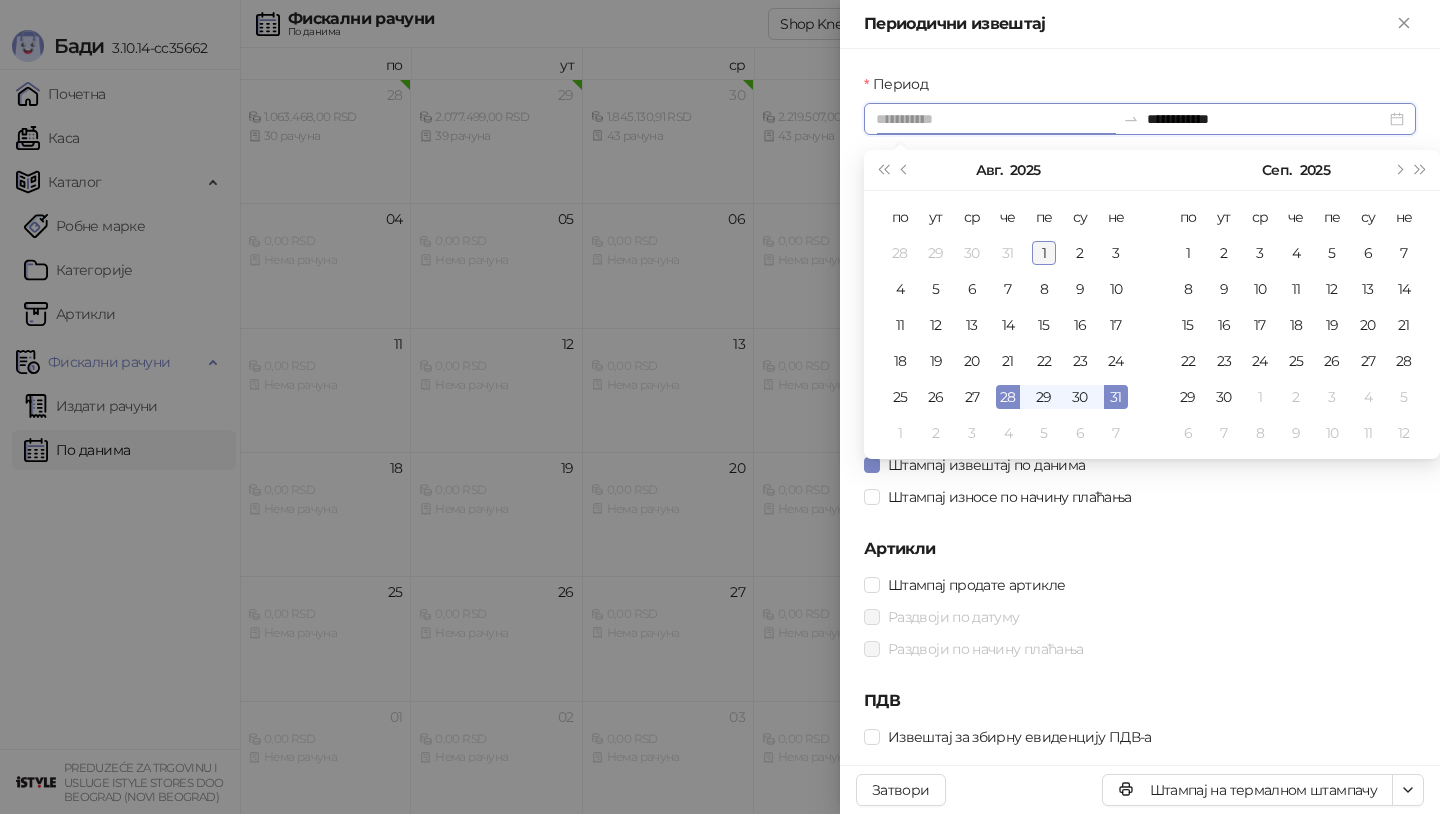 type on "**********" 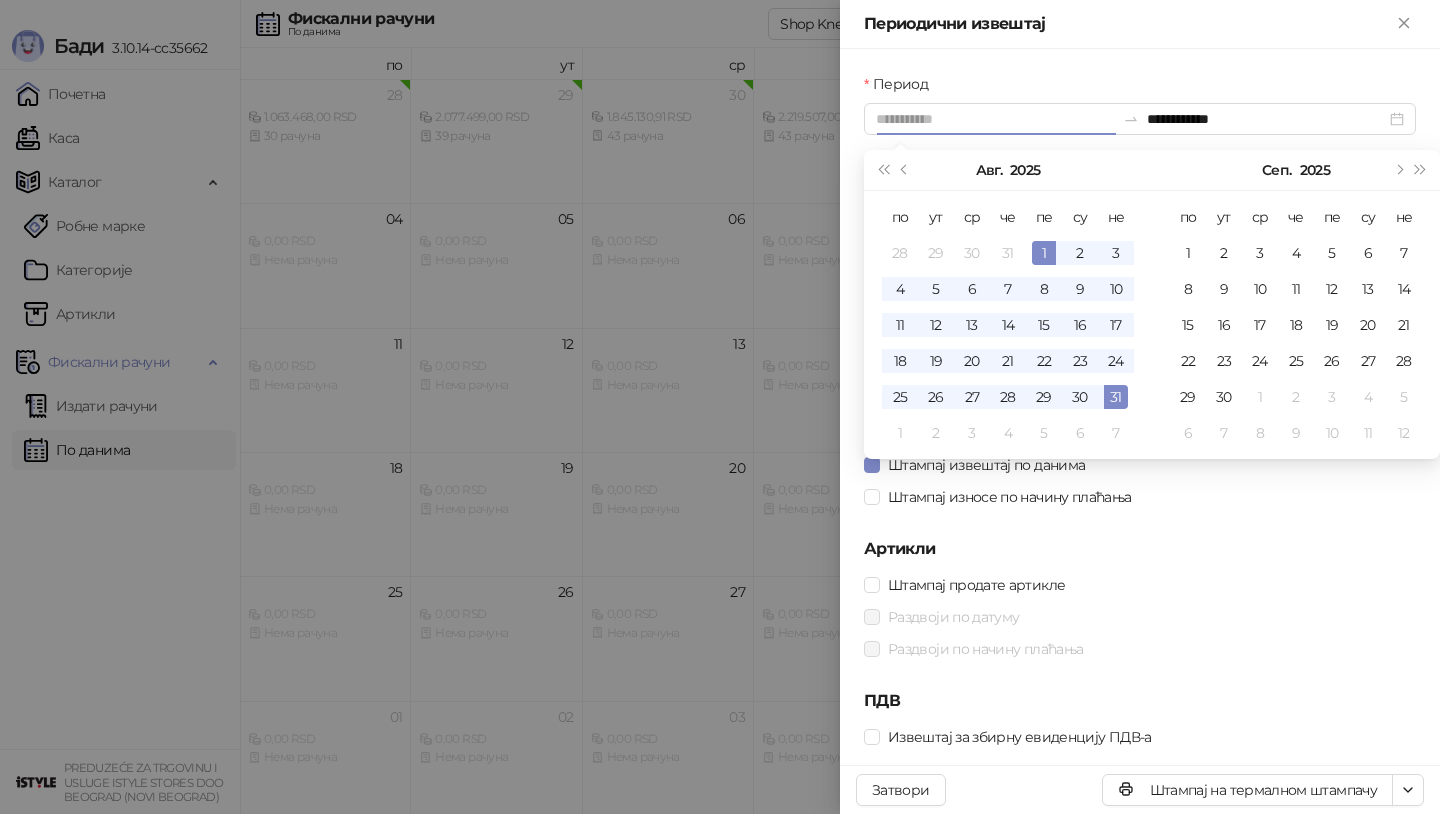 click on "1" at bounding box center (1044, 253) 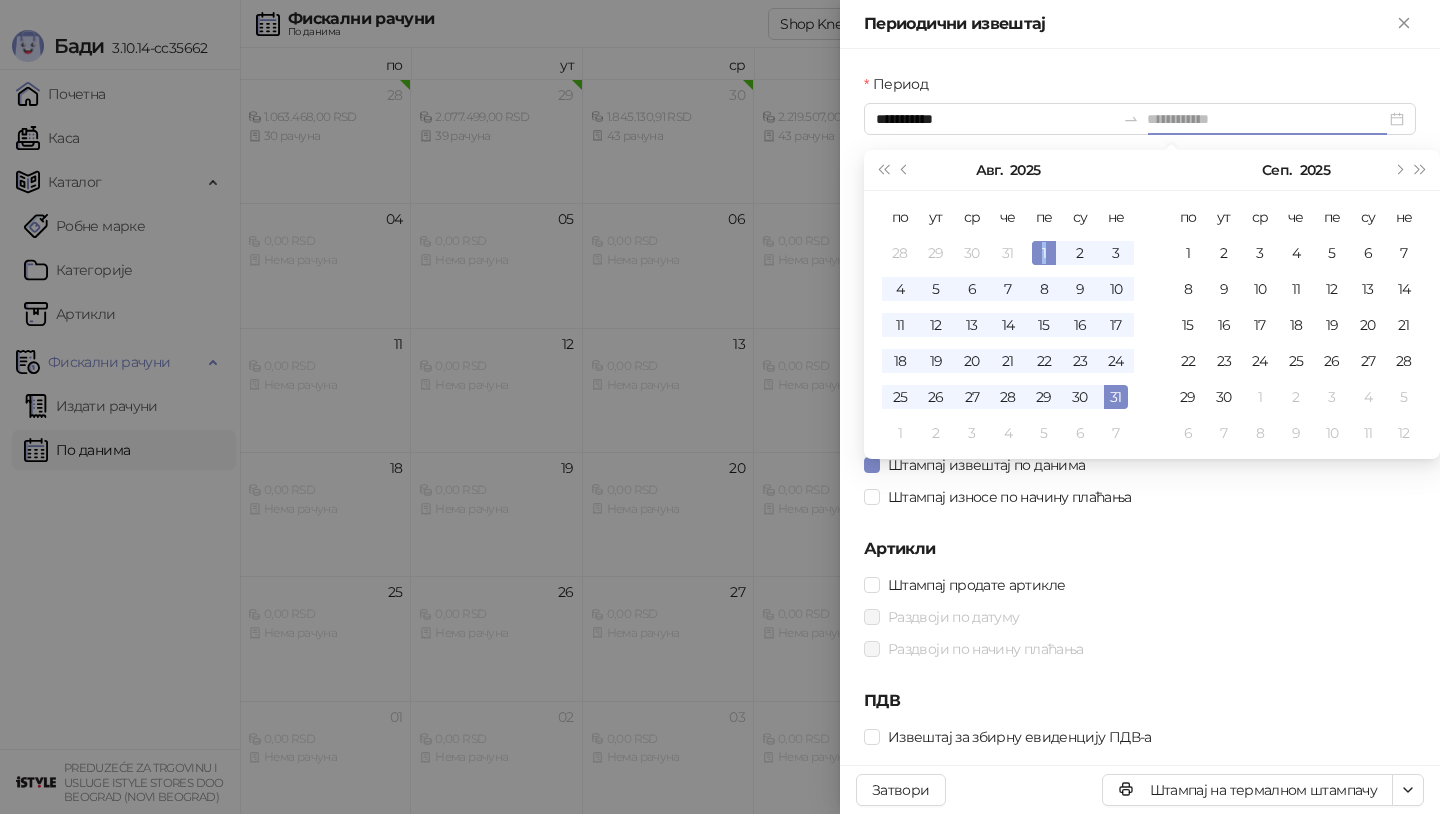click on "1" at bounding box center (1044, 253) 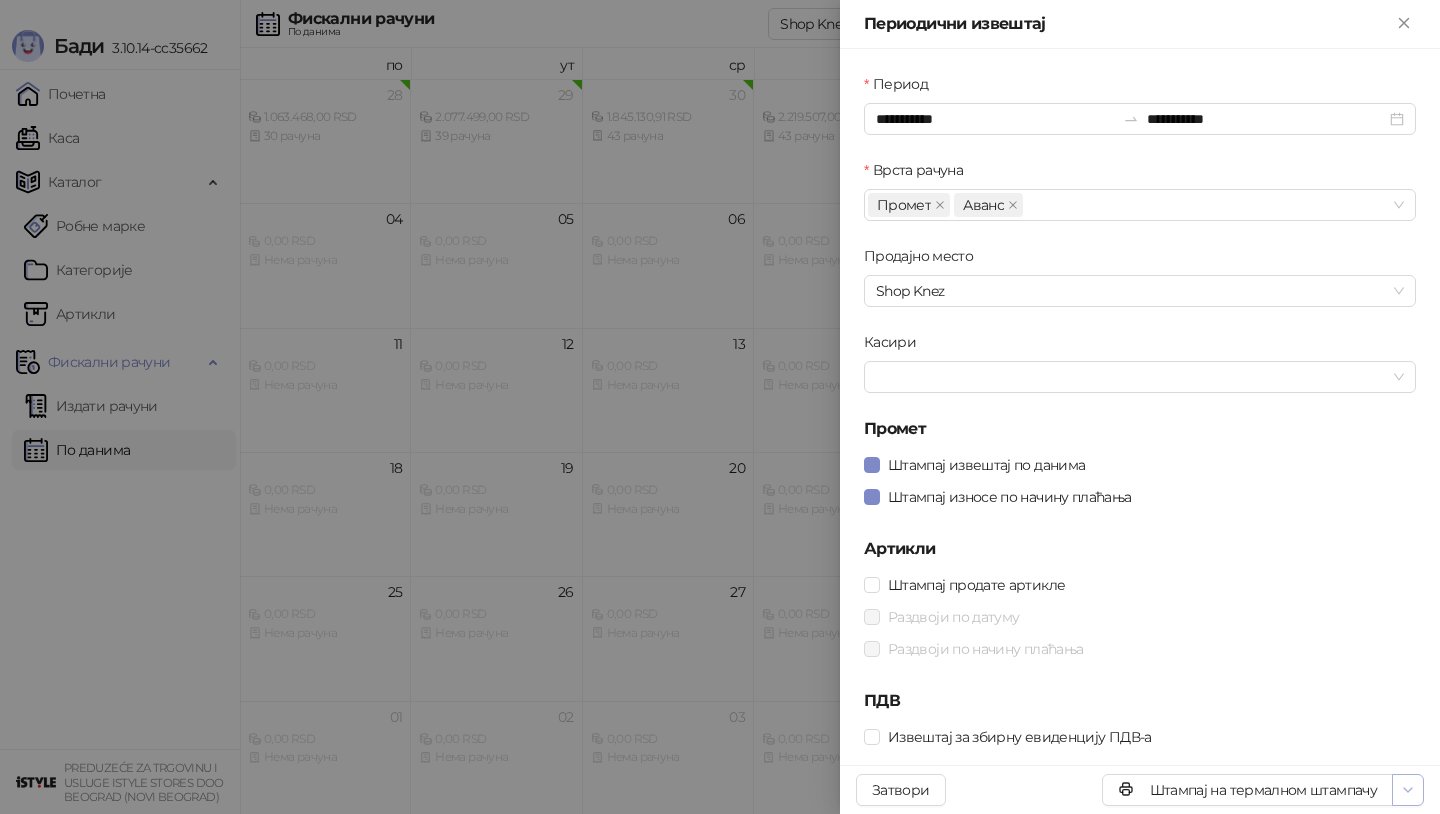 click 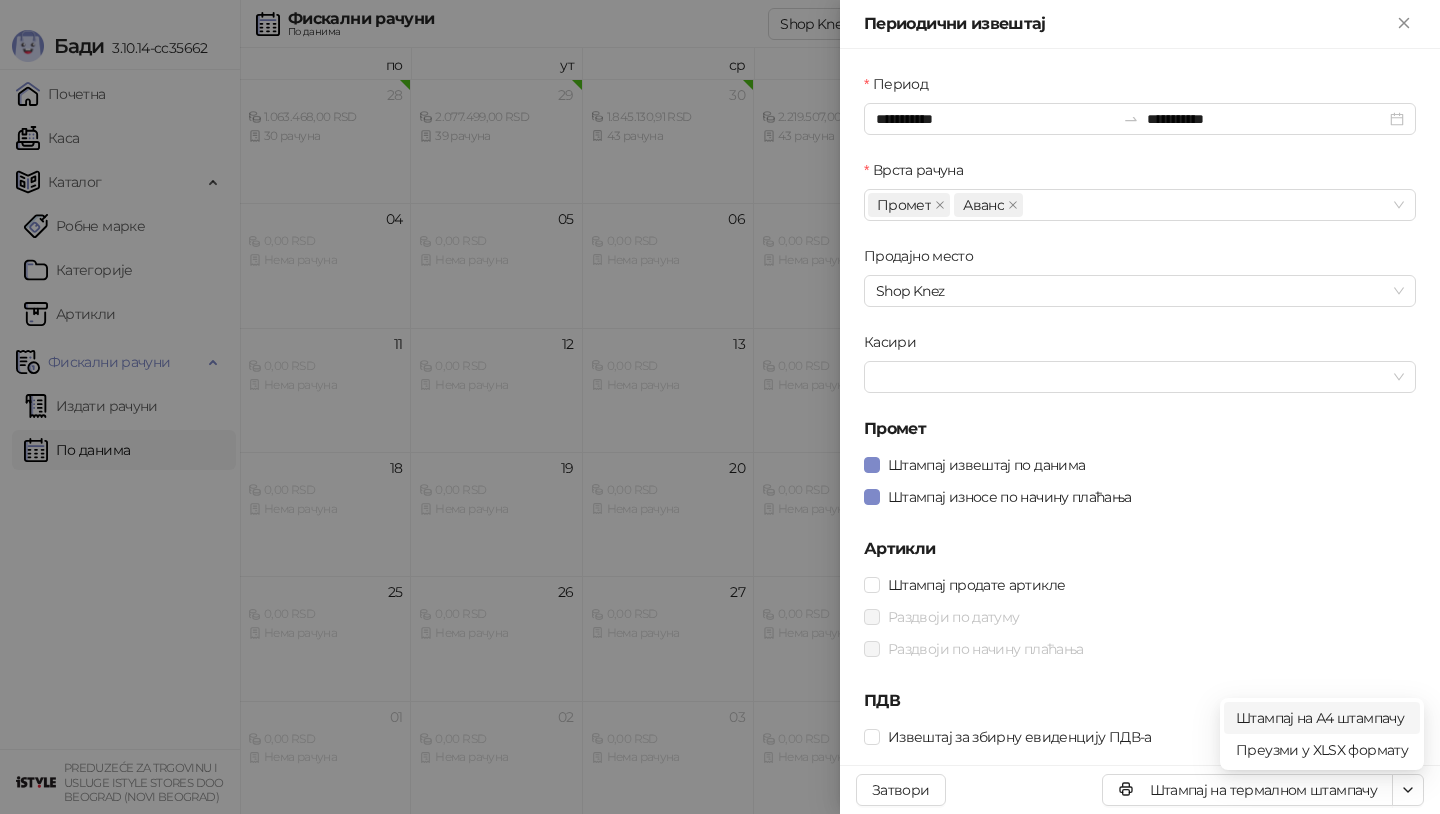 click on "Штампај на А4 штампачу" at bounding box center [1322, 718] 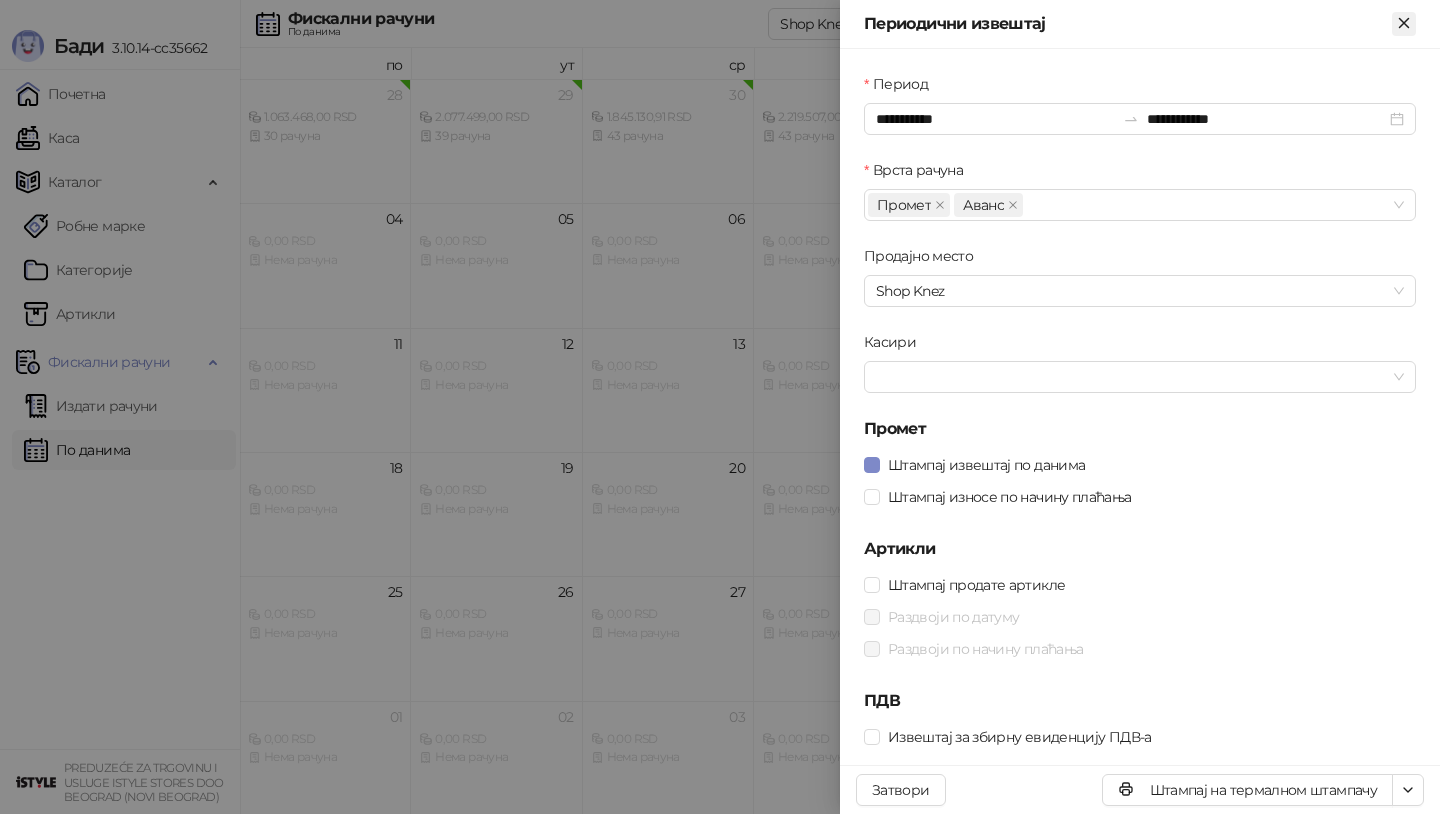 click 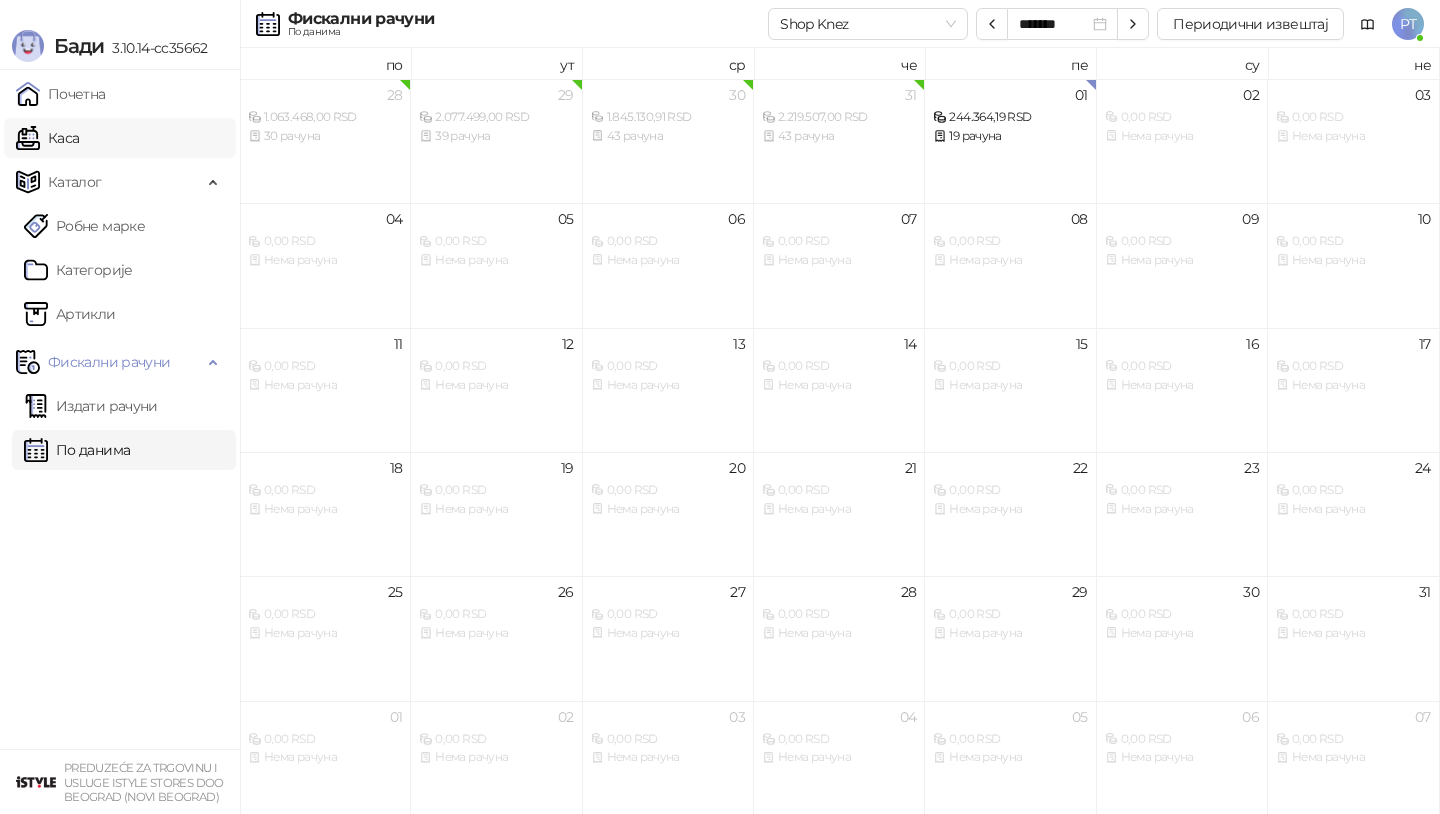 click on "Каса" at bounding box center [47, 138] 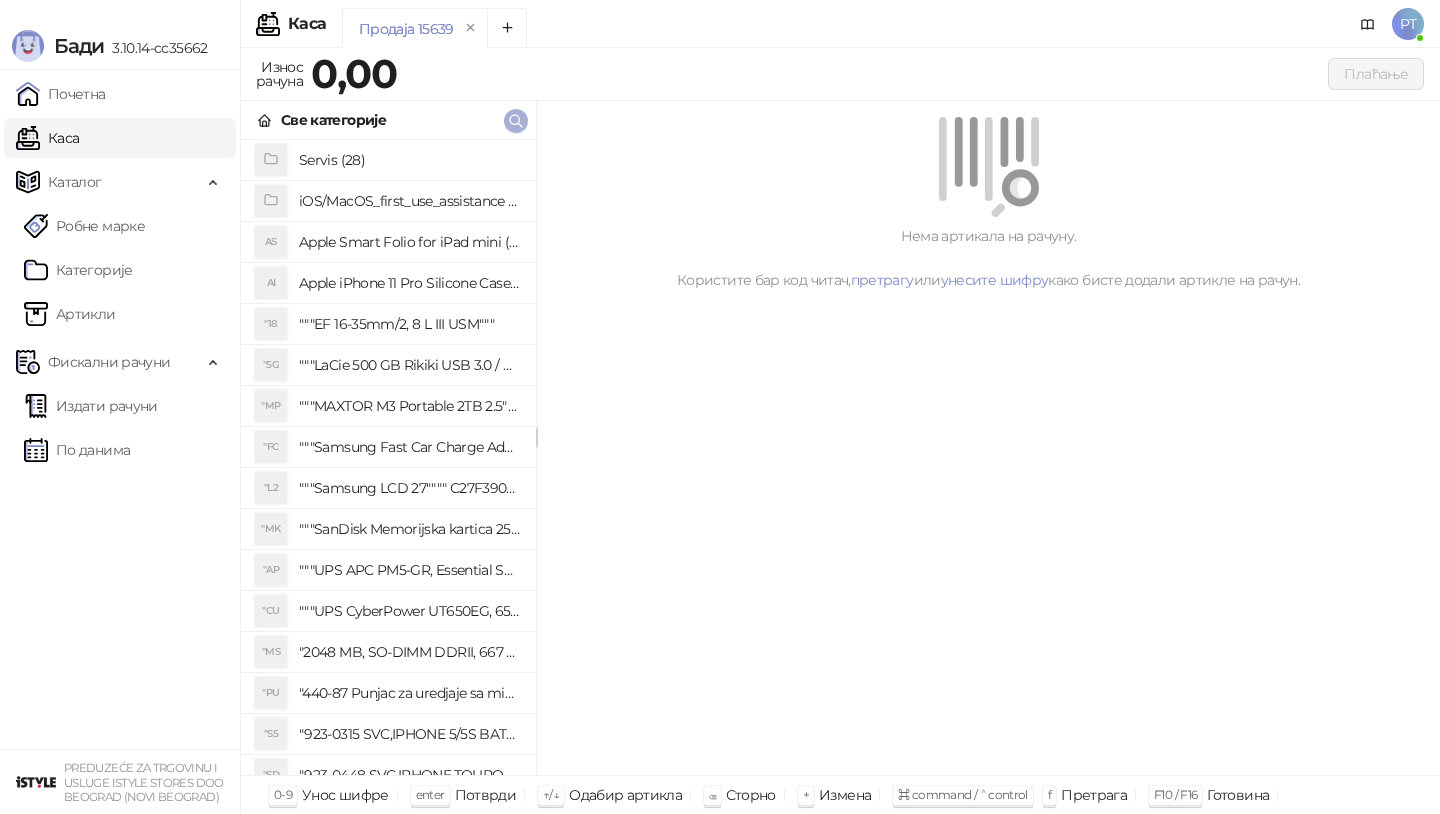 click 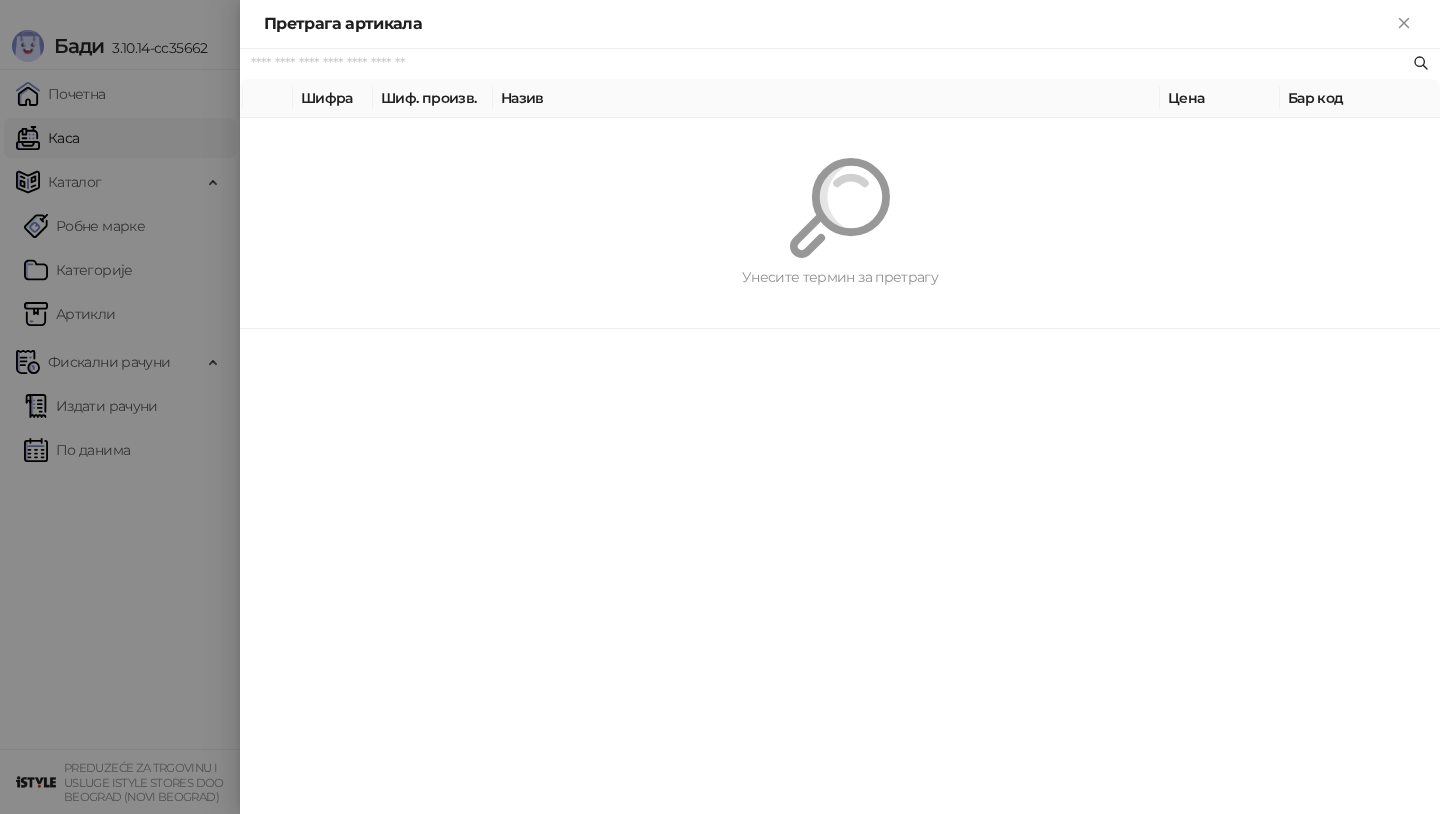 paste on "*********" 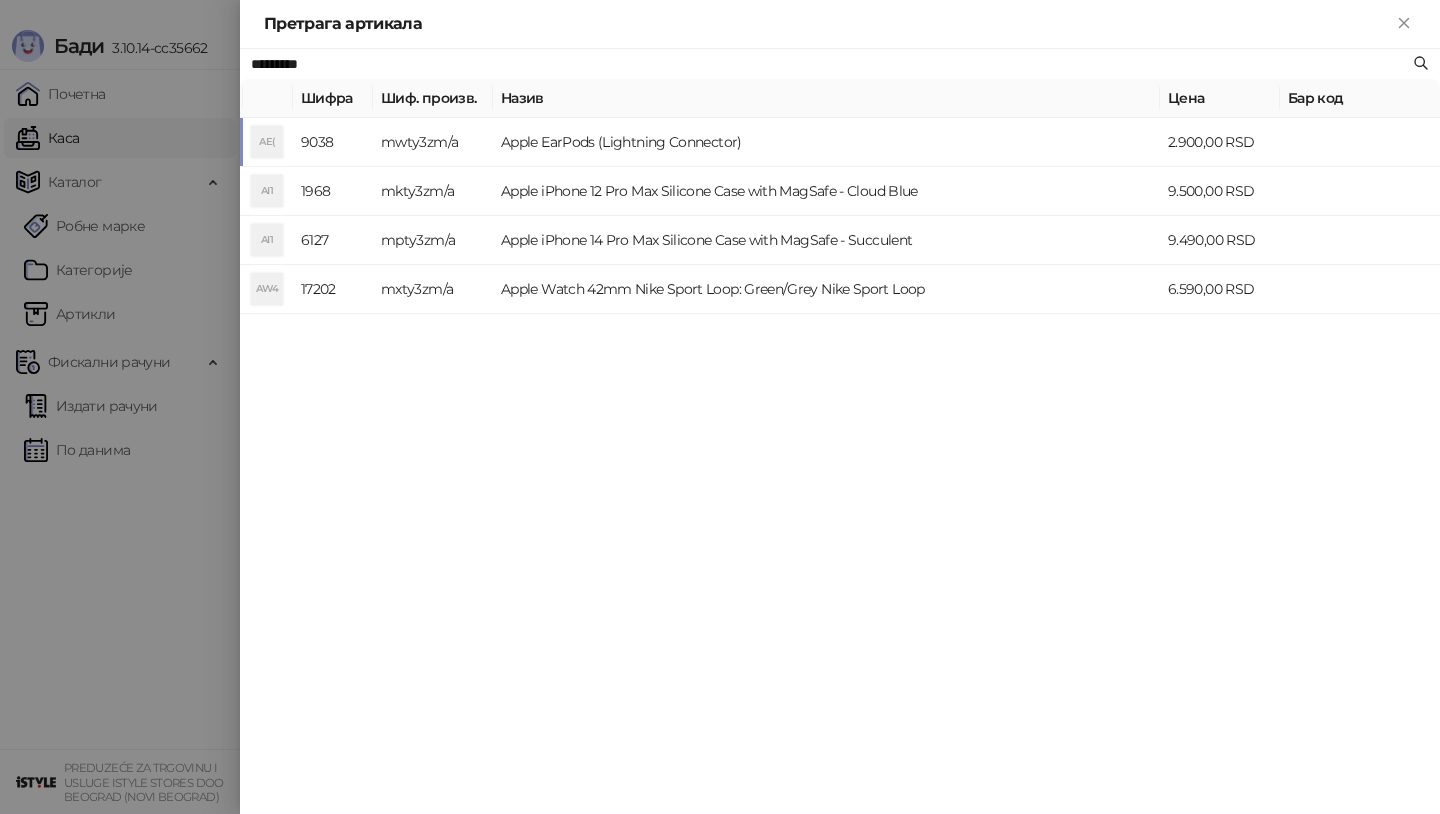 click on "AE(" at bounding box center (267, 142) 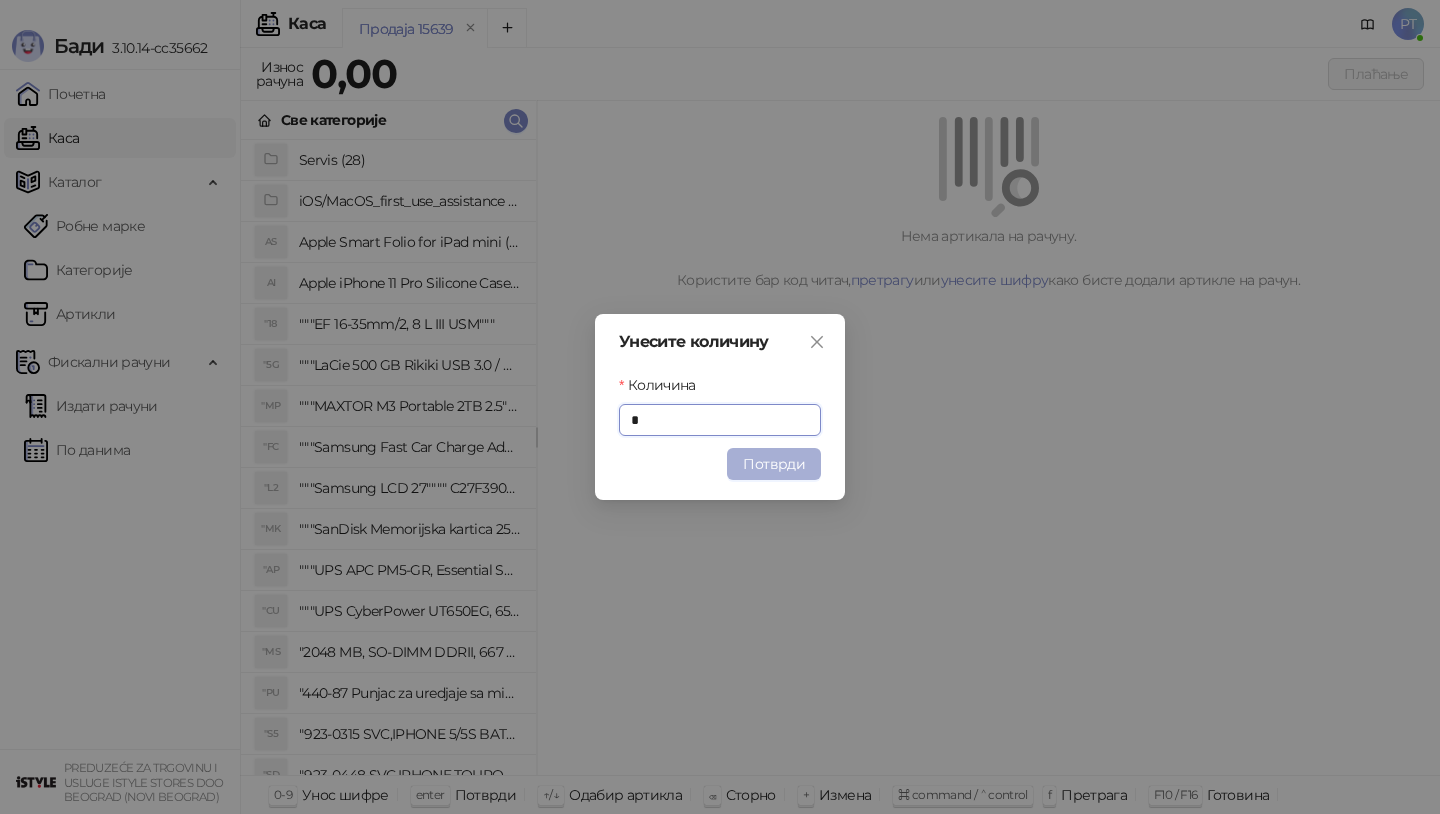 click on "Потврди" at bounding box center [774, 464] 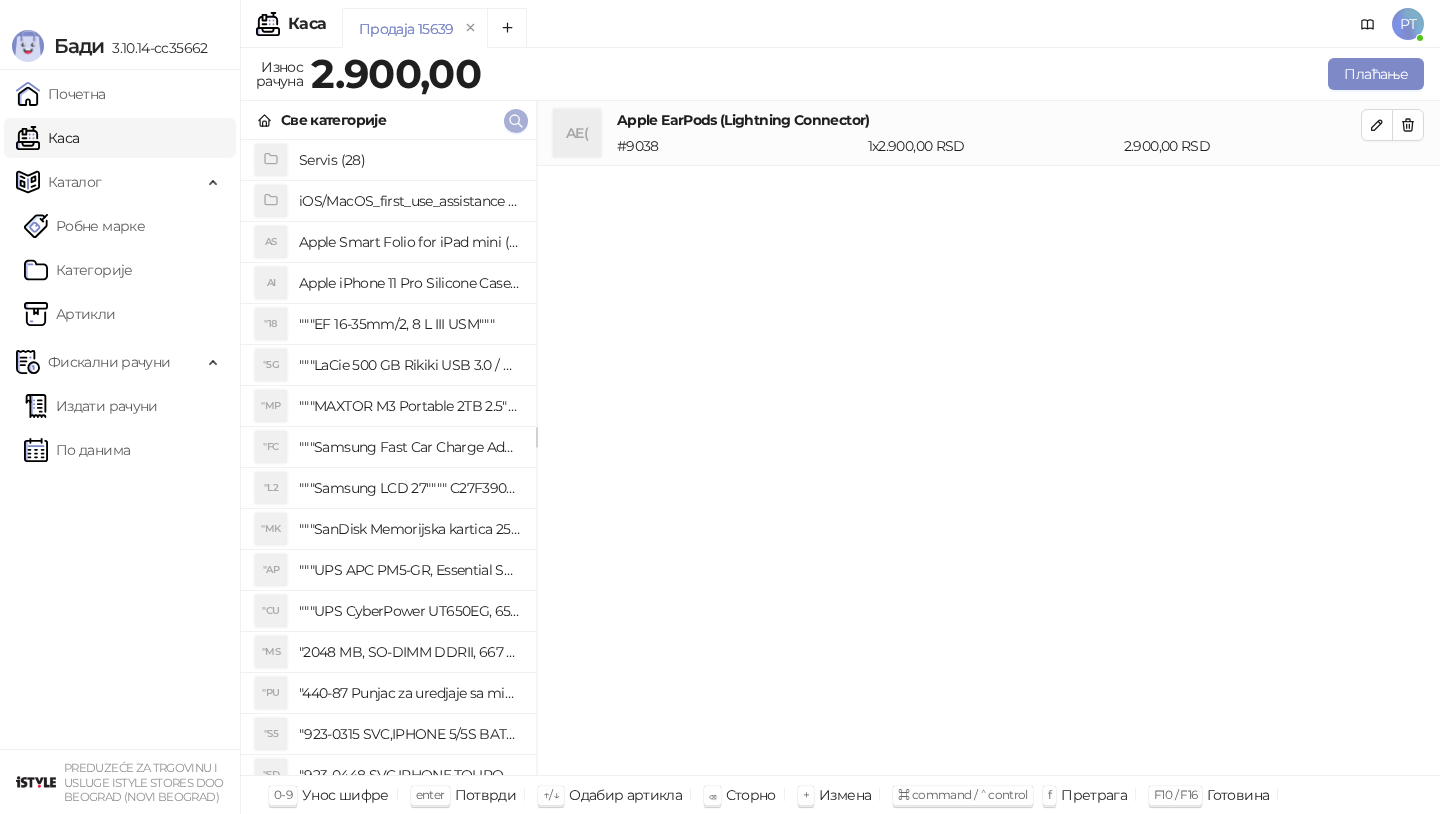 click 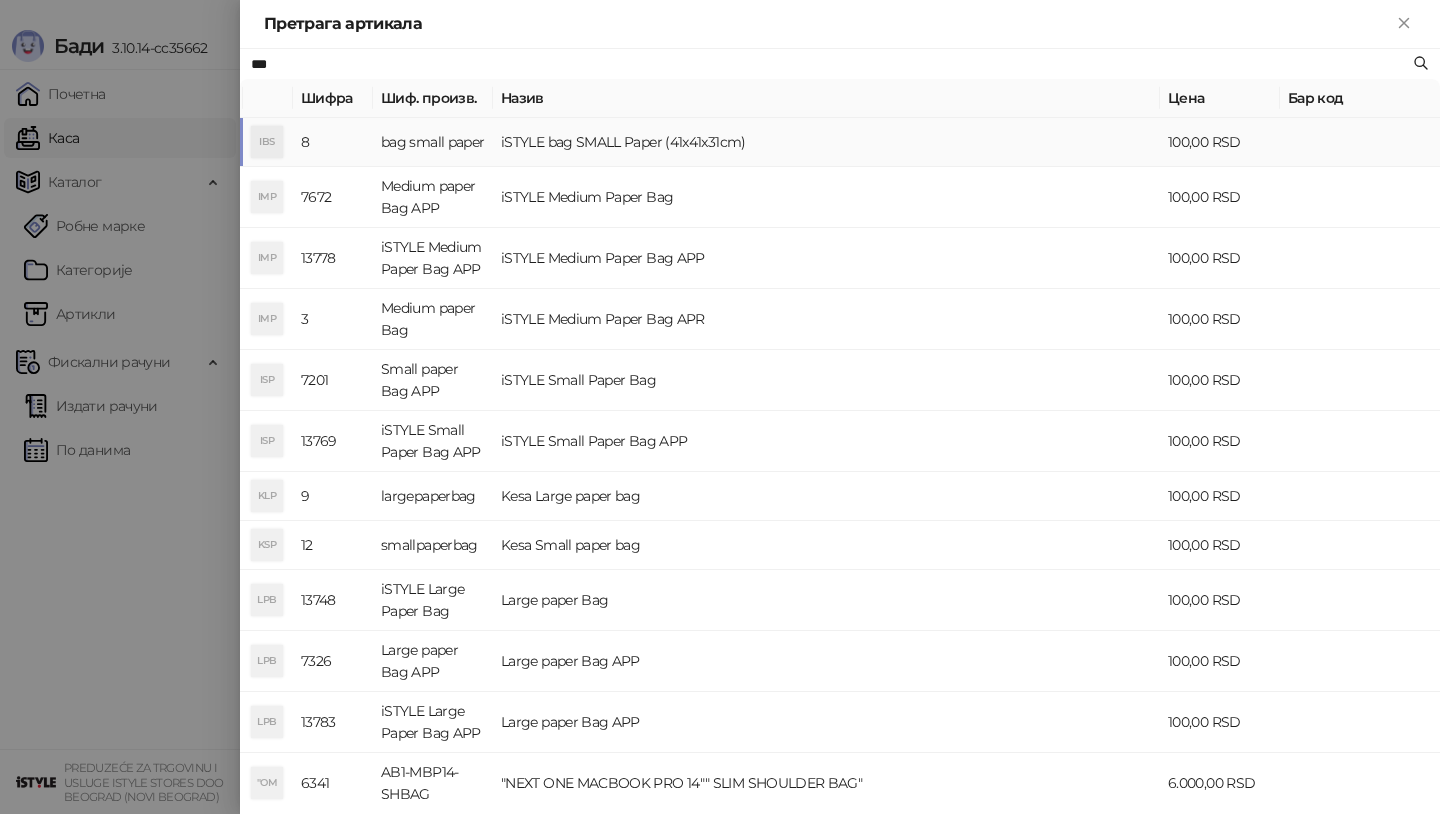 type on "***" 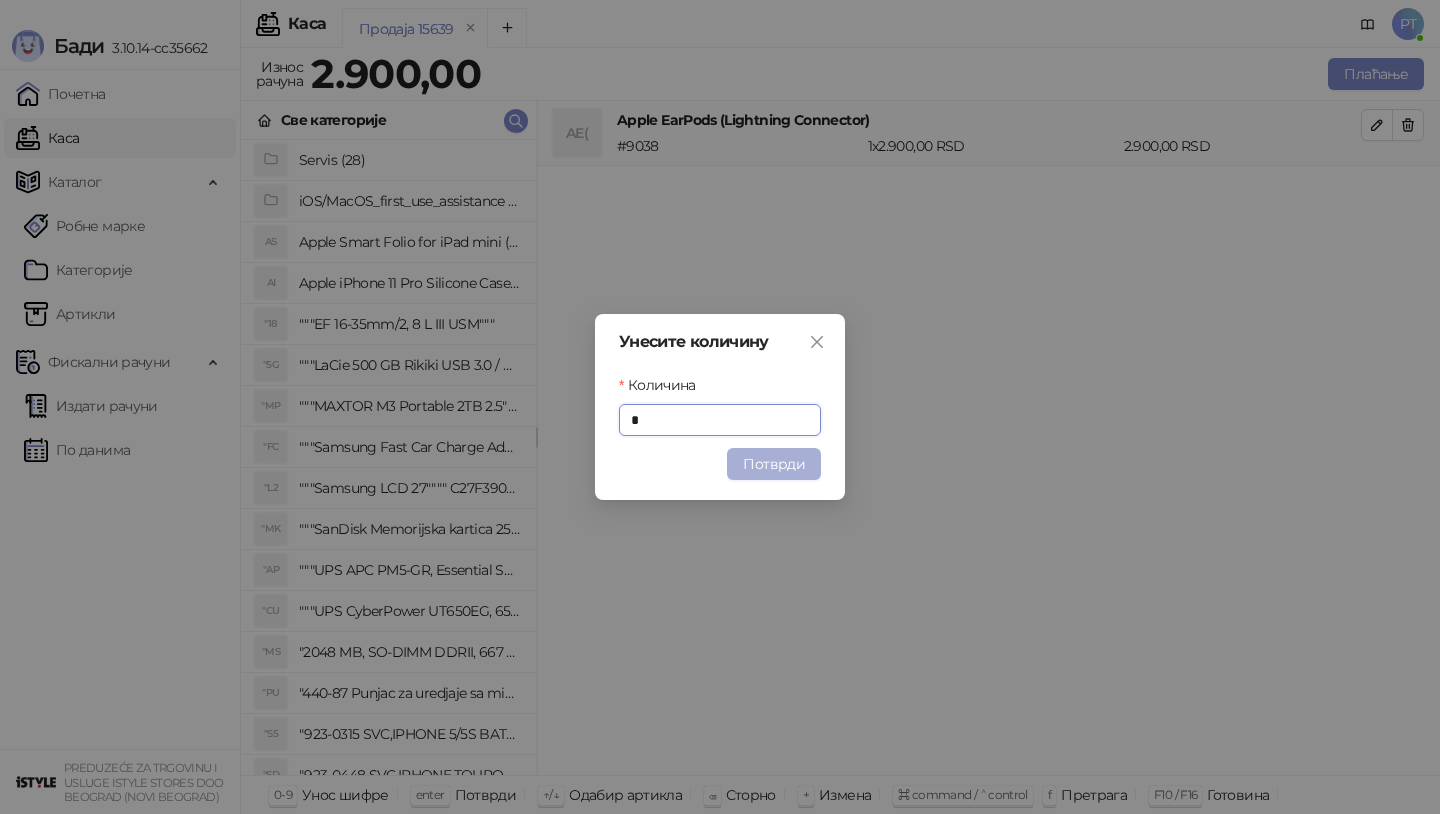 click on "Потврди" at bounding box center [774, 464] 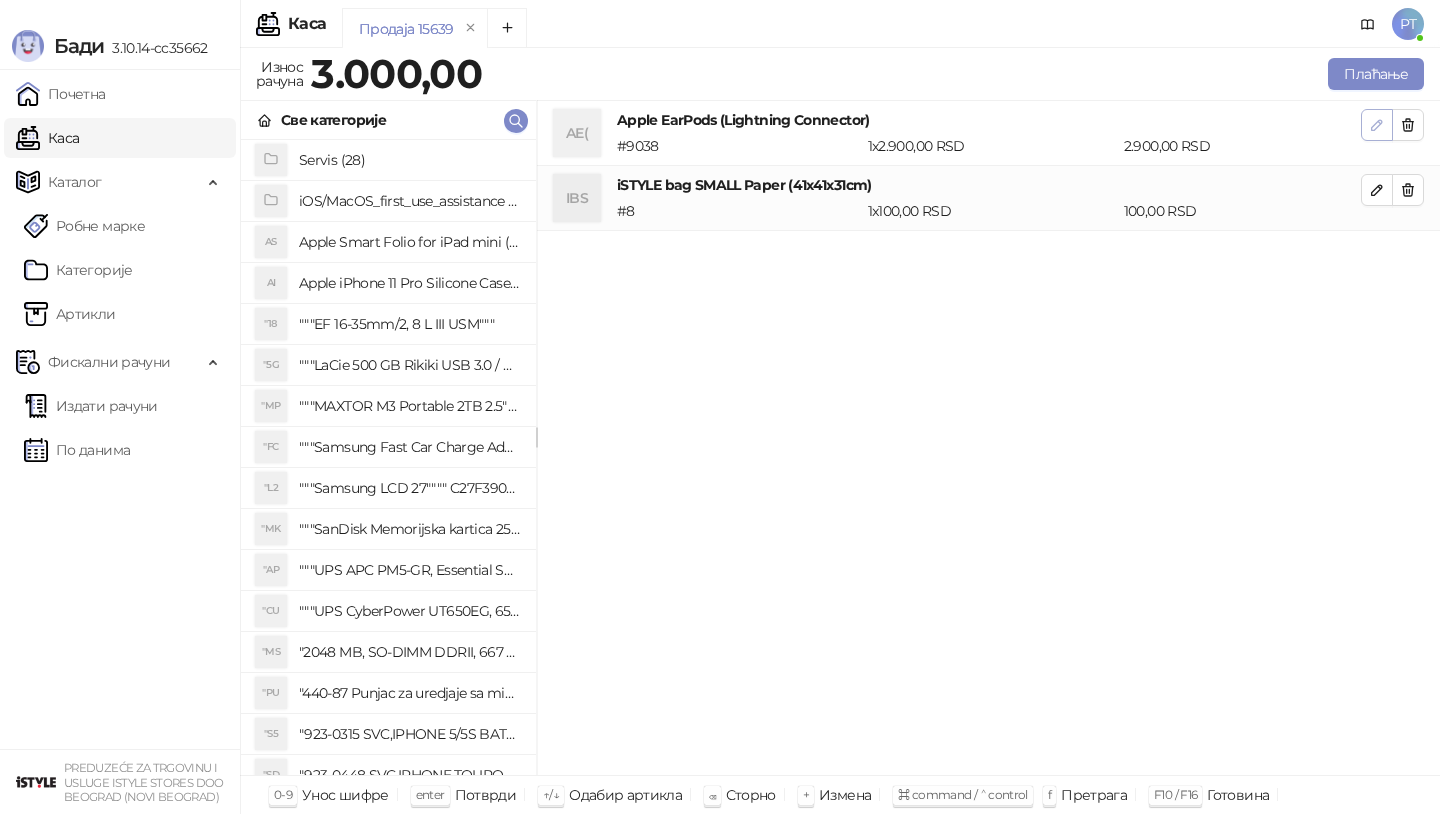click 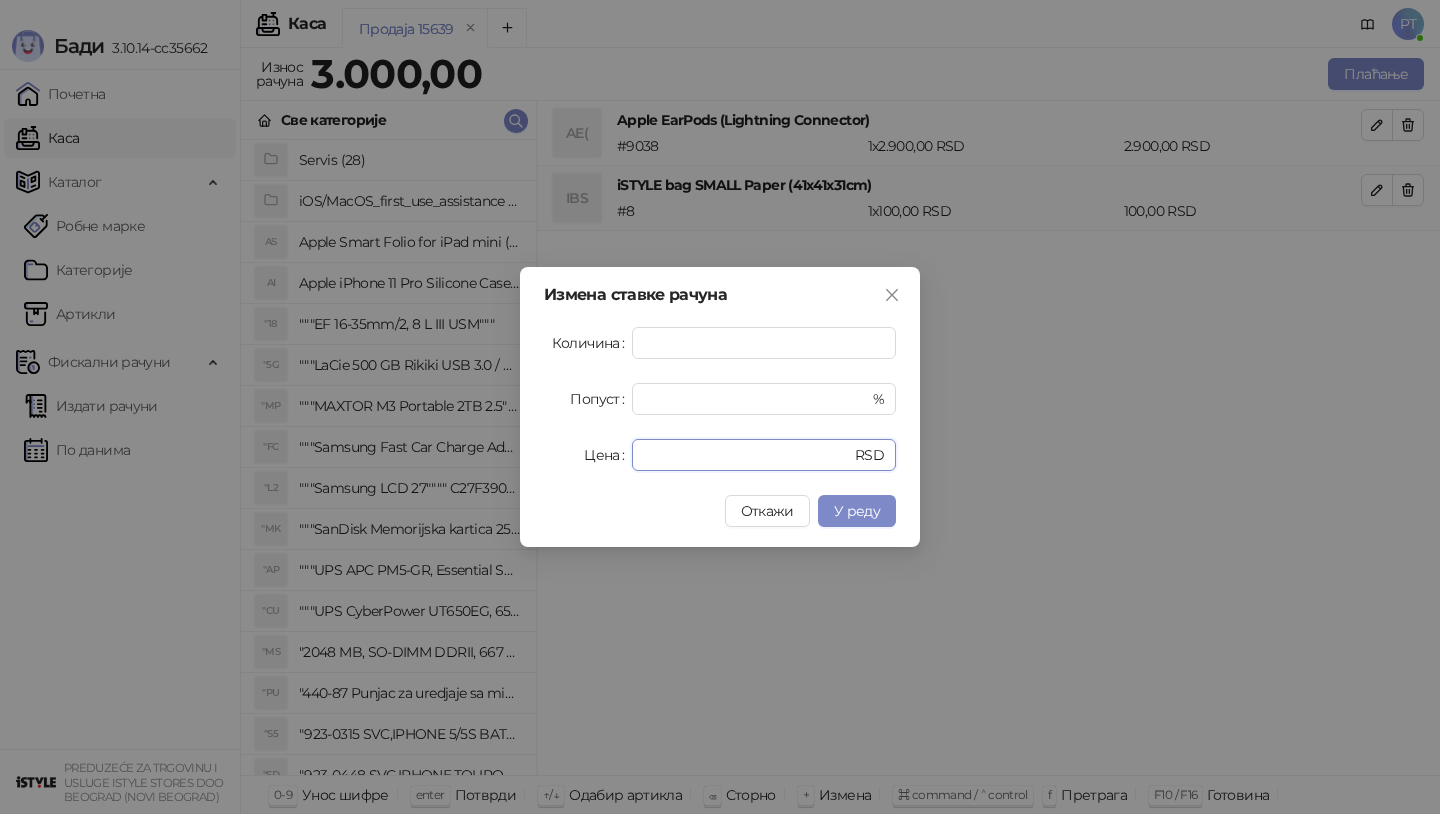 drag, startPoint x: 690, startPoint y: 454, endPoint x: 499, endPoint y: 454, distance: 191 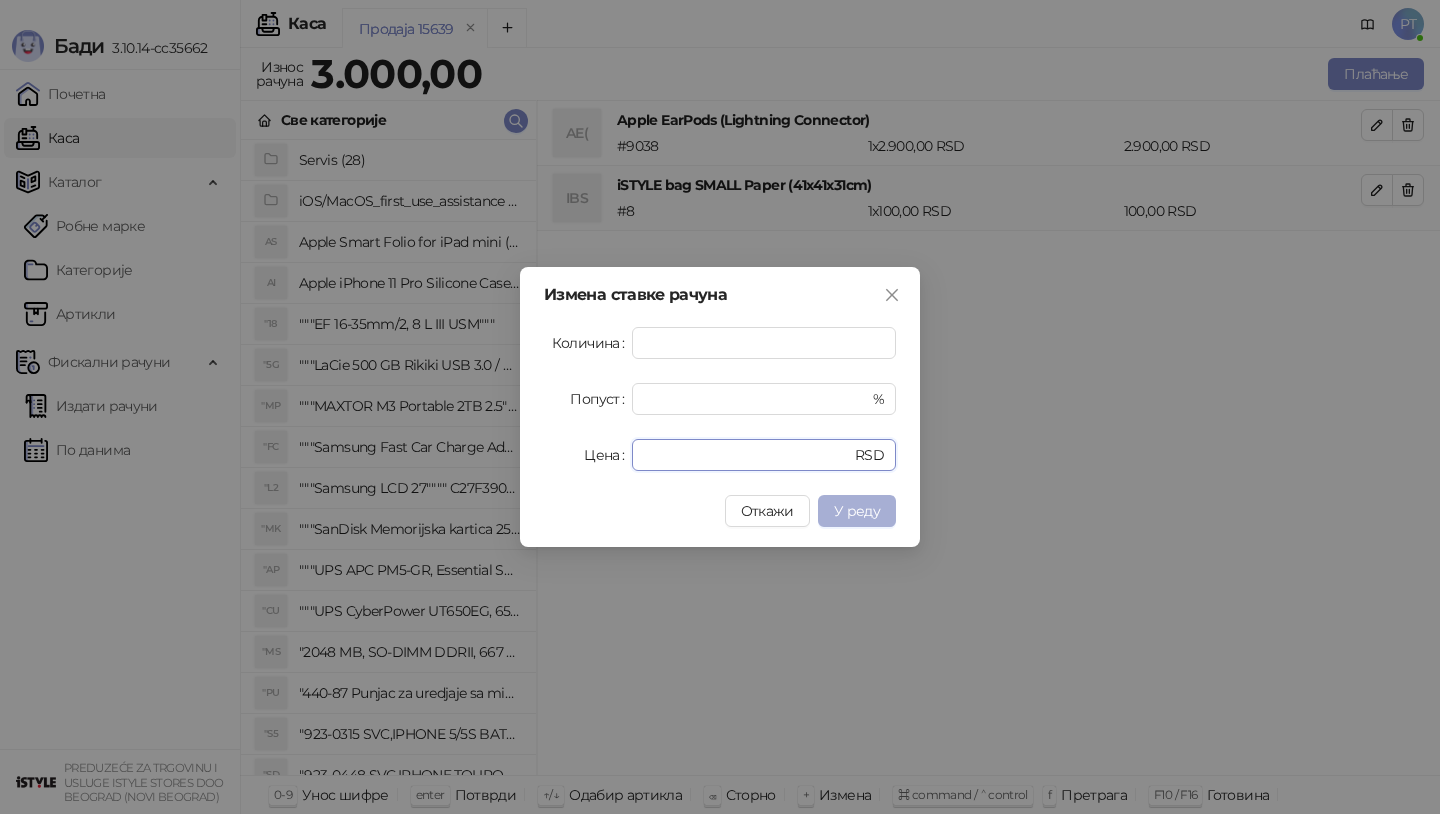 type on "****" 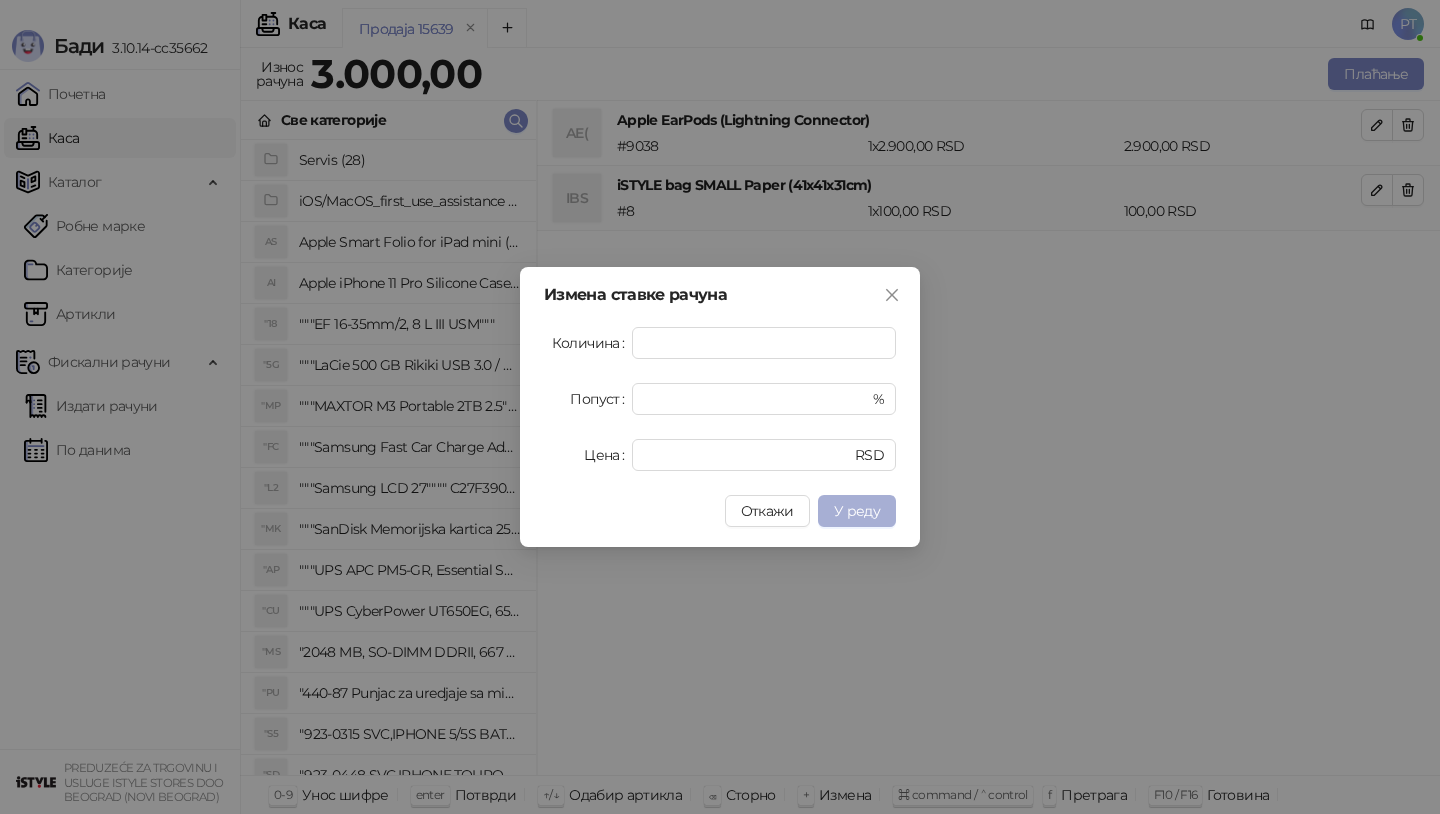 click on "У реду" at bounding box center (857, 511) 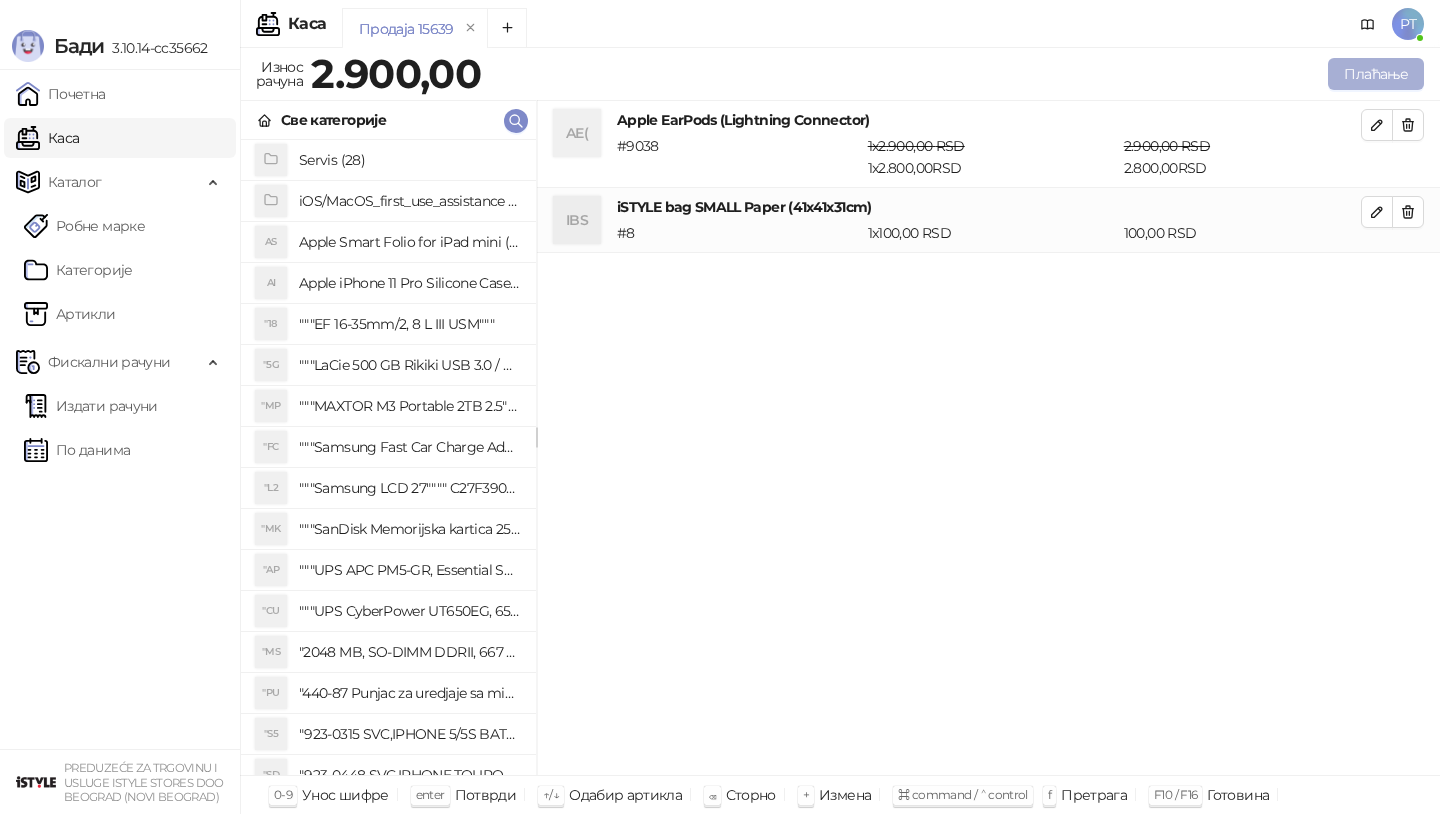 click on "Плаћање" at bounding box center (1376, 74) 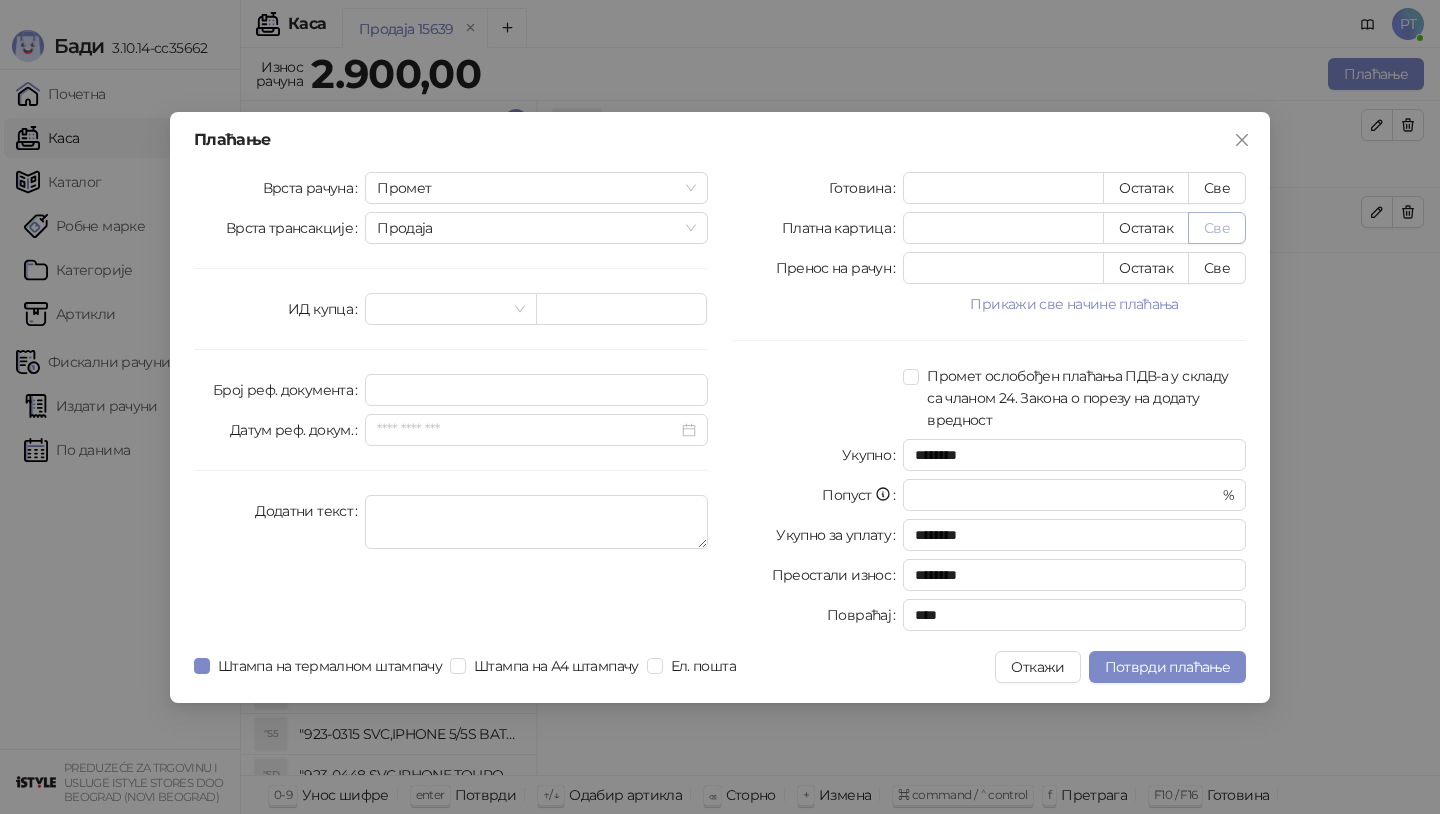 click on "Све" at bounding box center [1217, 228] 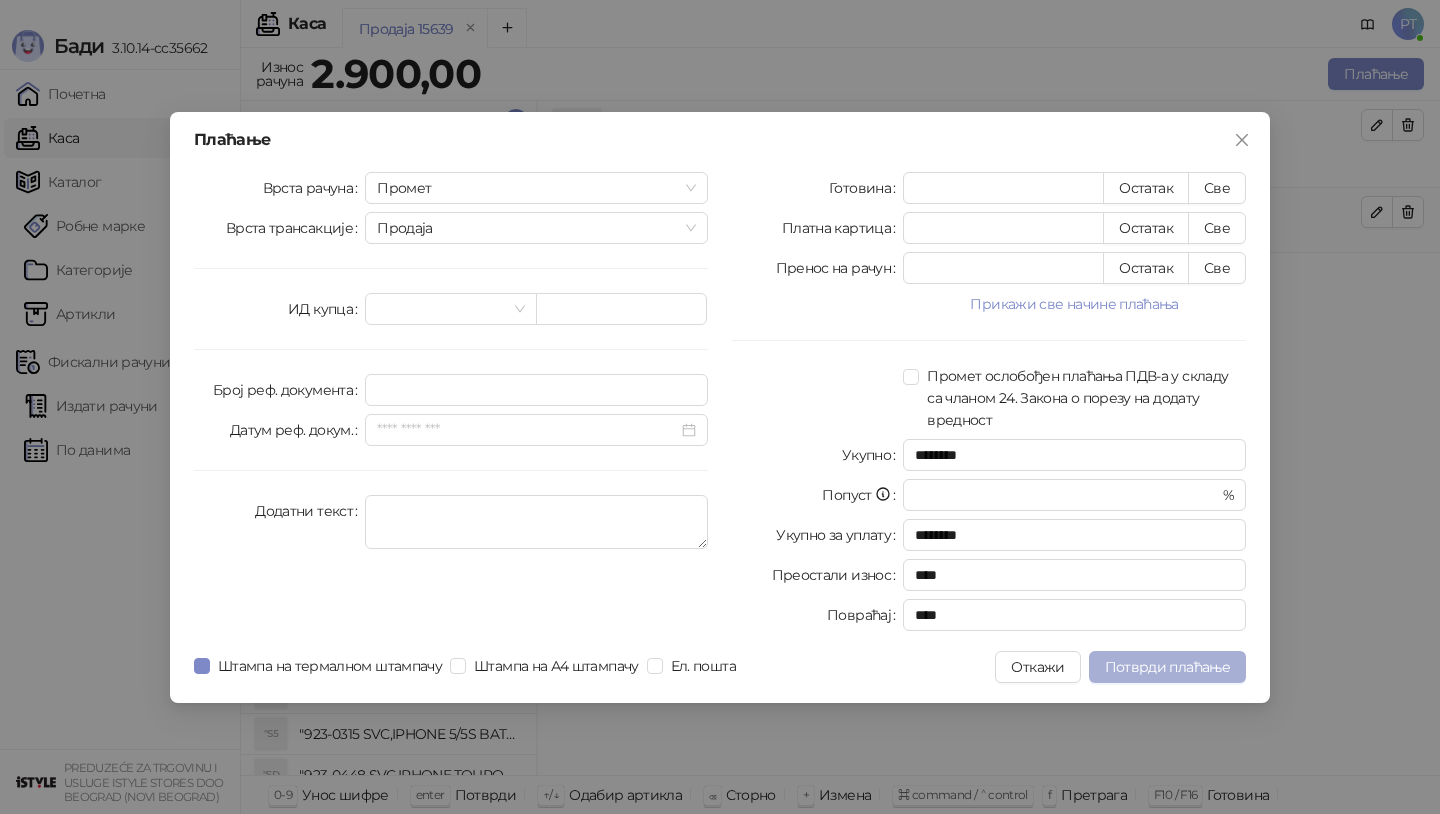 click on "Потврди плаћање" at bounding box center (1167, 667) 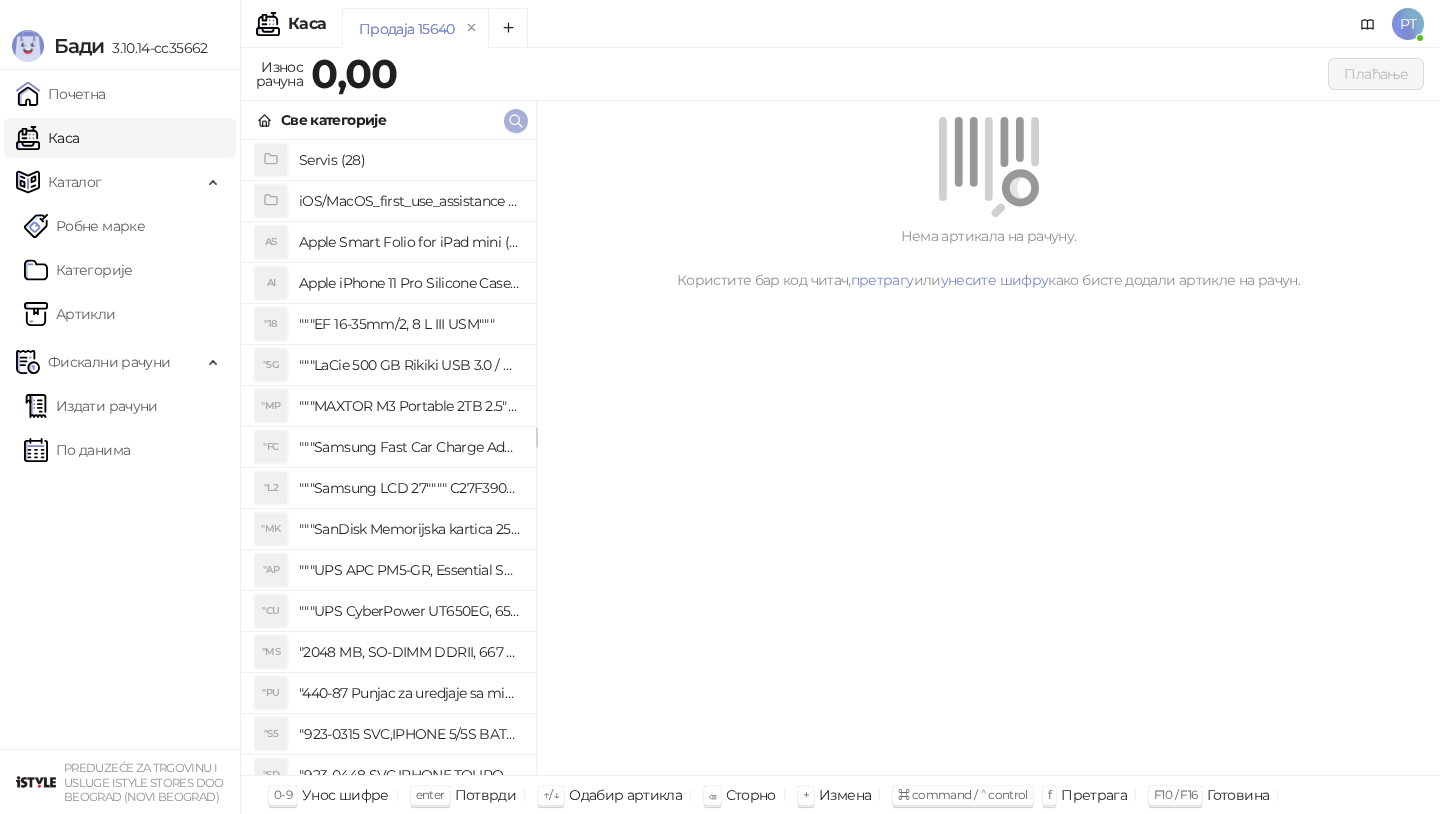 click 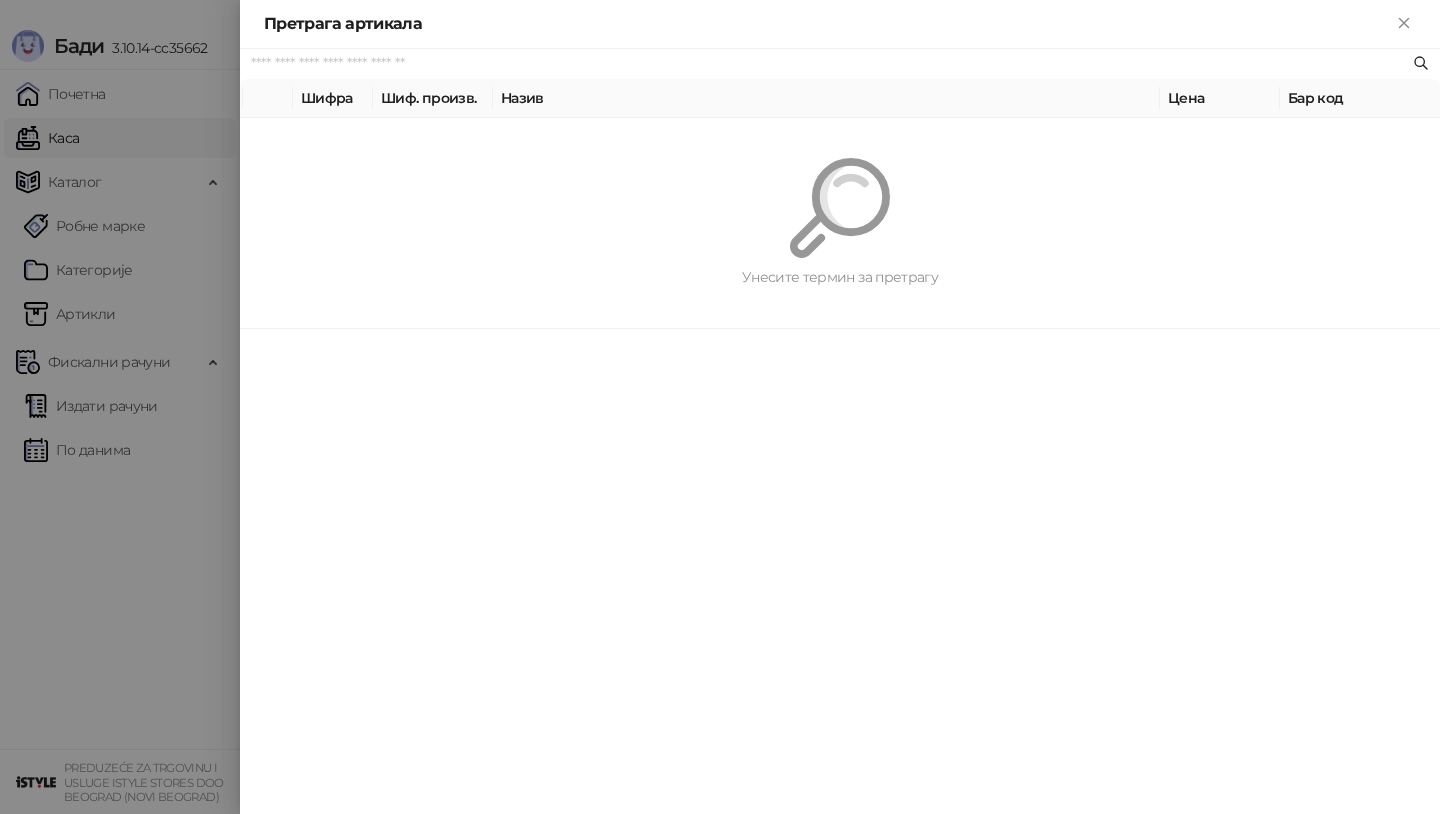 paste on "*********" 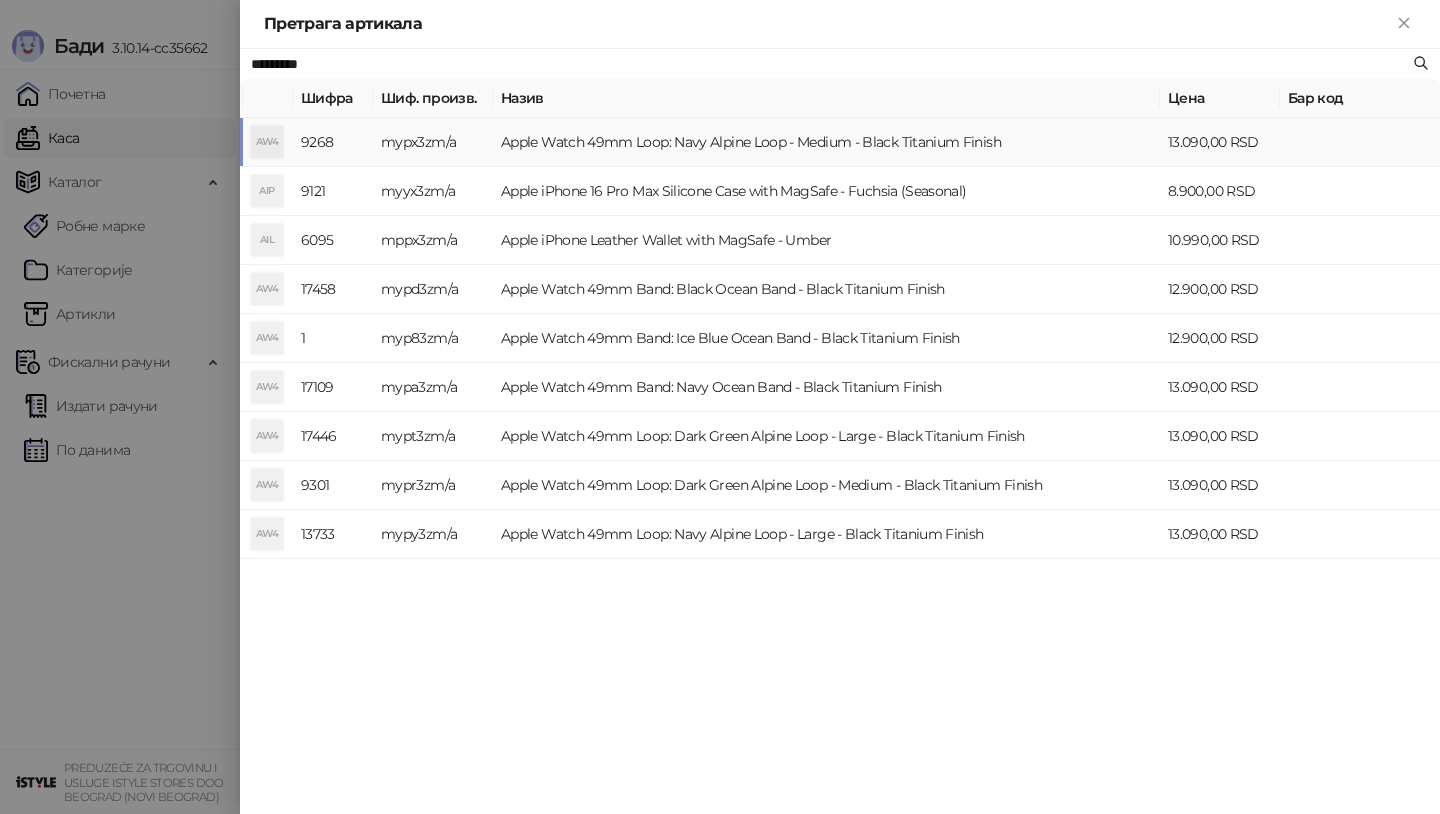 click on "AW4" at bounding box center (267, 142) 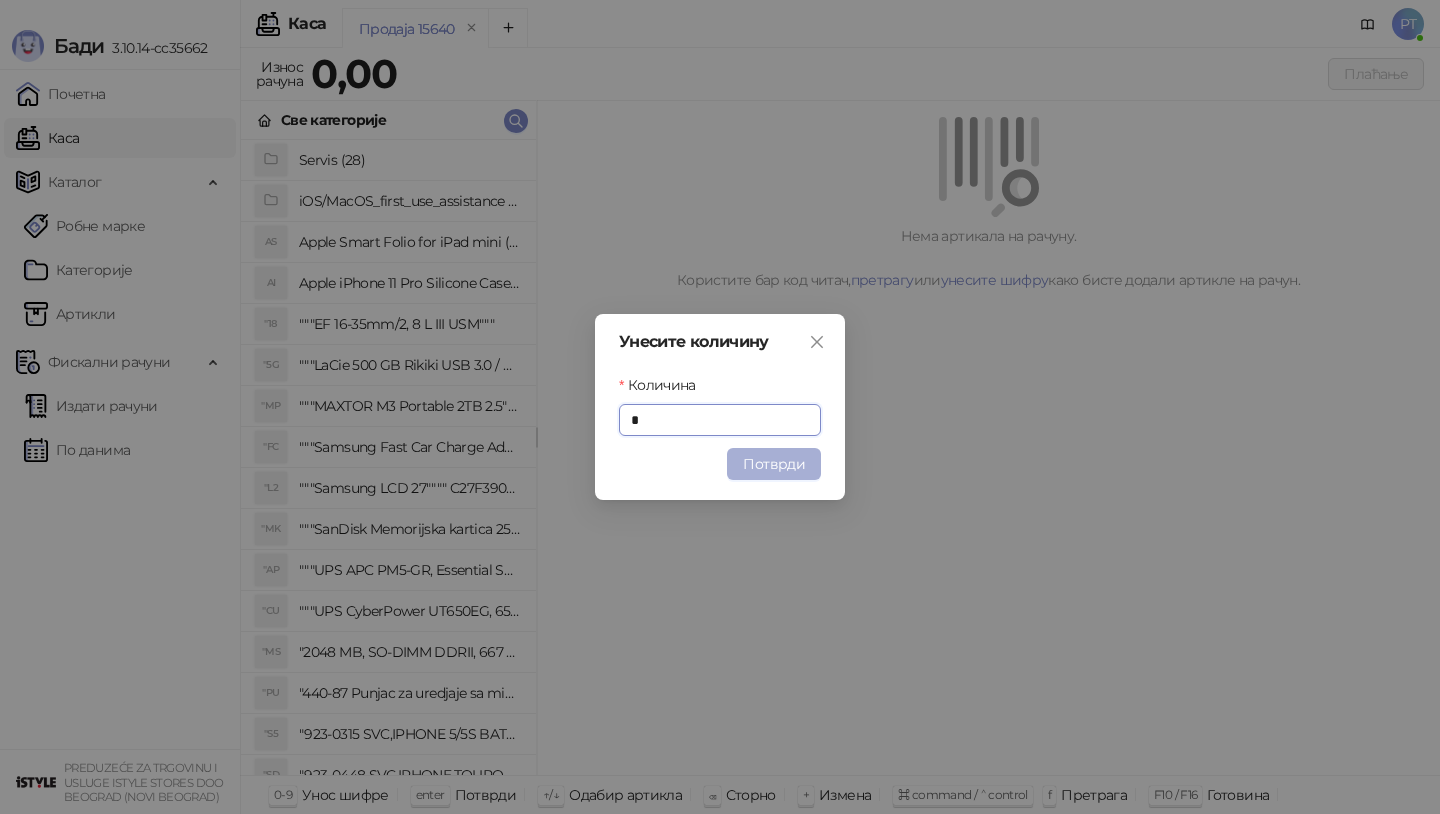 click on "Потврди" at bounding box center (774, 464) 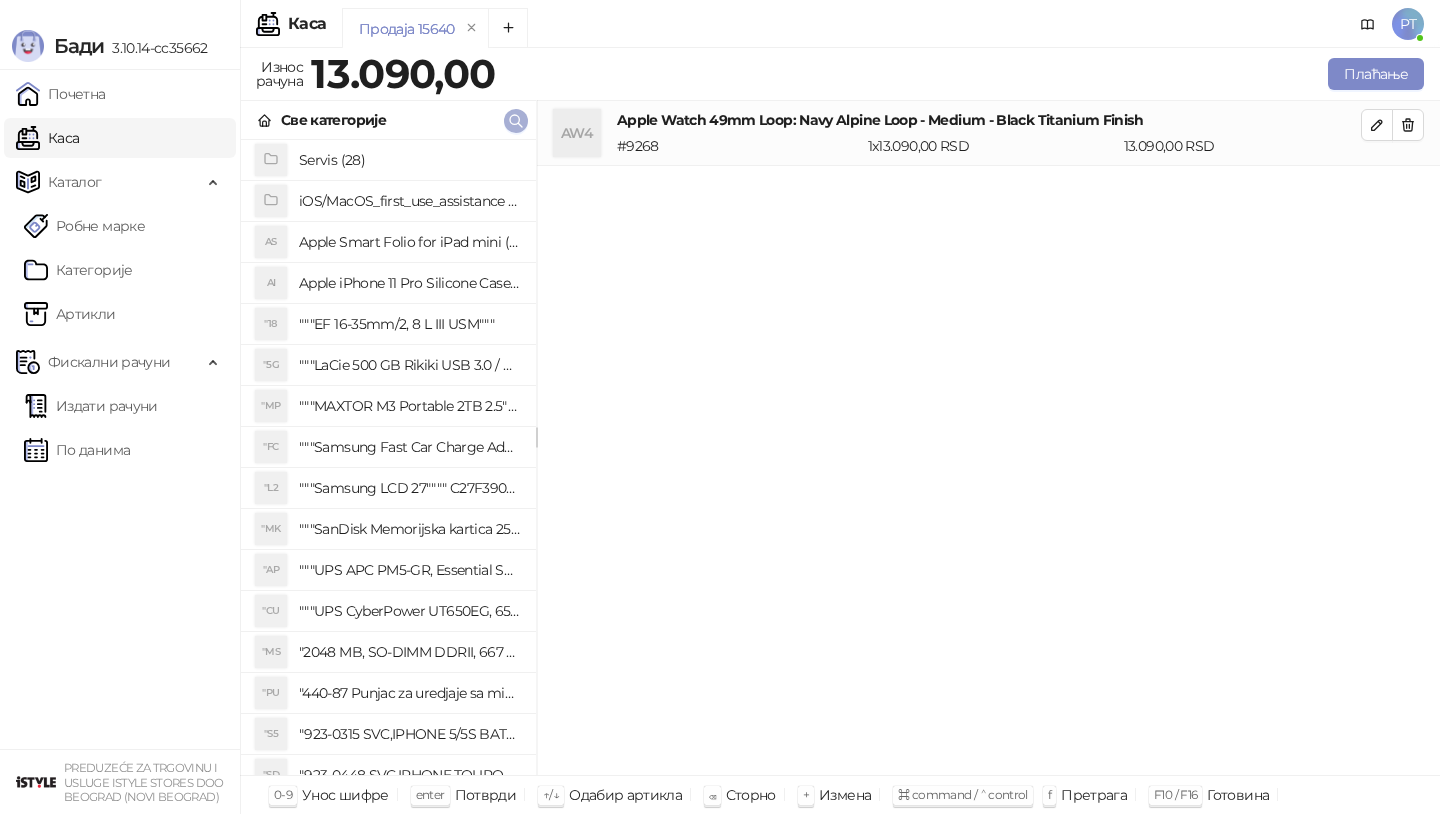 click 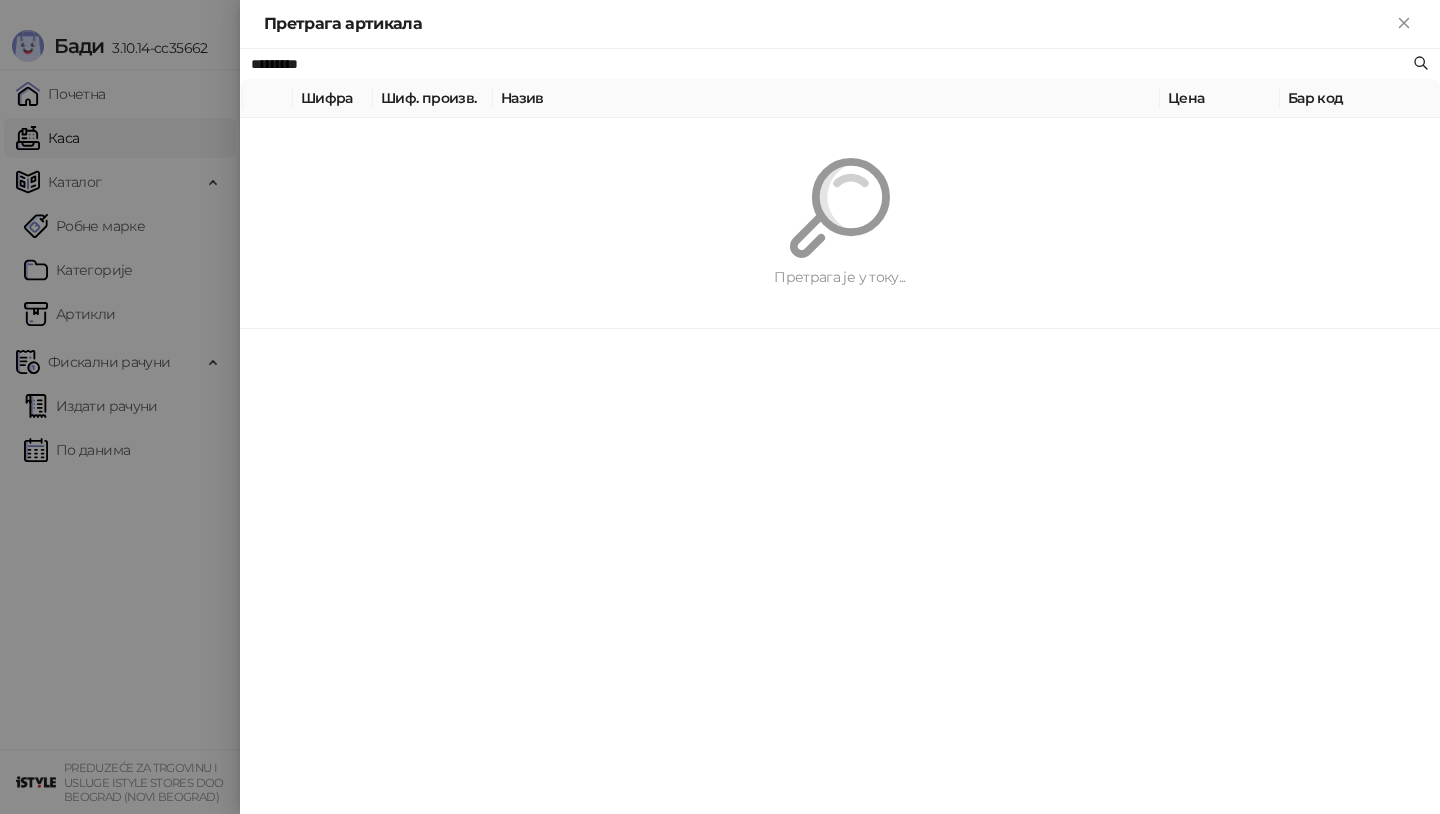 paste on "****" 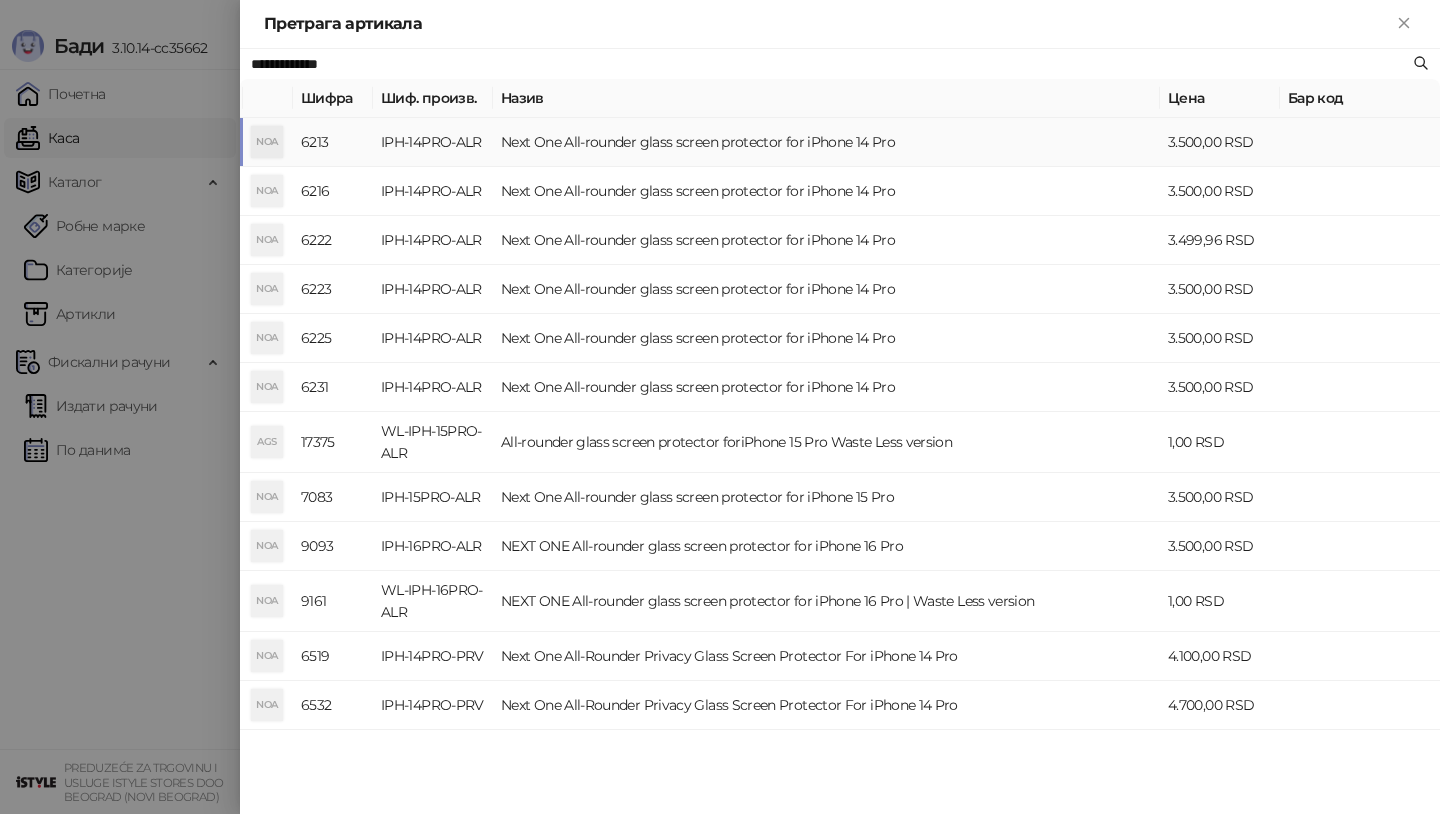 click on "NOA" at bounding box center [267, 142] 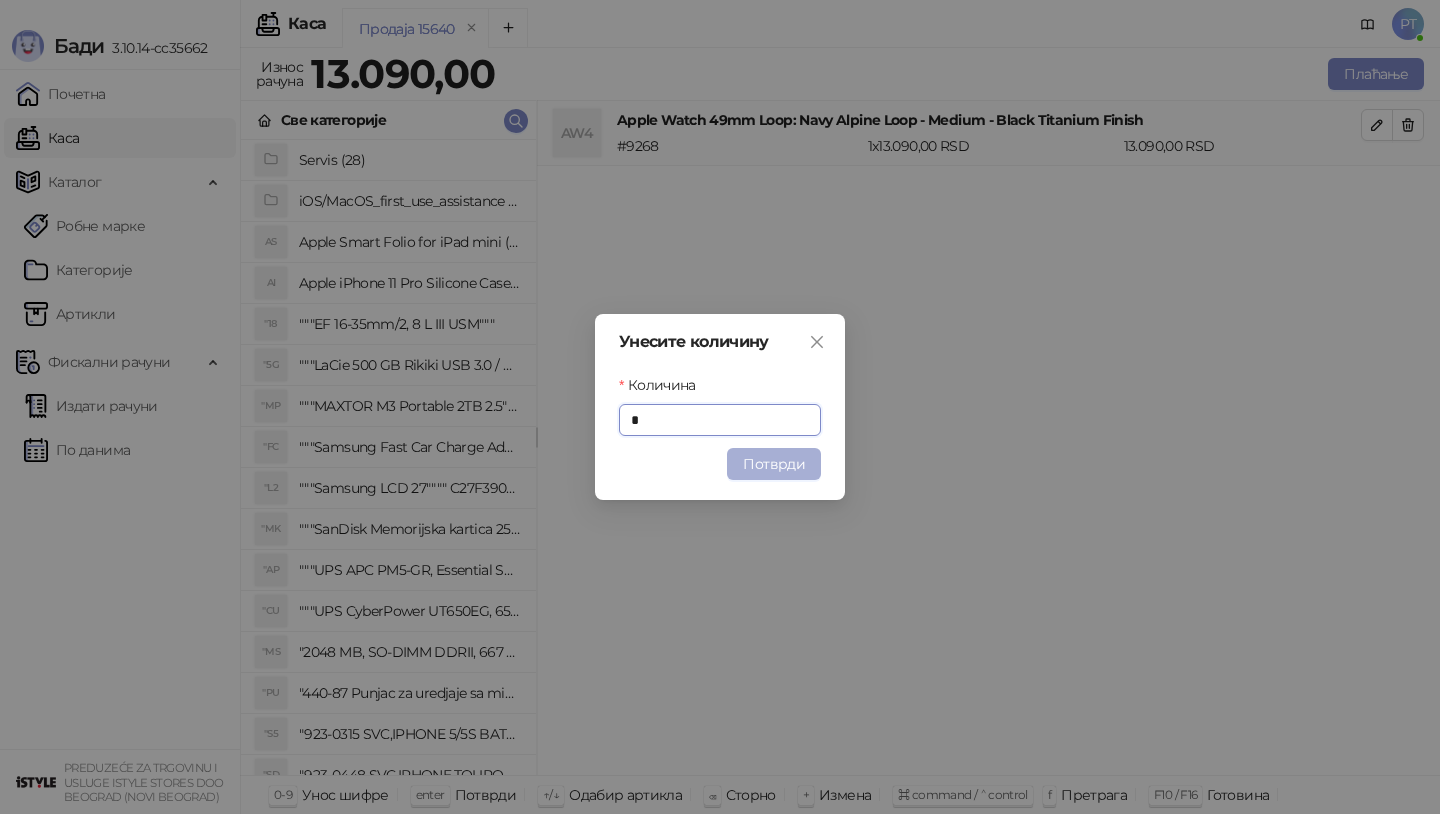 click on "Потврди" at bounding box center (774, 464) 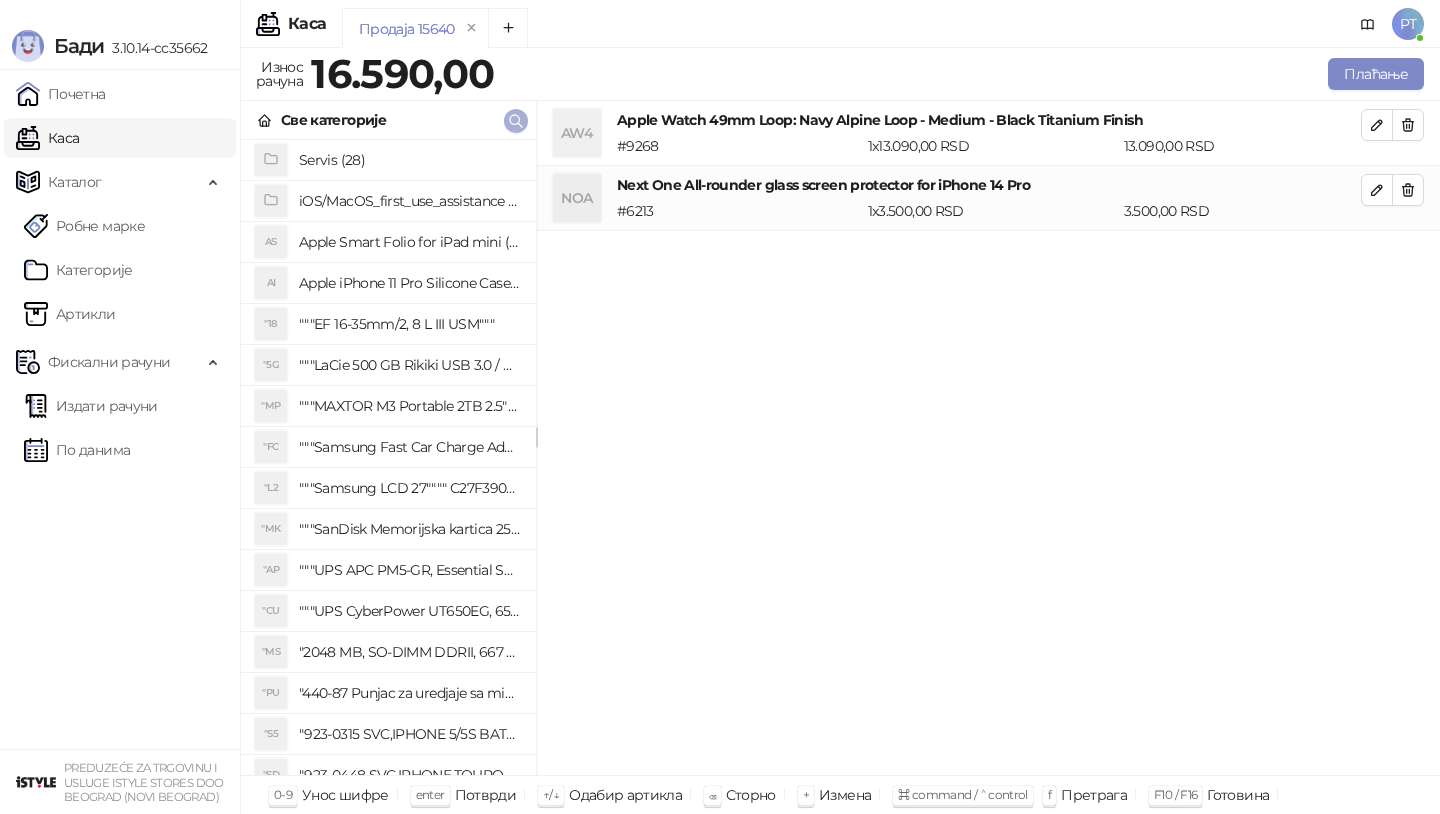click 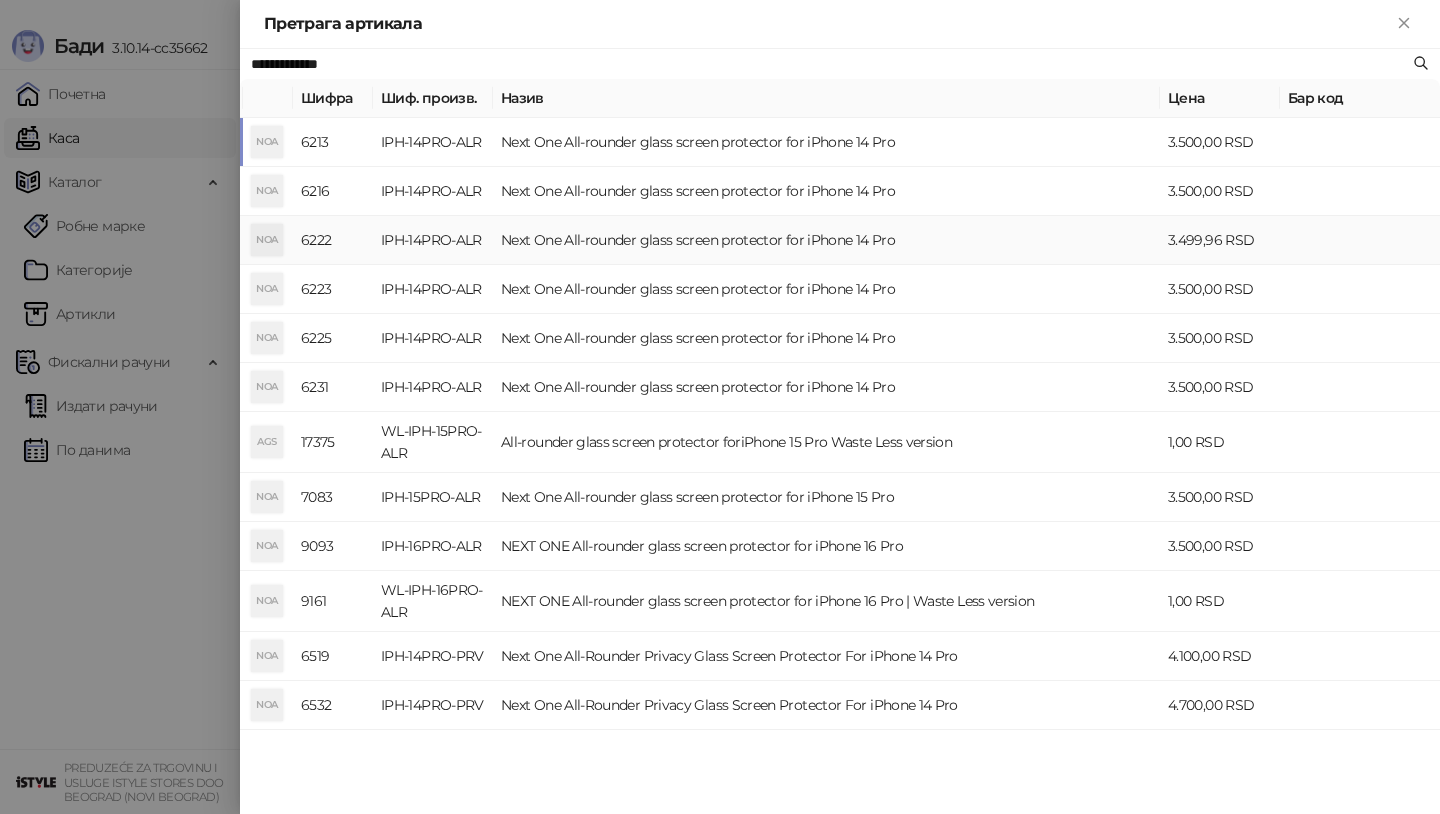 paste on "**********" 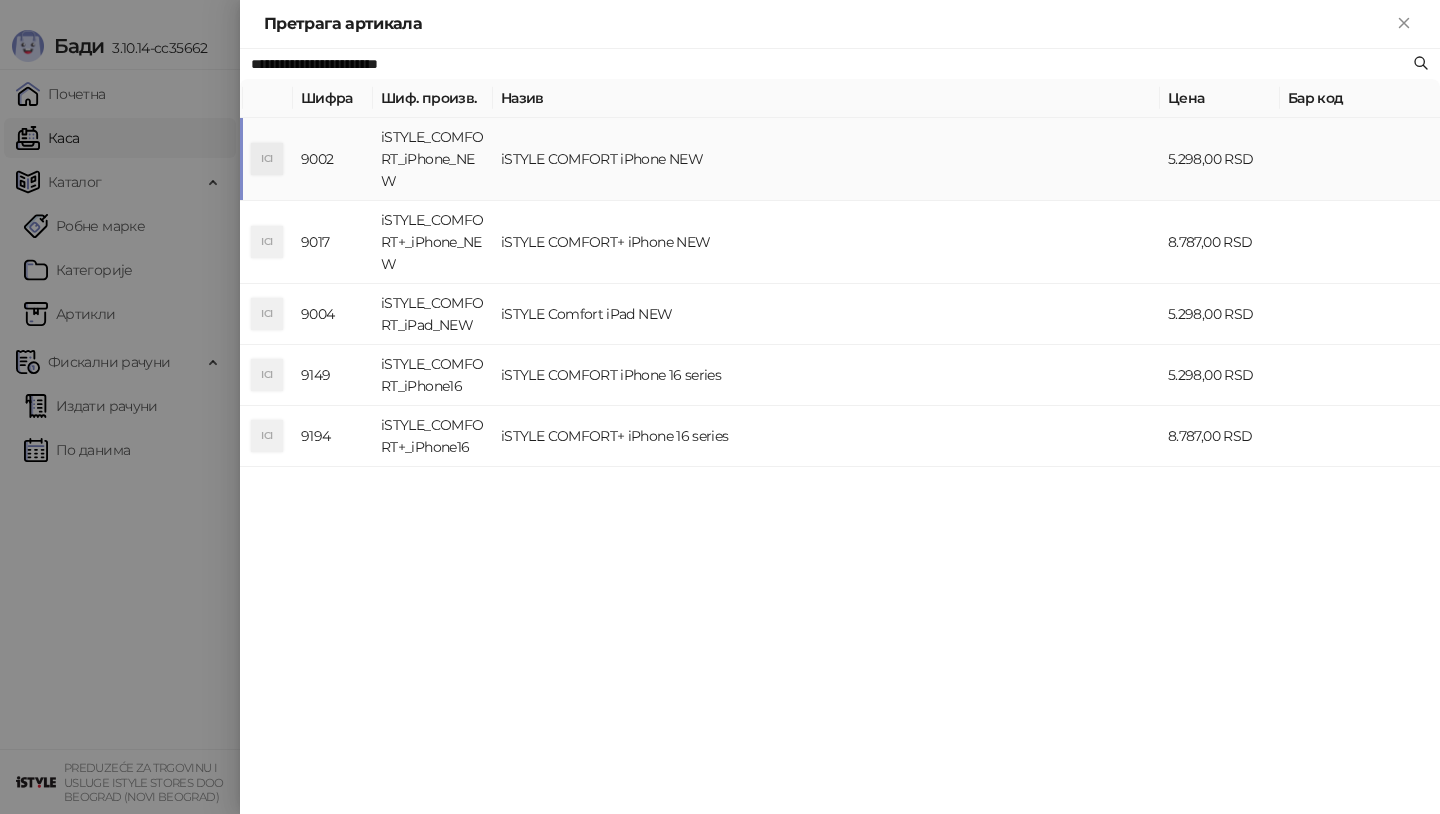 type on "**********" 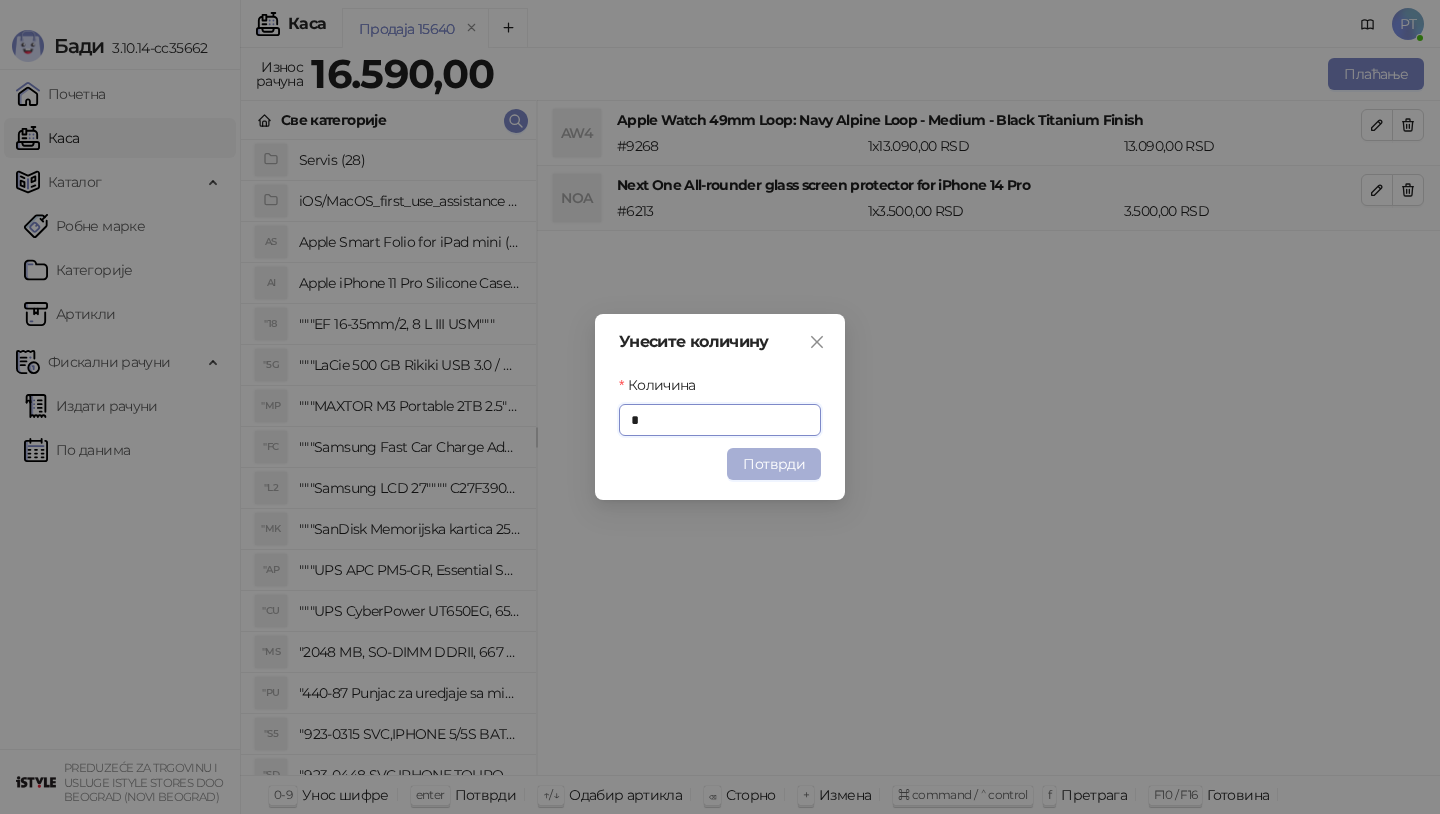 click on "Потврди" at bounding box center [774, 464] 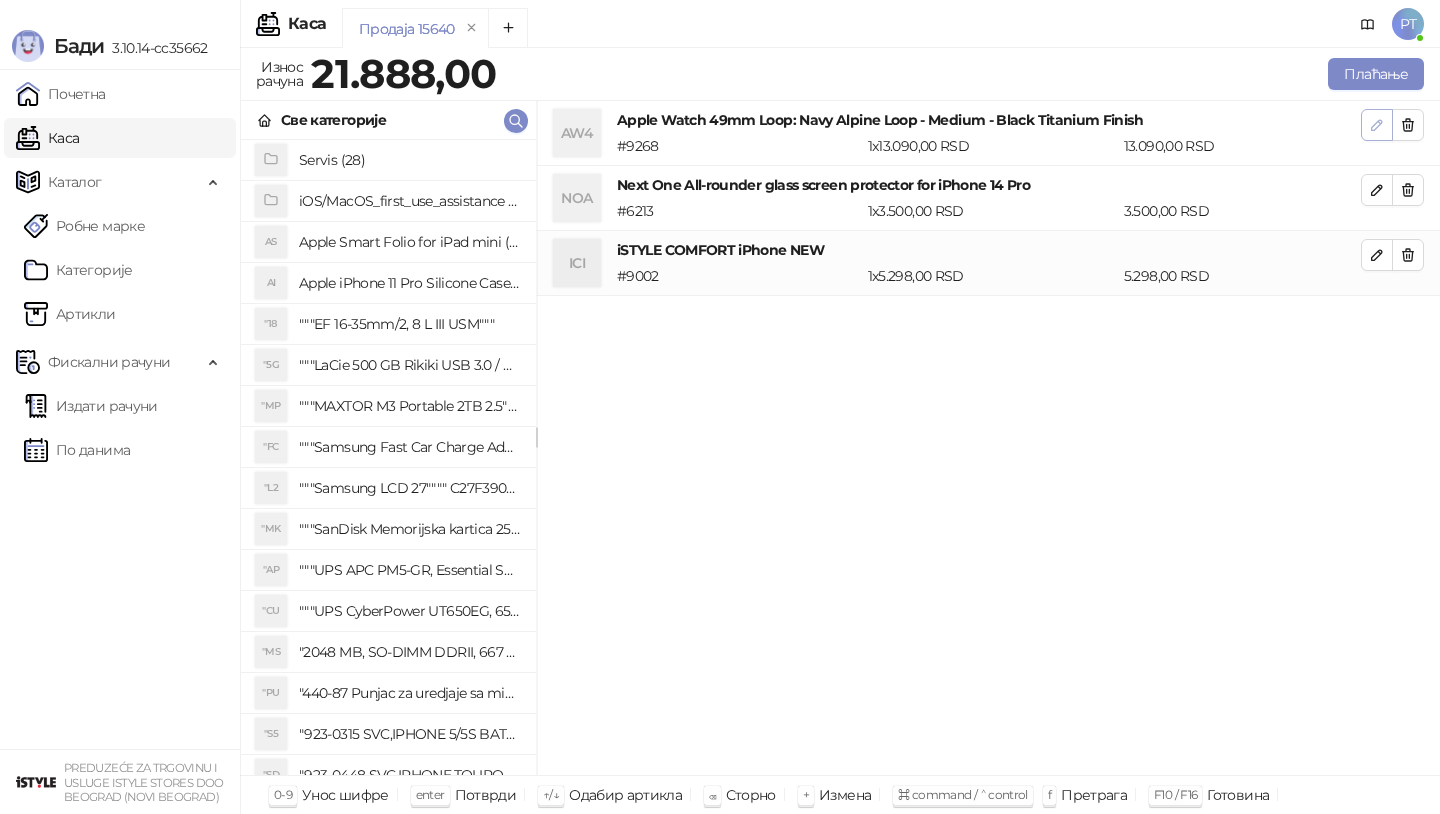 click 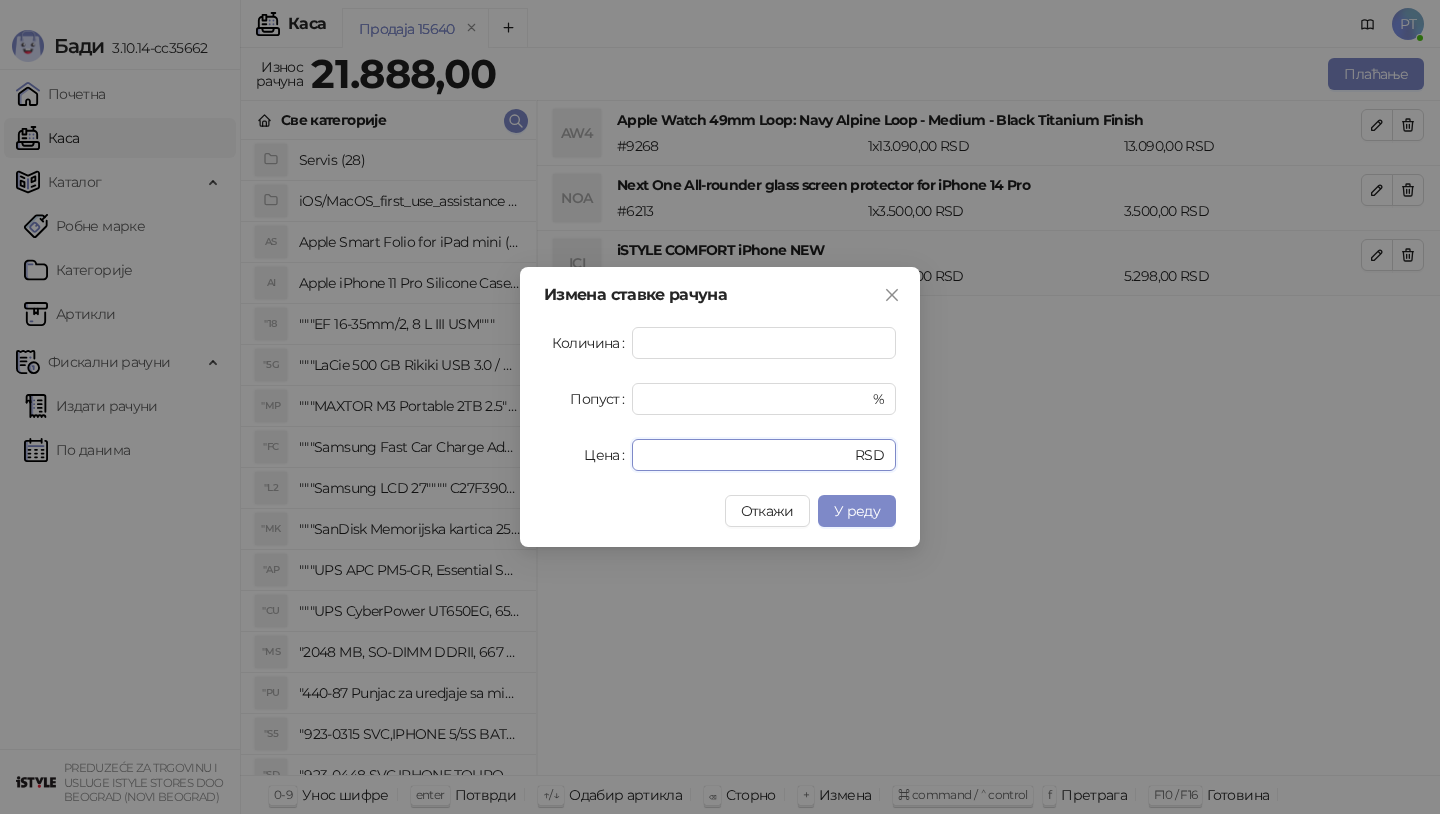 drag, startPoint x: 693, startPoint y: 454, endPoint x: 539, endPoint y: 454, distance: 154 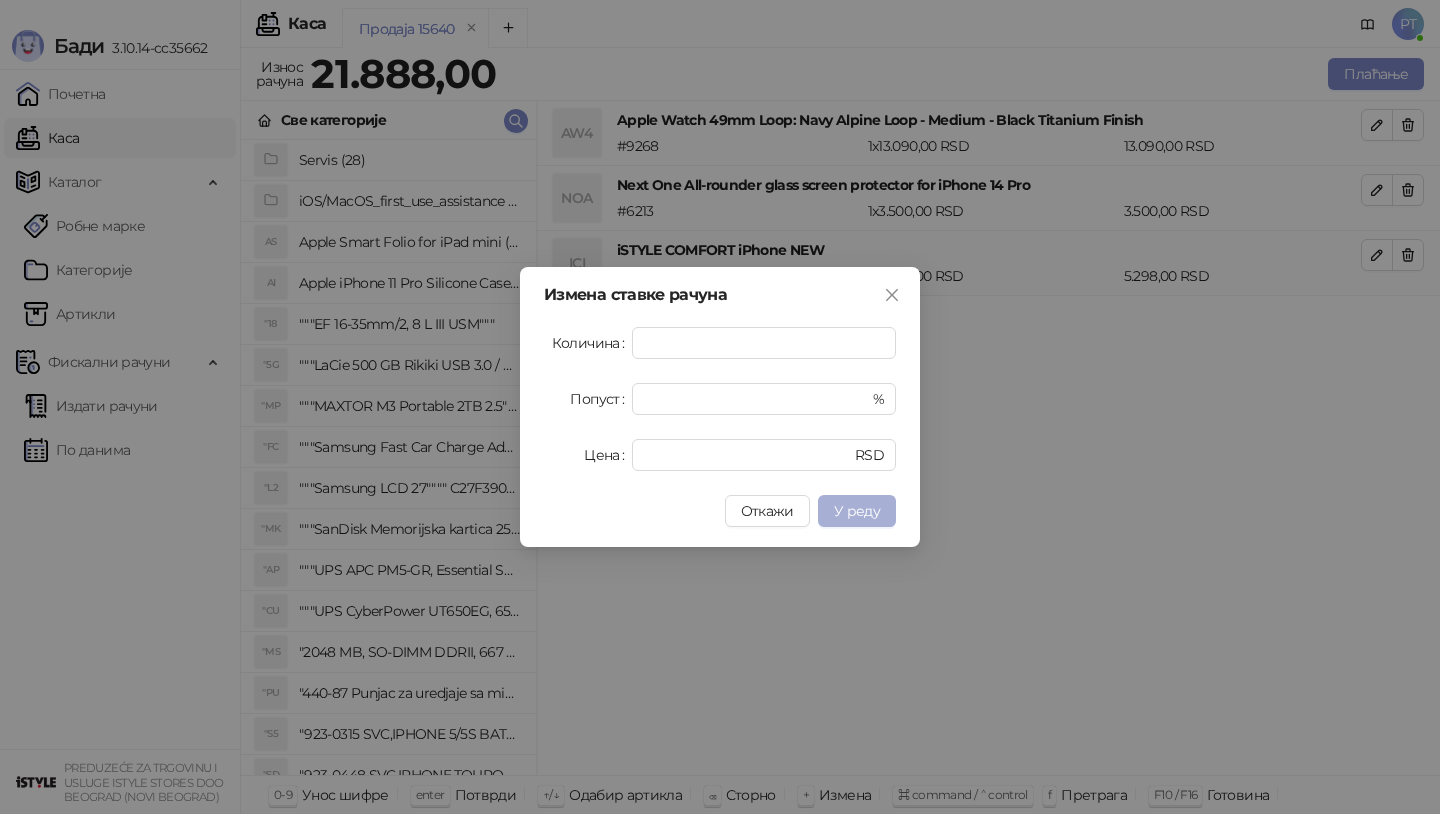 click on "У реду" at bounding box center (857, 511) 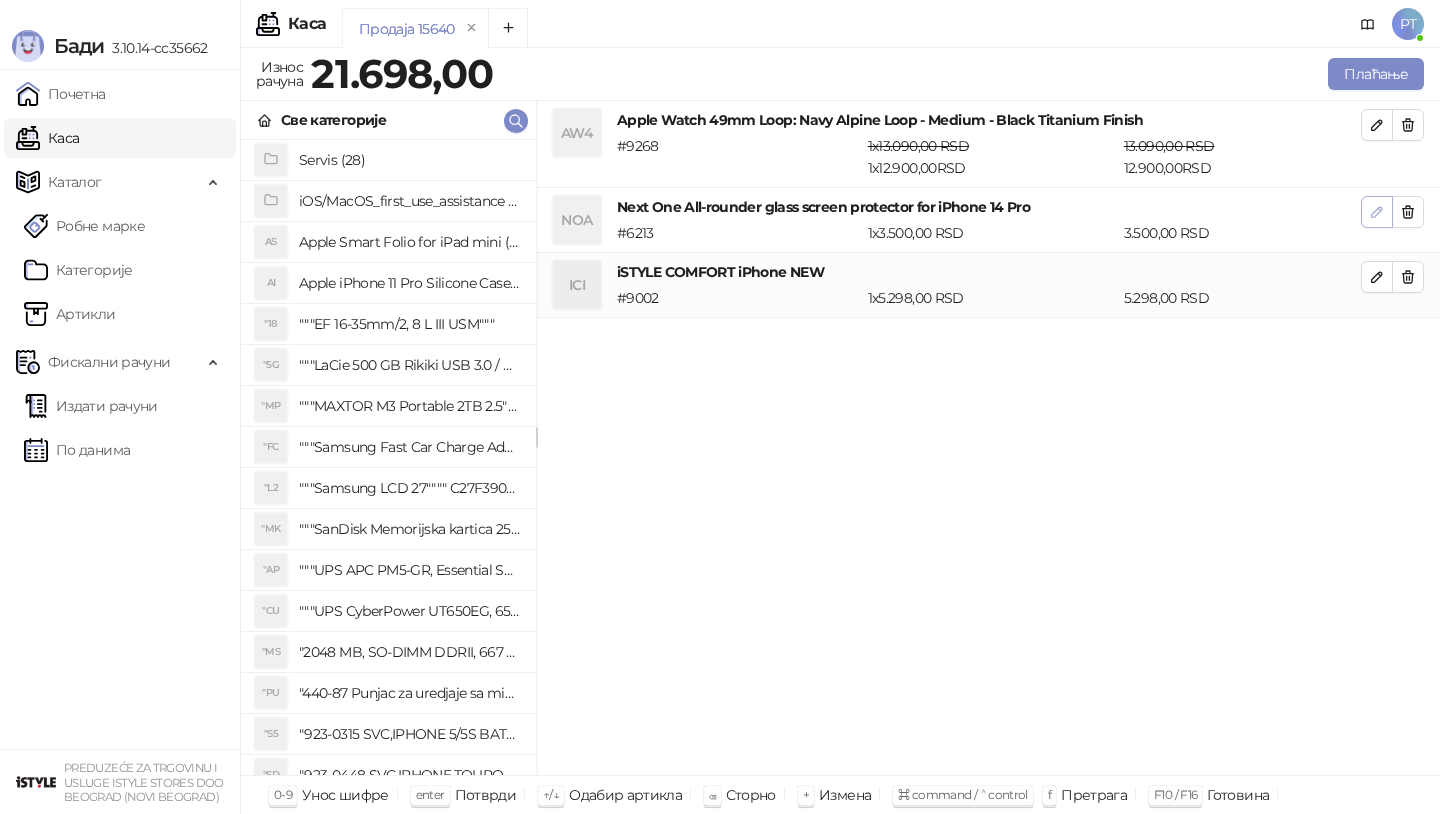 click at bounding box center [1377, 212] 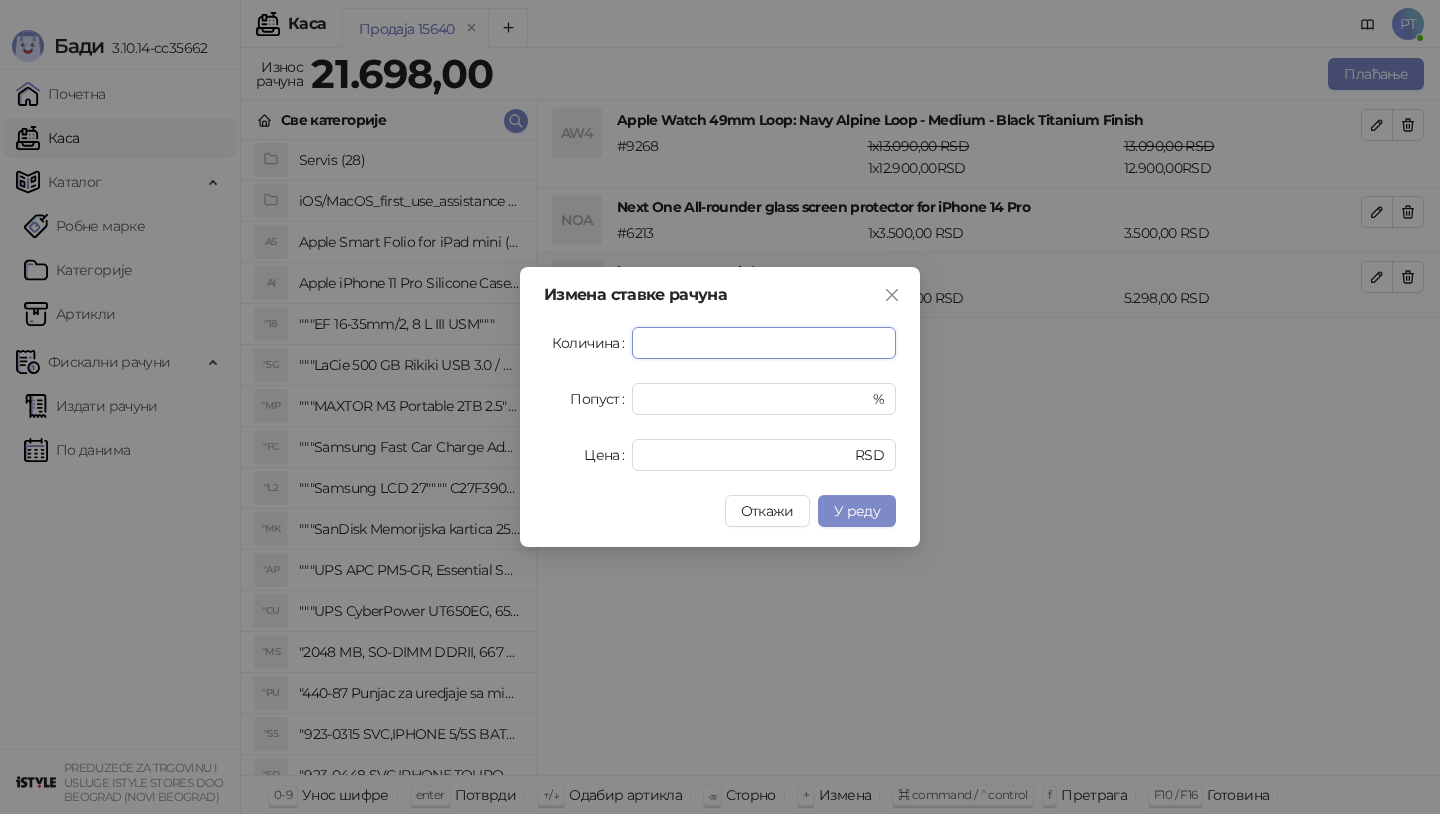 type on "**" 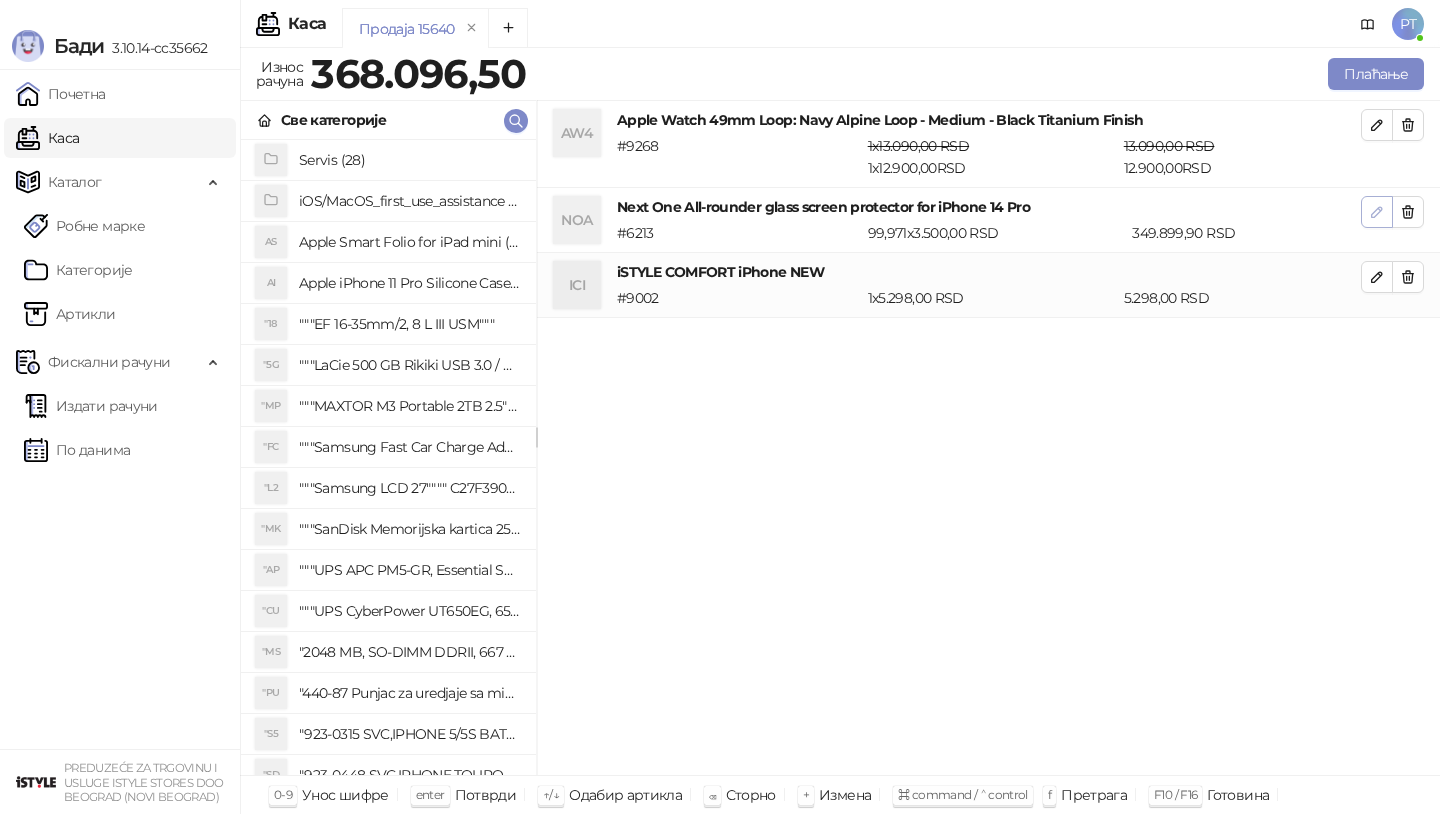 click 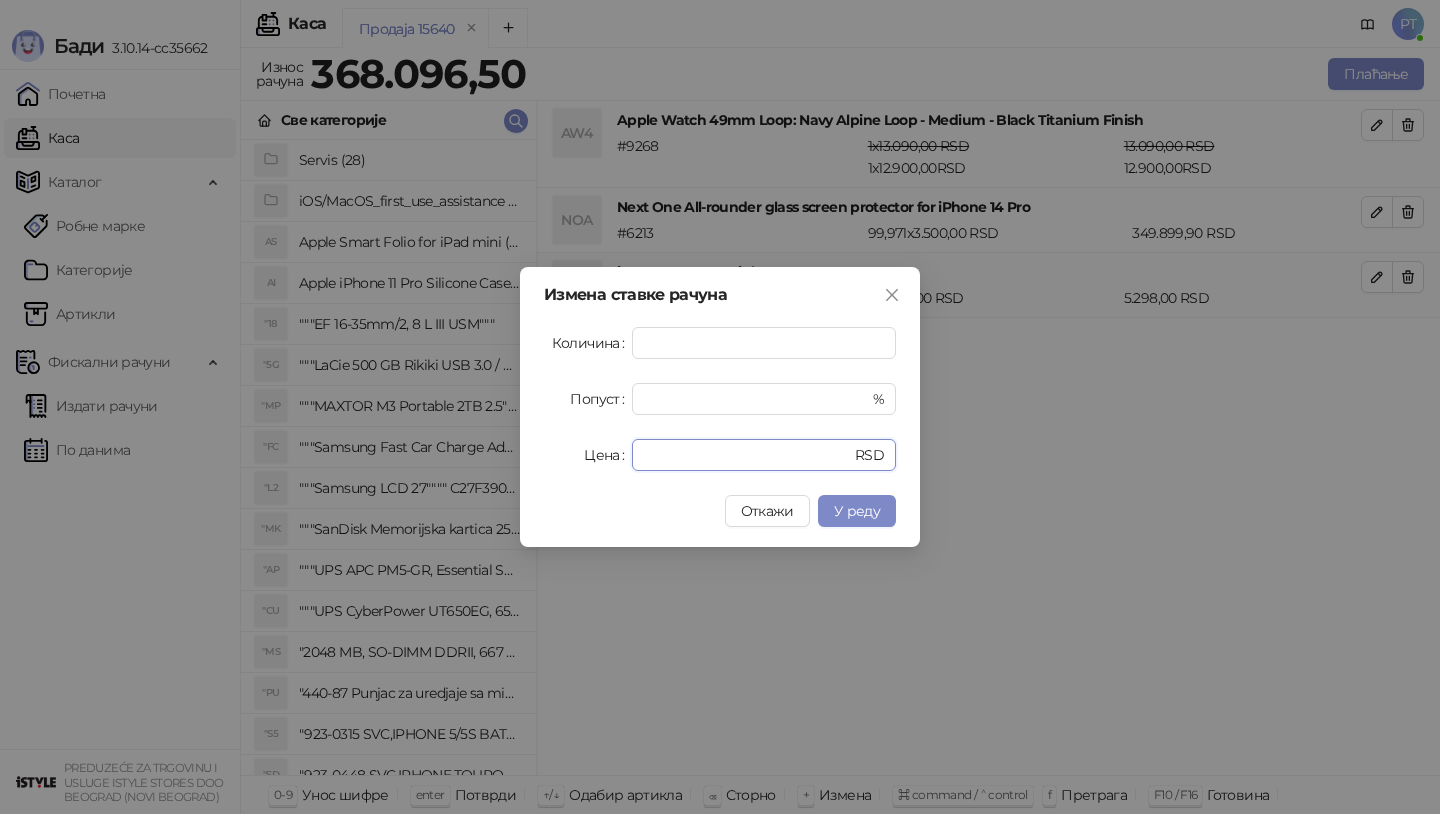 drag, startPoint x: 693, startPoint y: 455, endPoint x: 518, endPoint y: 455, distance: 175 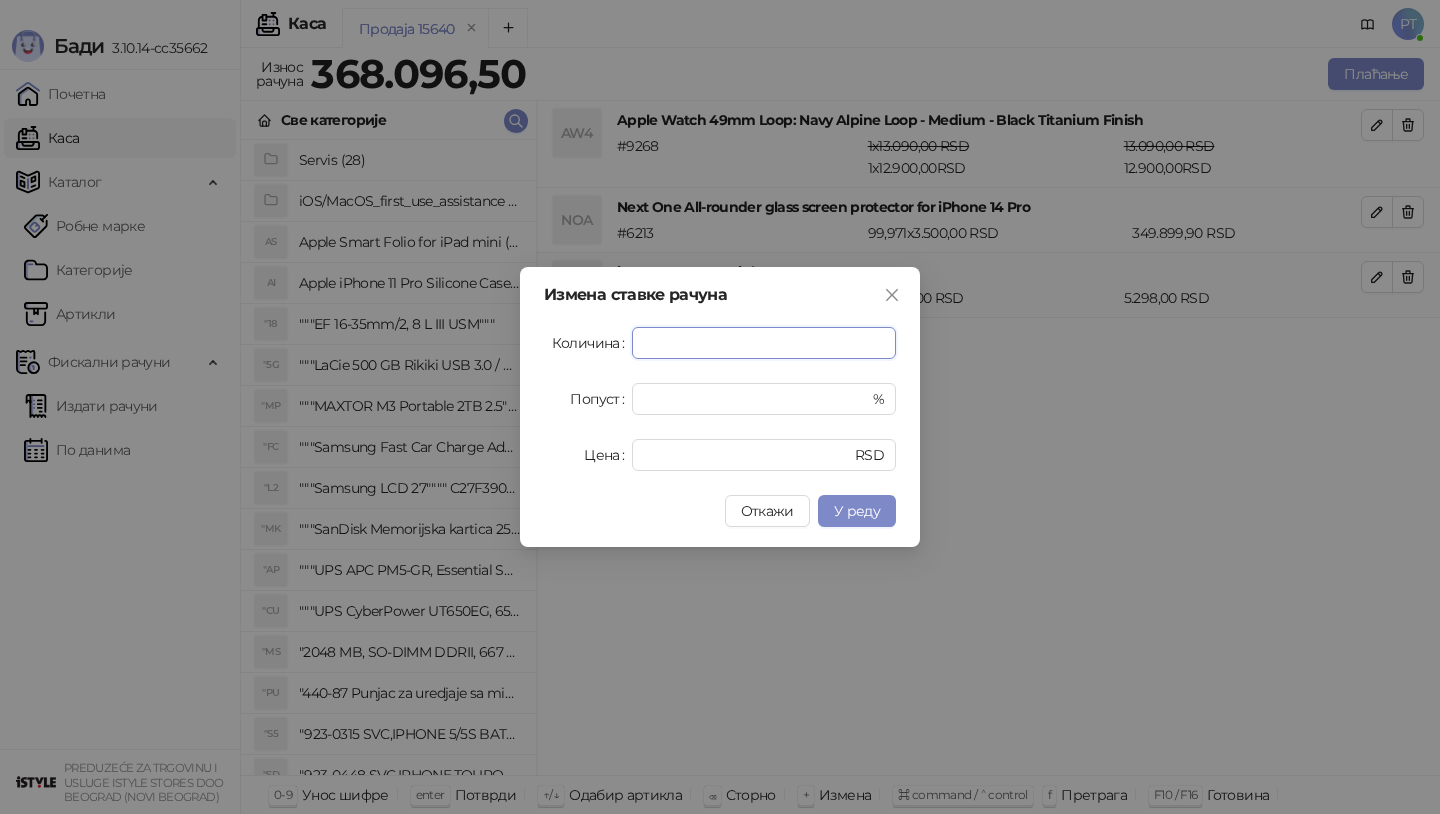 drag, startPoint x: 722, startPoint y: 343, endPoint x: 530, endPoint y: 343, distance: 192 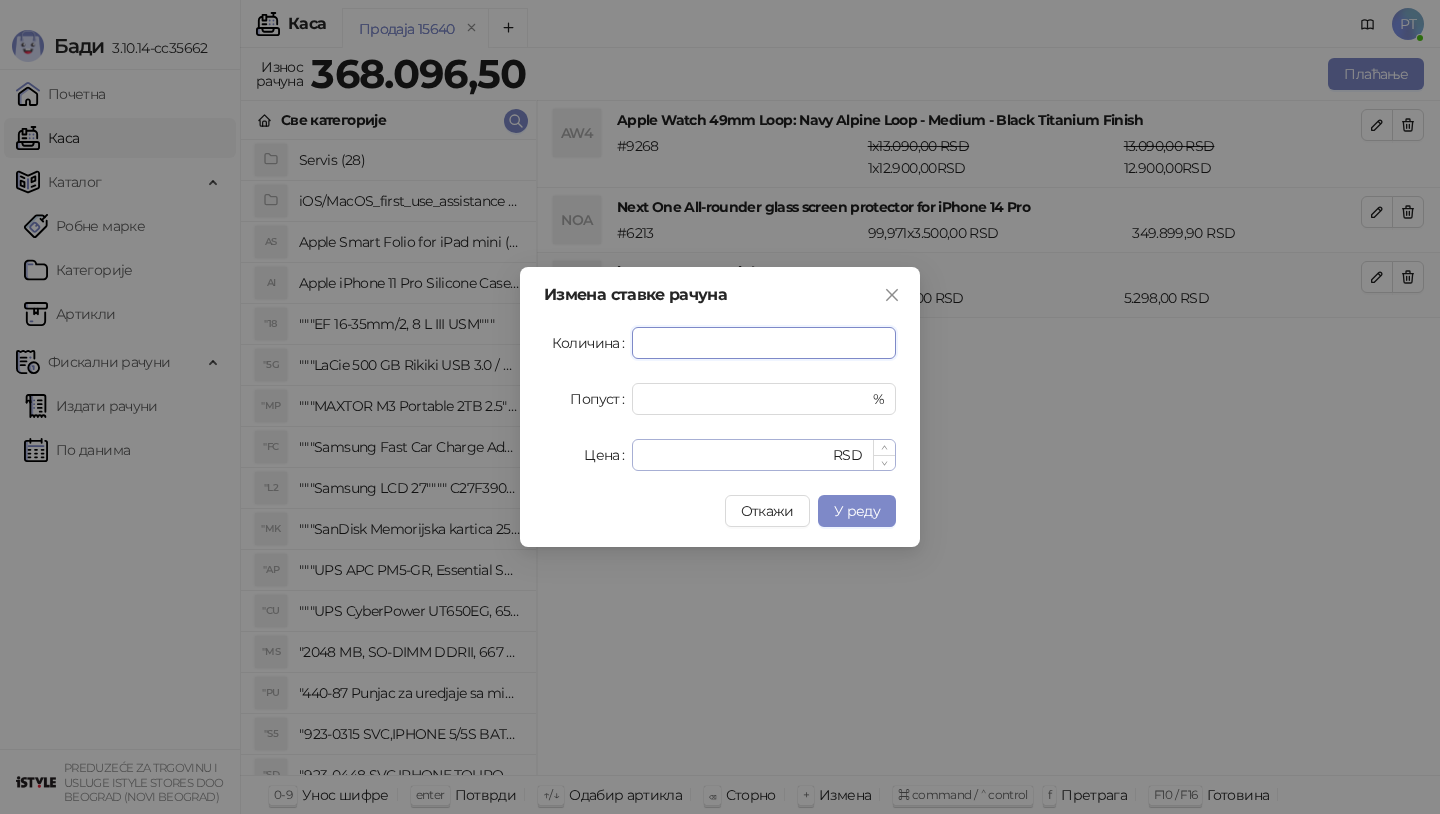 type on "*" 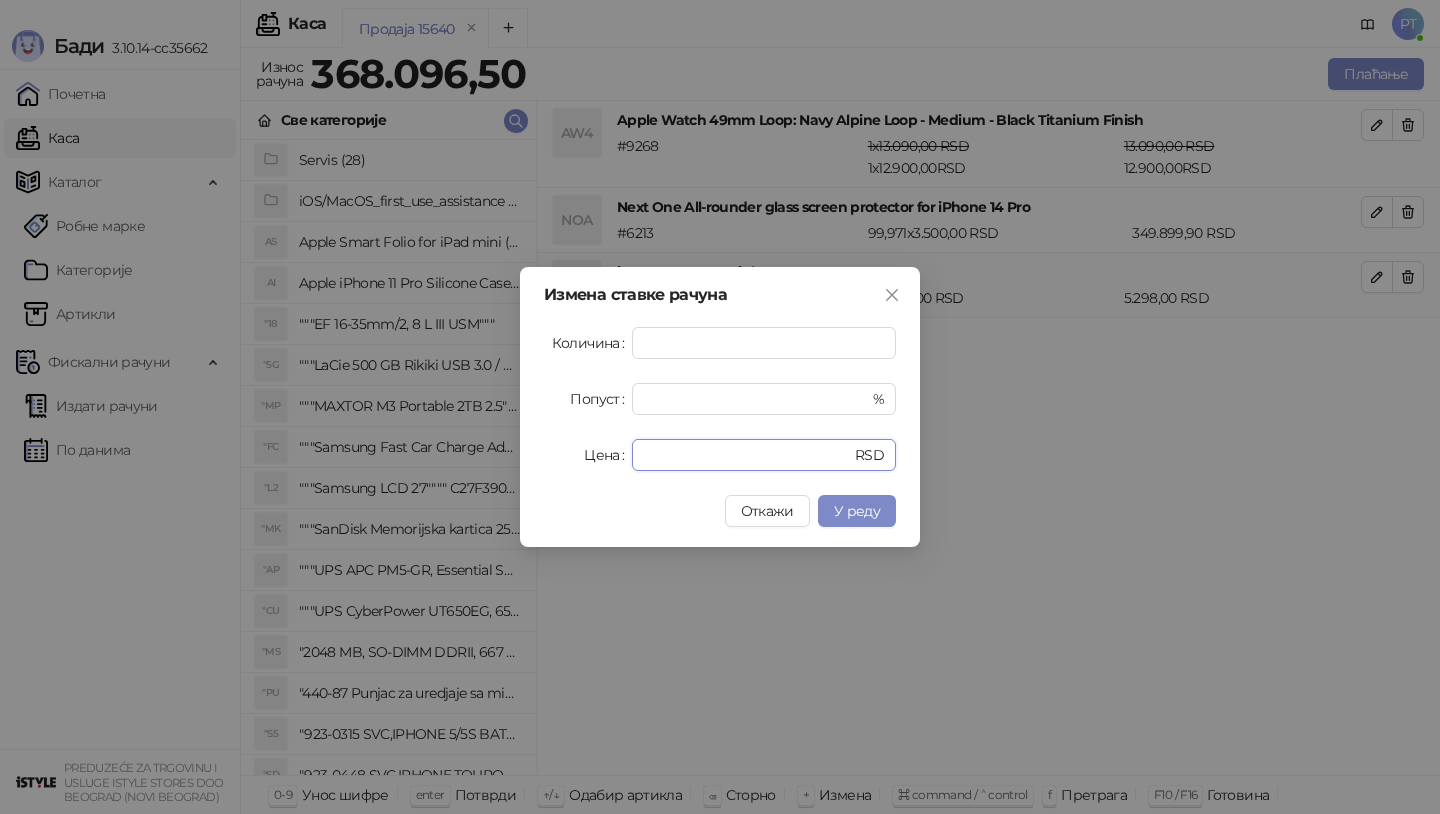 drag, startPoint x: 701, startPoint y: 458, endPoint x: 567, endPoint y: 458, distance: 134 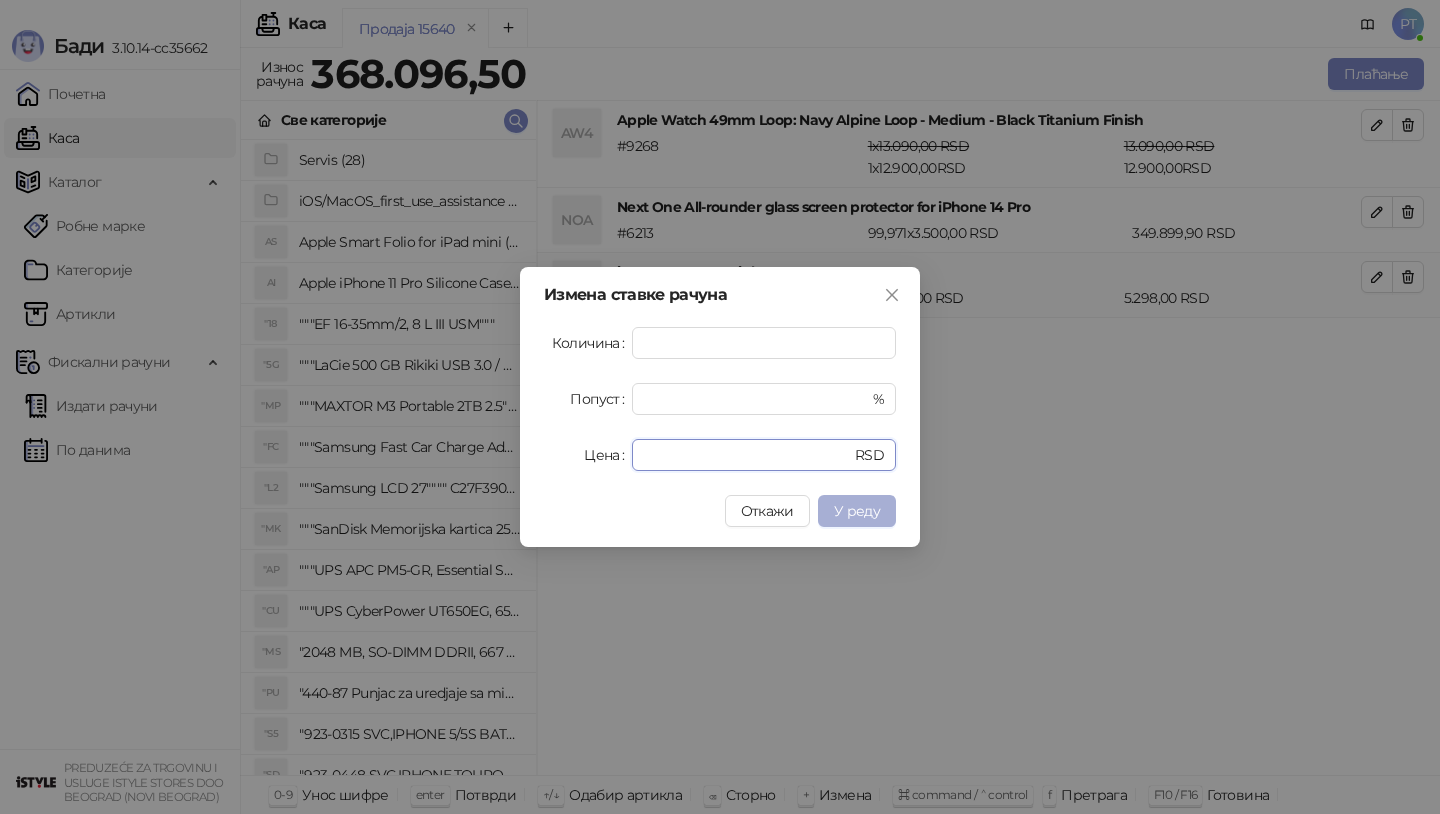 type on "*" 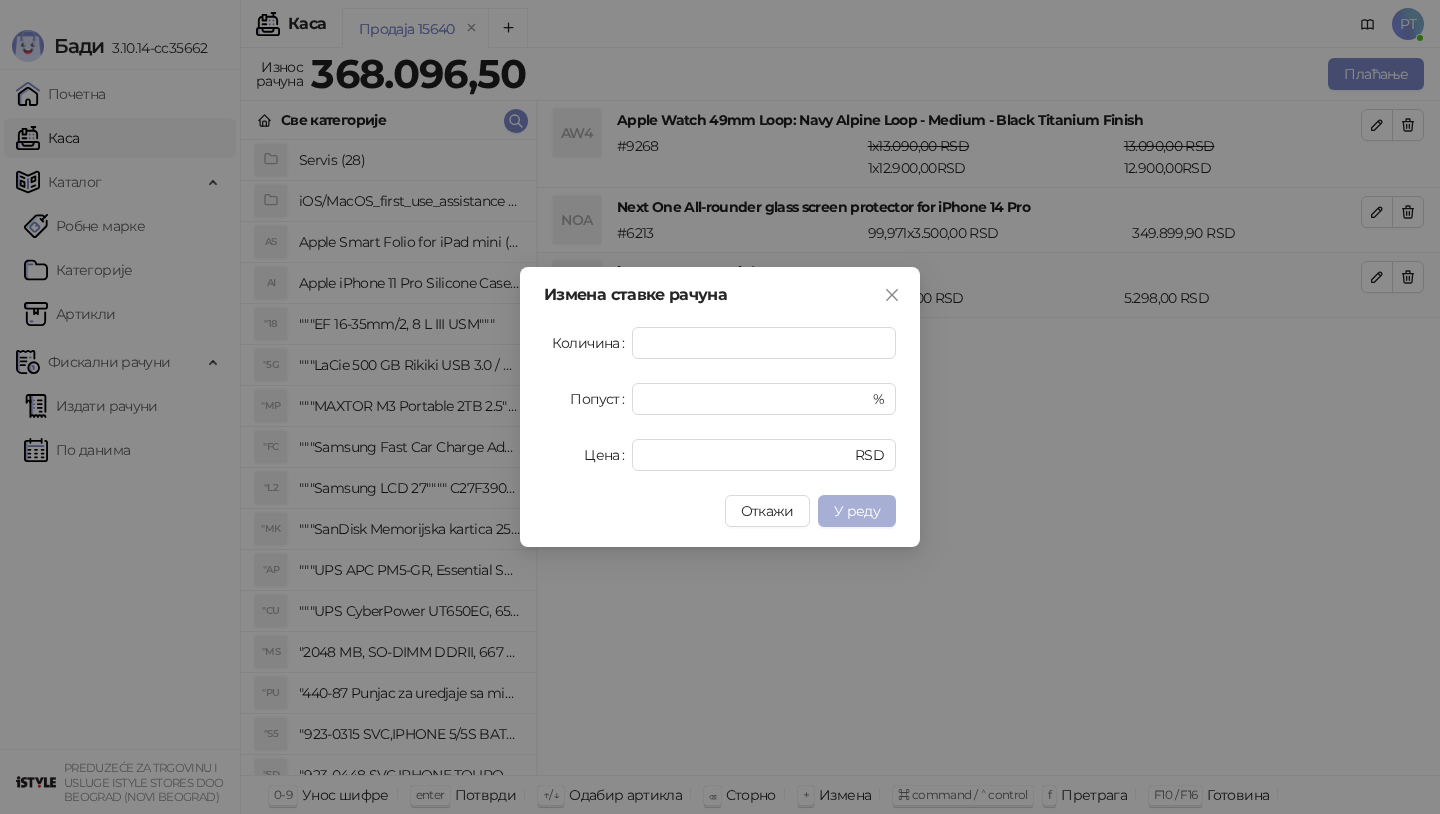 click on "У реду" at bounding box center [857, 511] 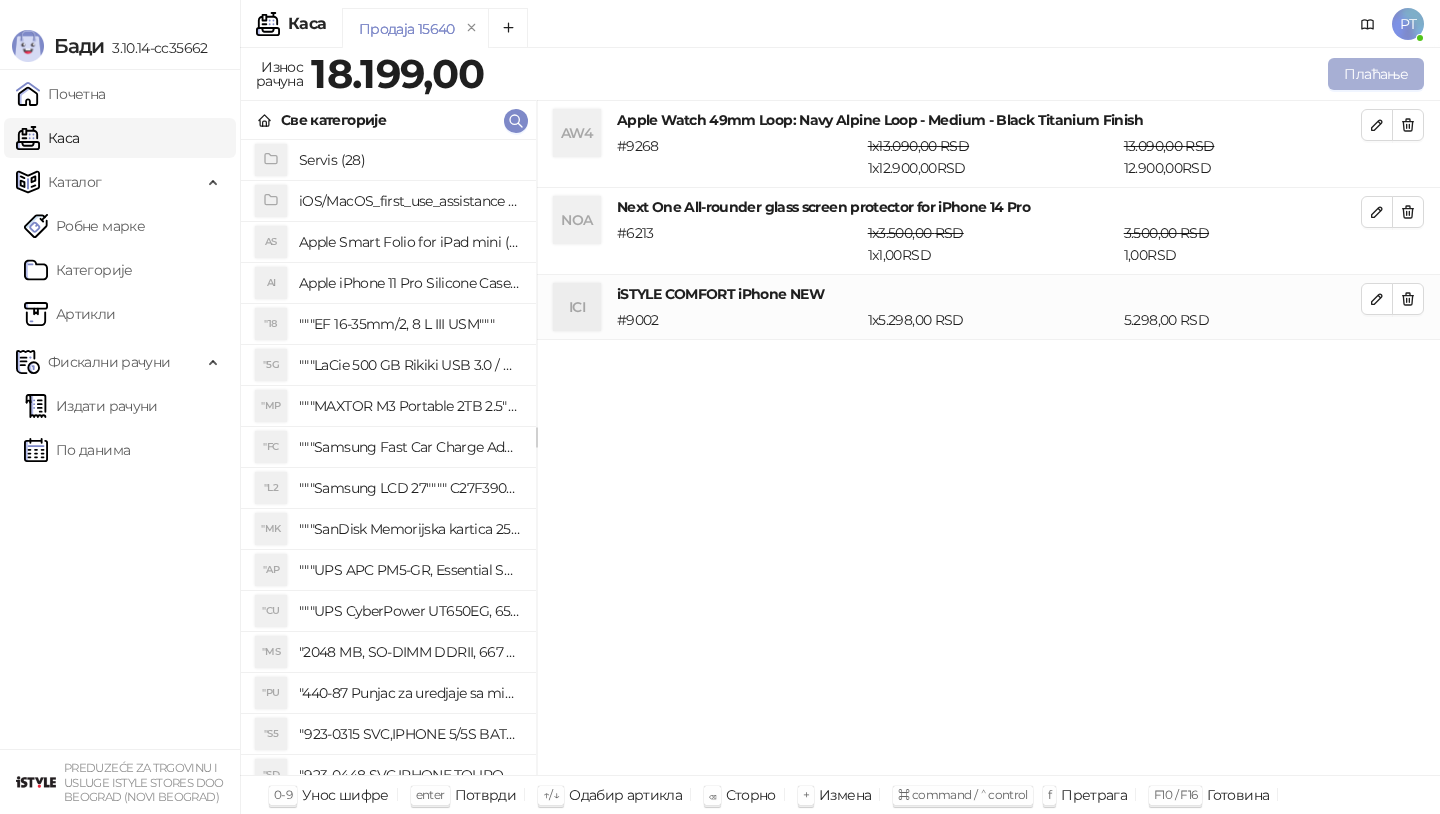 click on "Плаћање" at bounding box center (1376, 74) 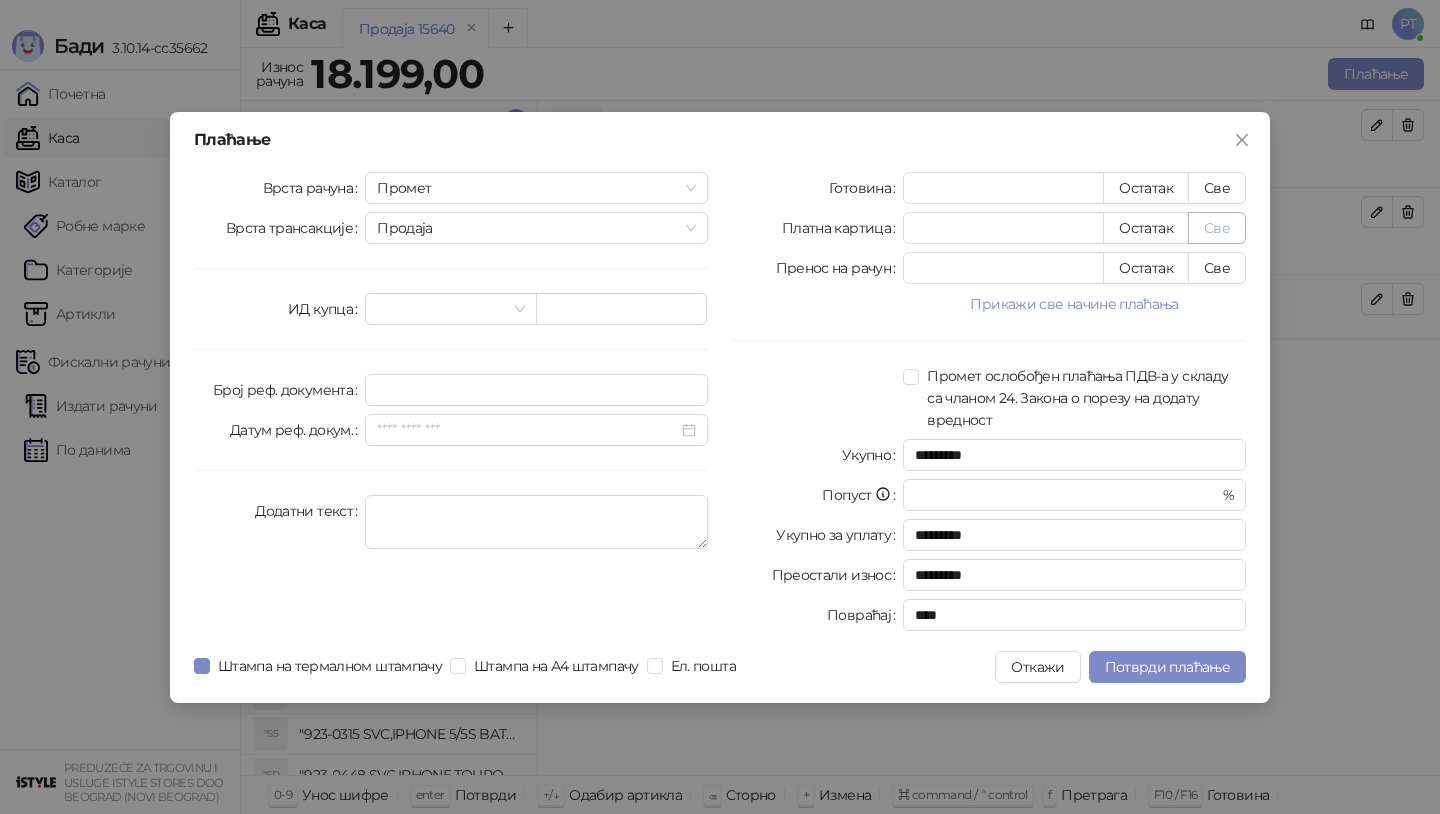 click on "Све" at bounding box center (1217, 228) 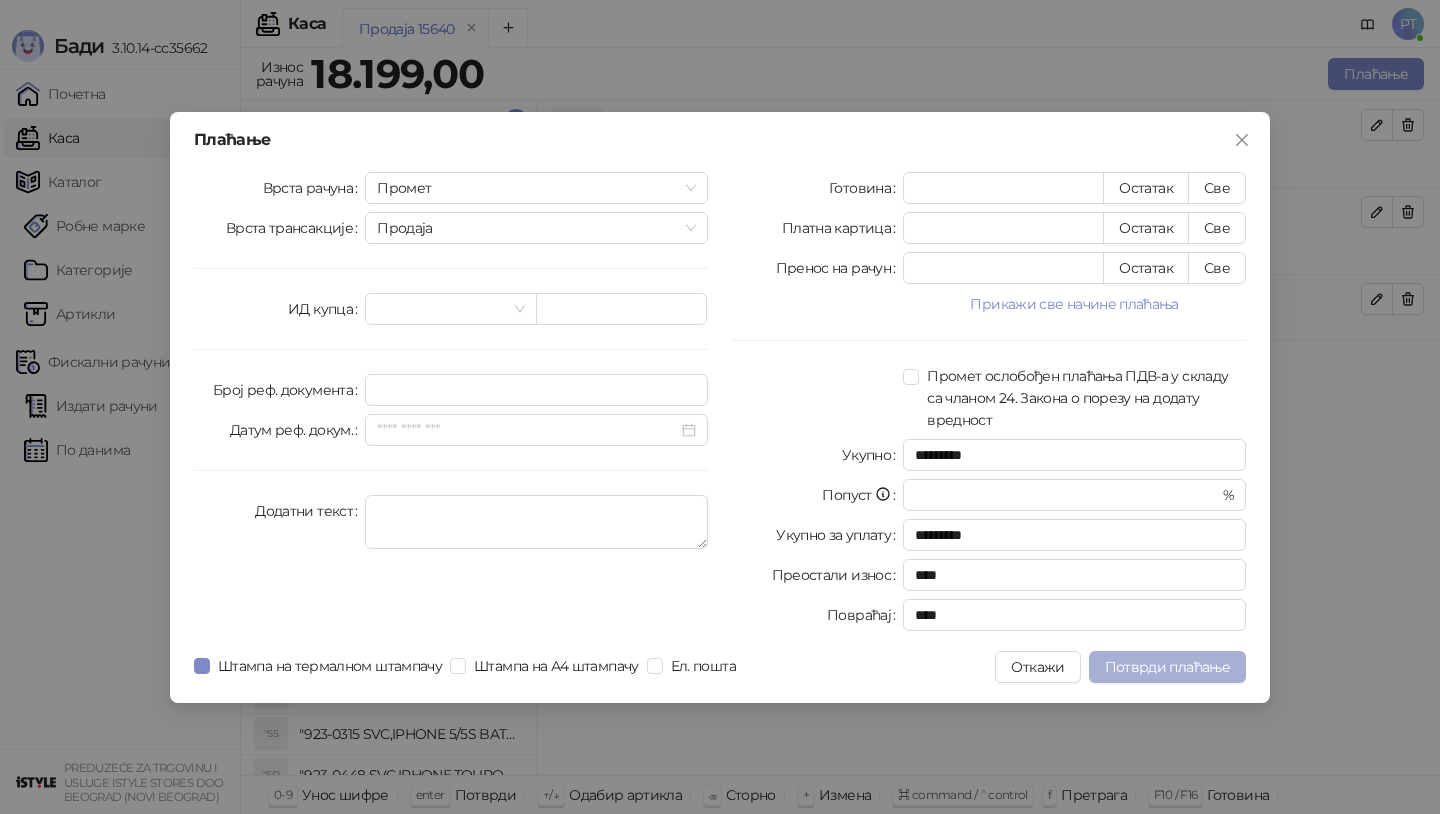 click on "Потврди плаћање" at bounding box center [1167, 667] 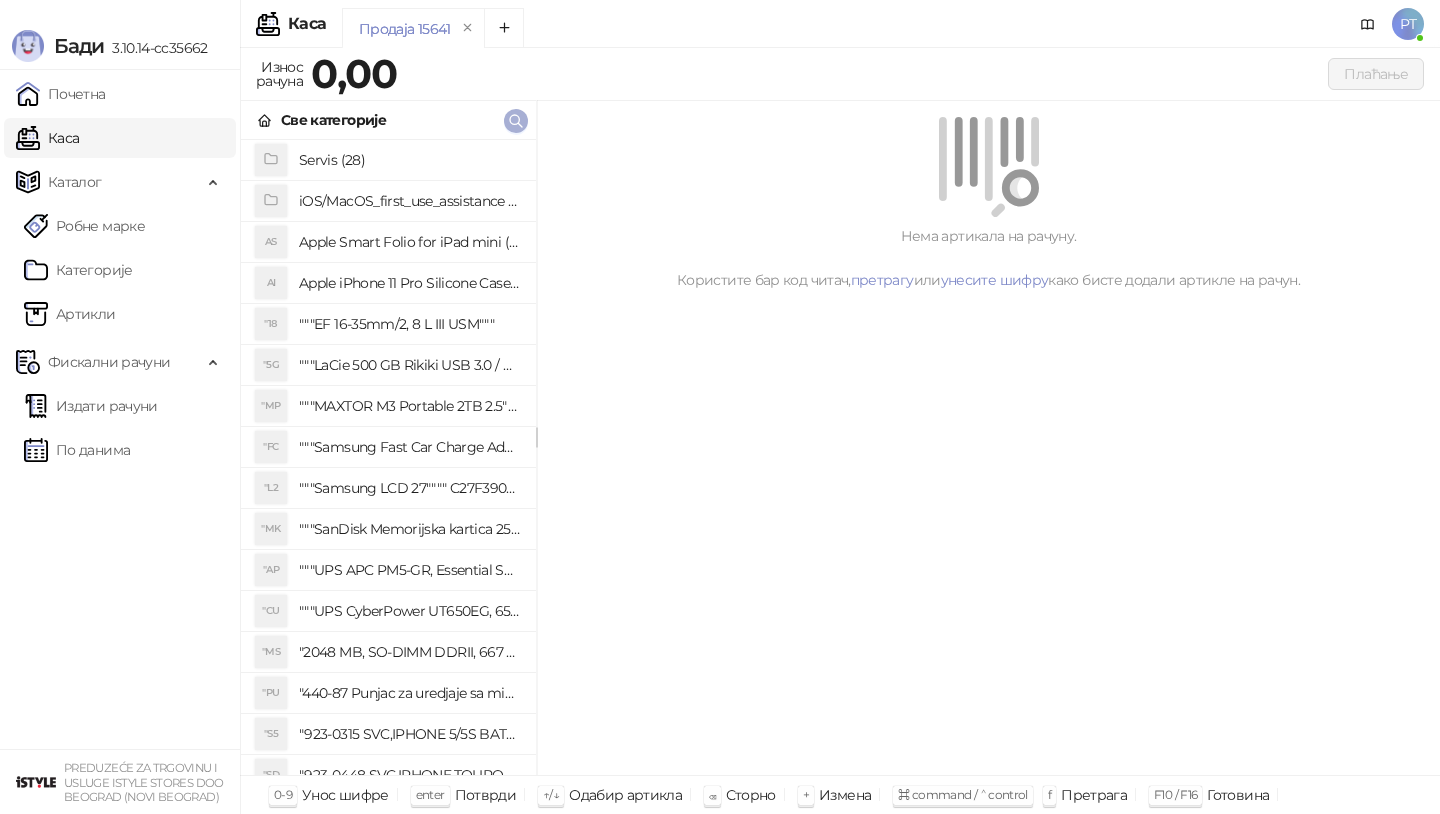 click 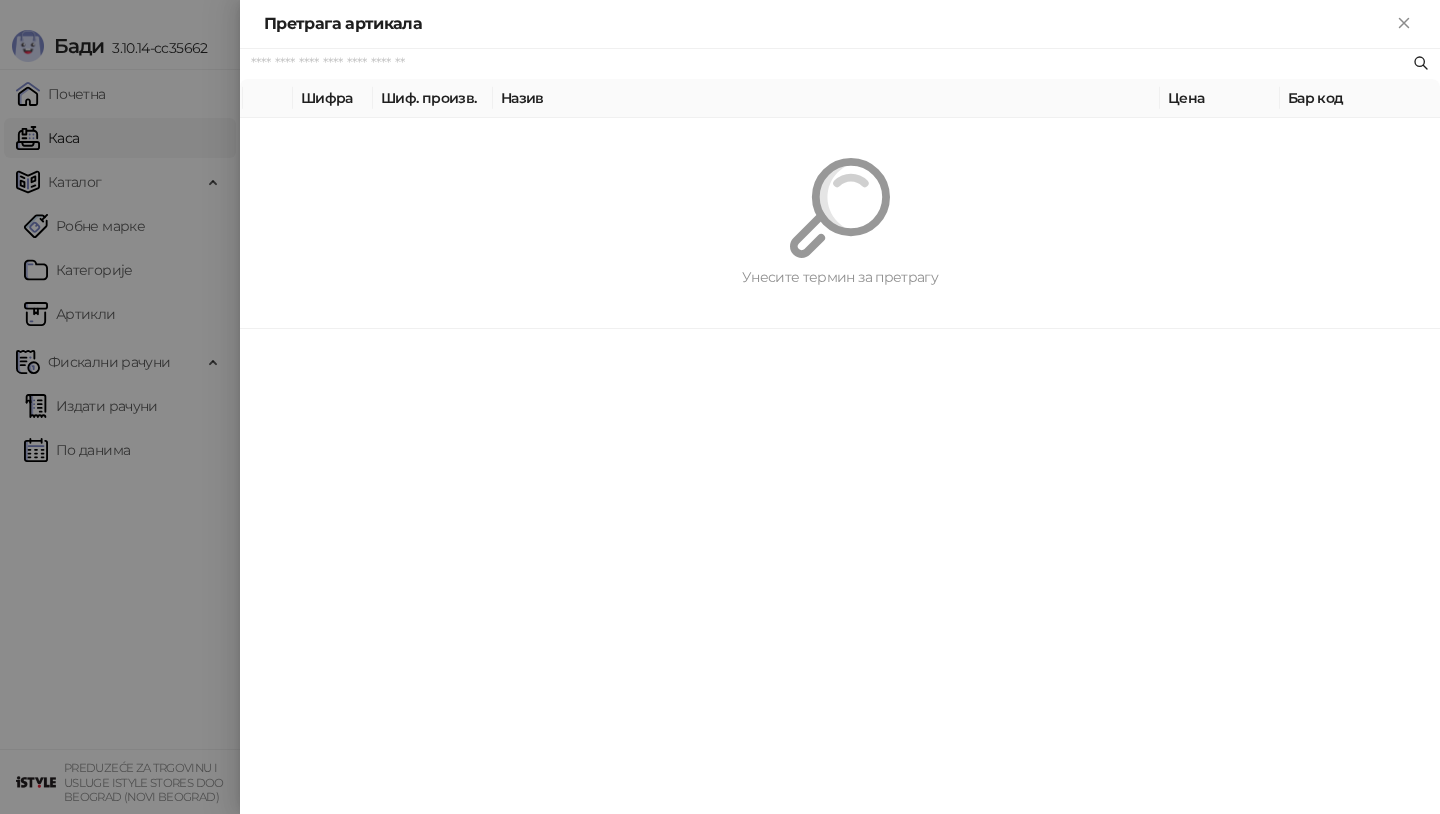 paste on "*********" 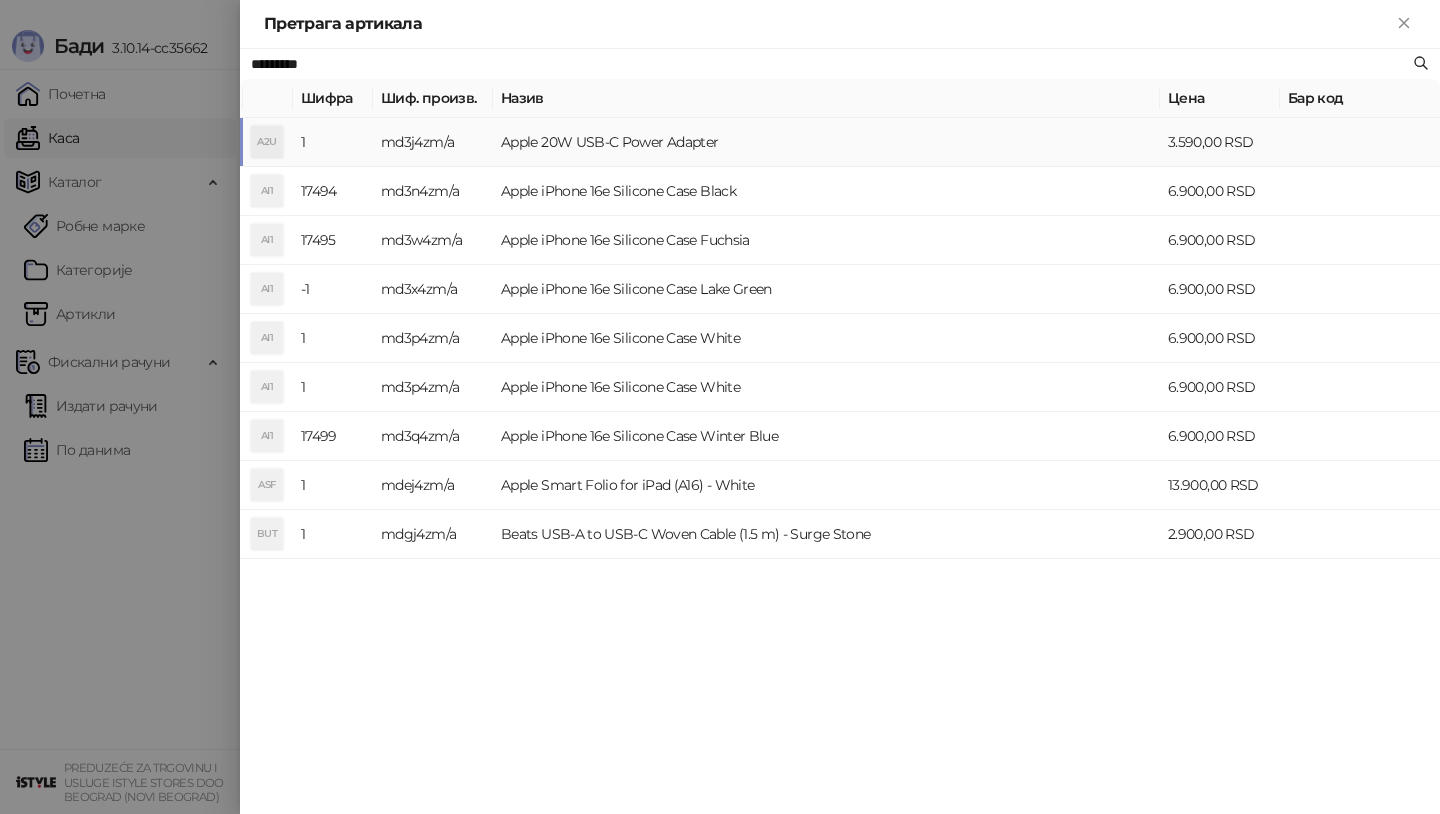 click on "A2U" at bounding box center [267, 142] 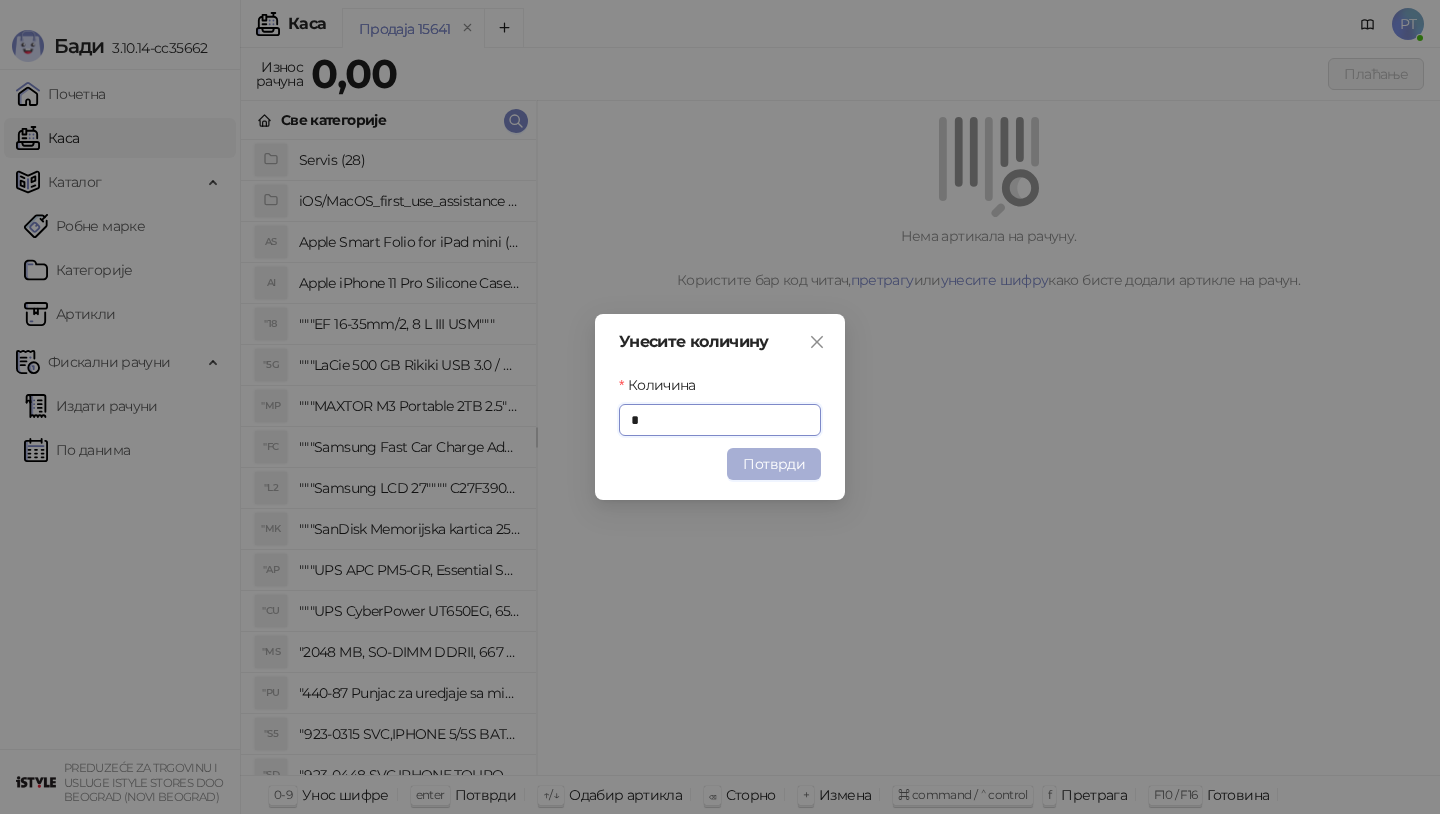 click on "Потврди" at bounding box center [774, 464] 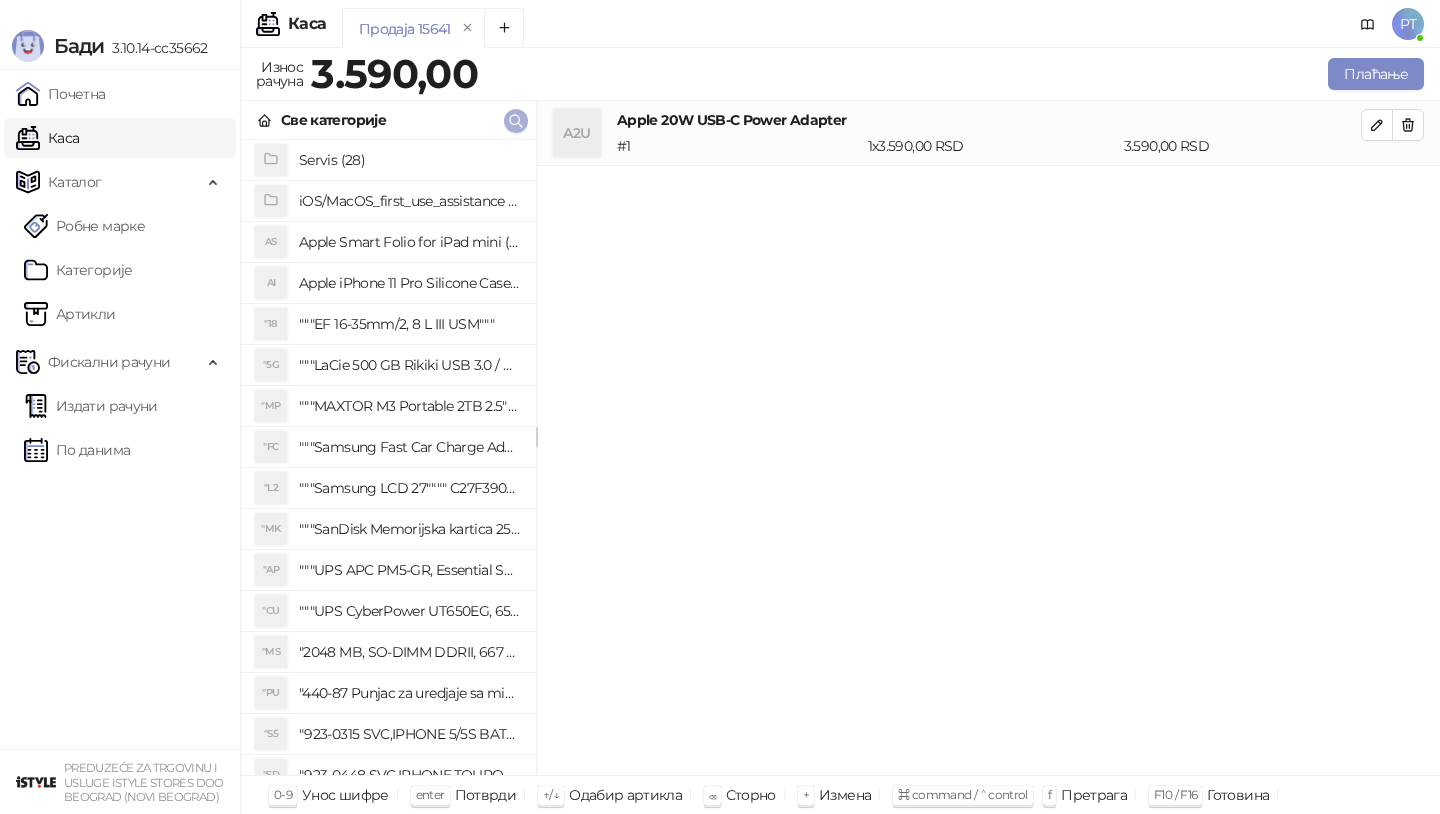 click 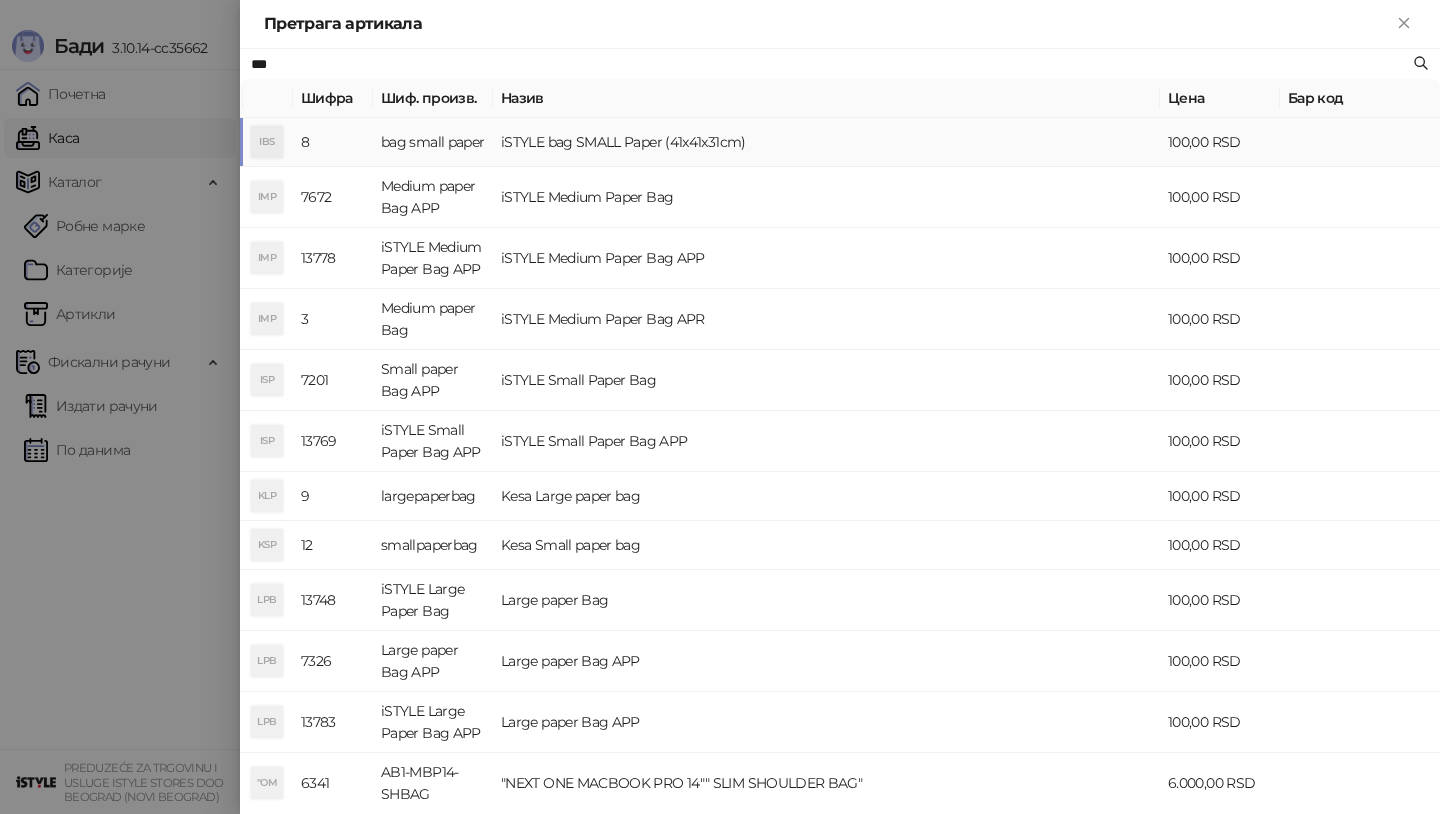 type on "***" 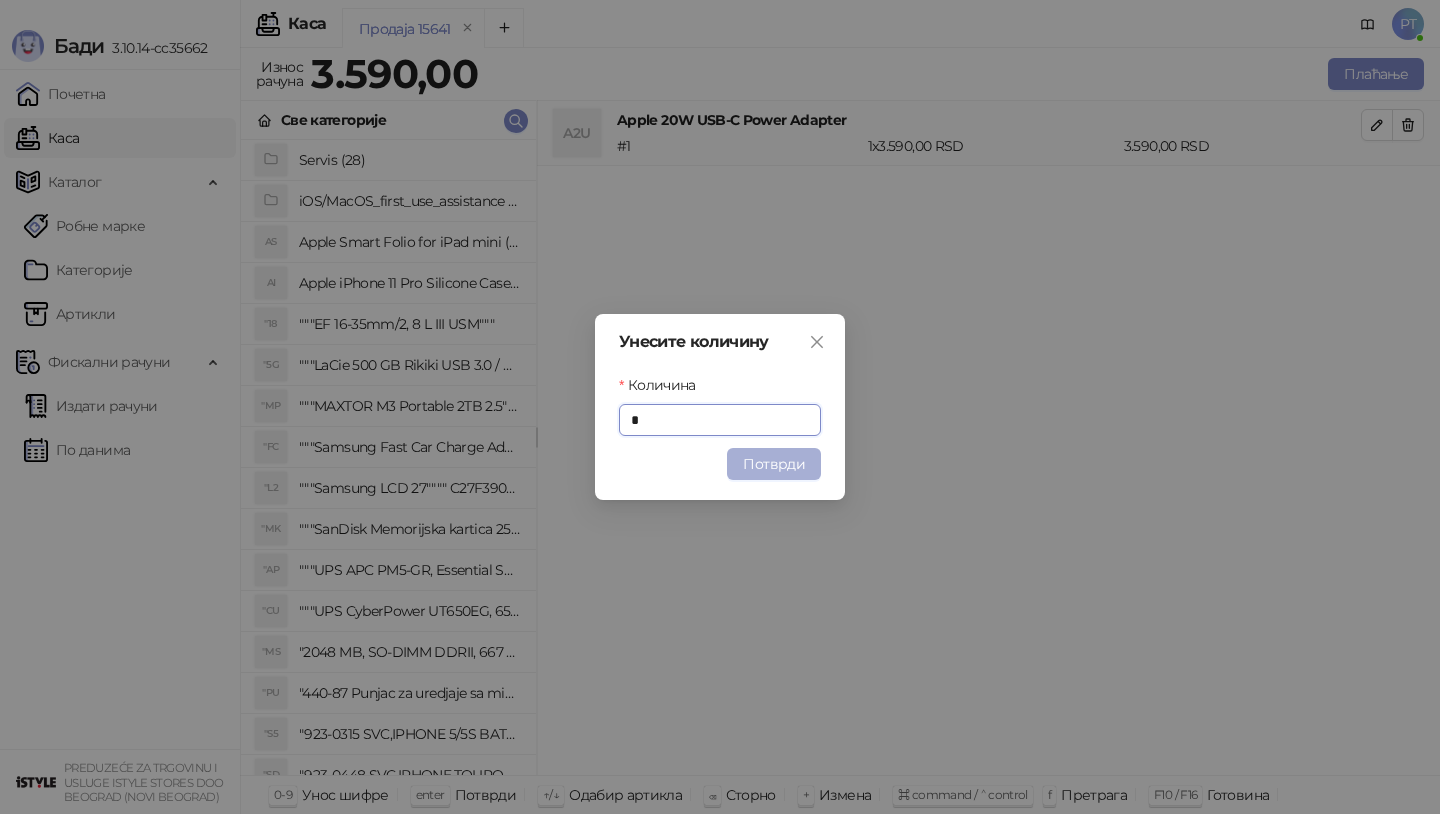 click on "Потврди" at bounding box center [774, 464] 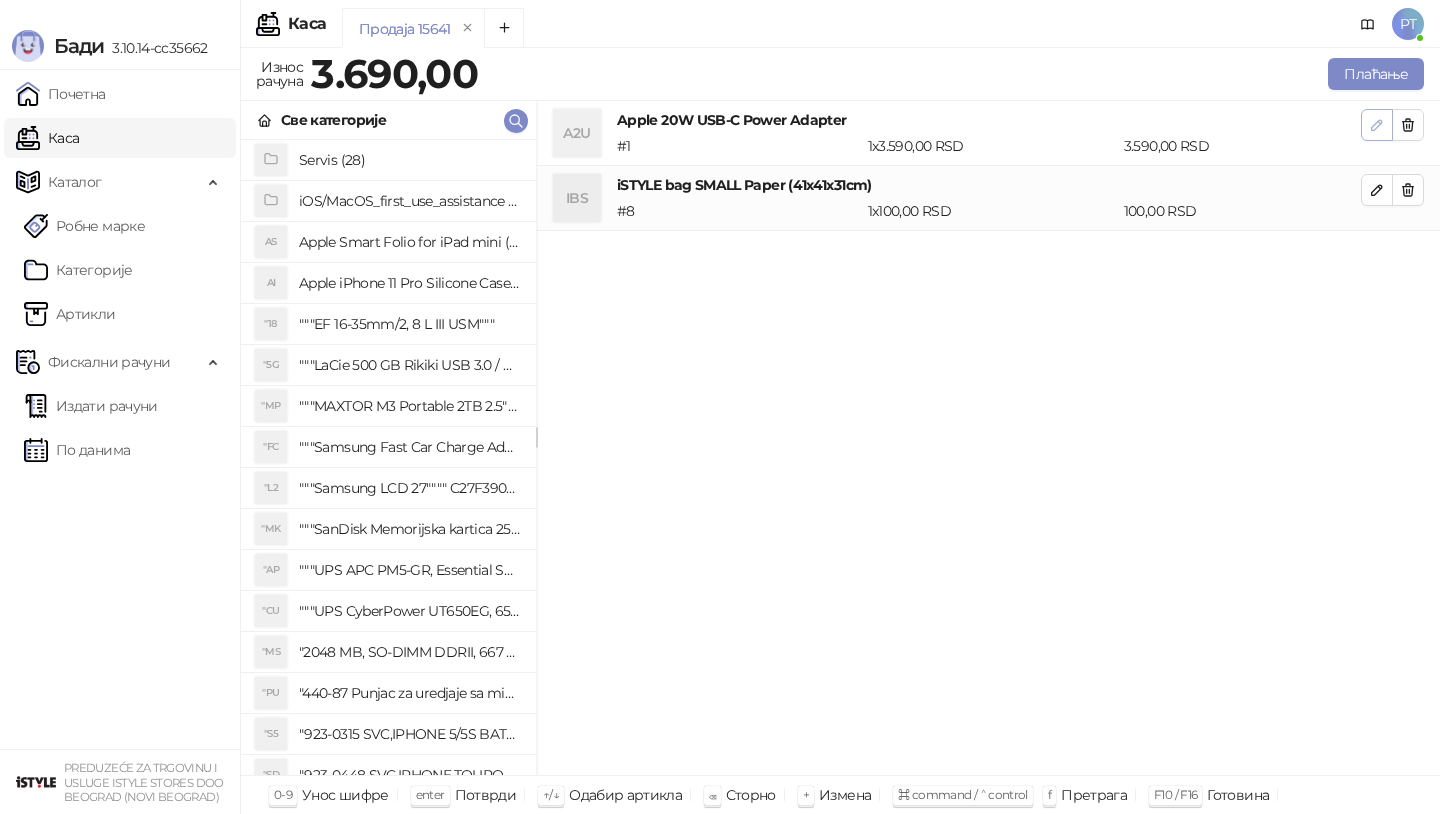 click at bounding box center (1377, 125) 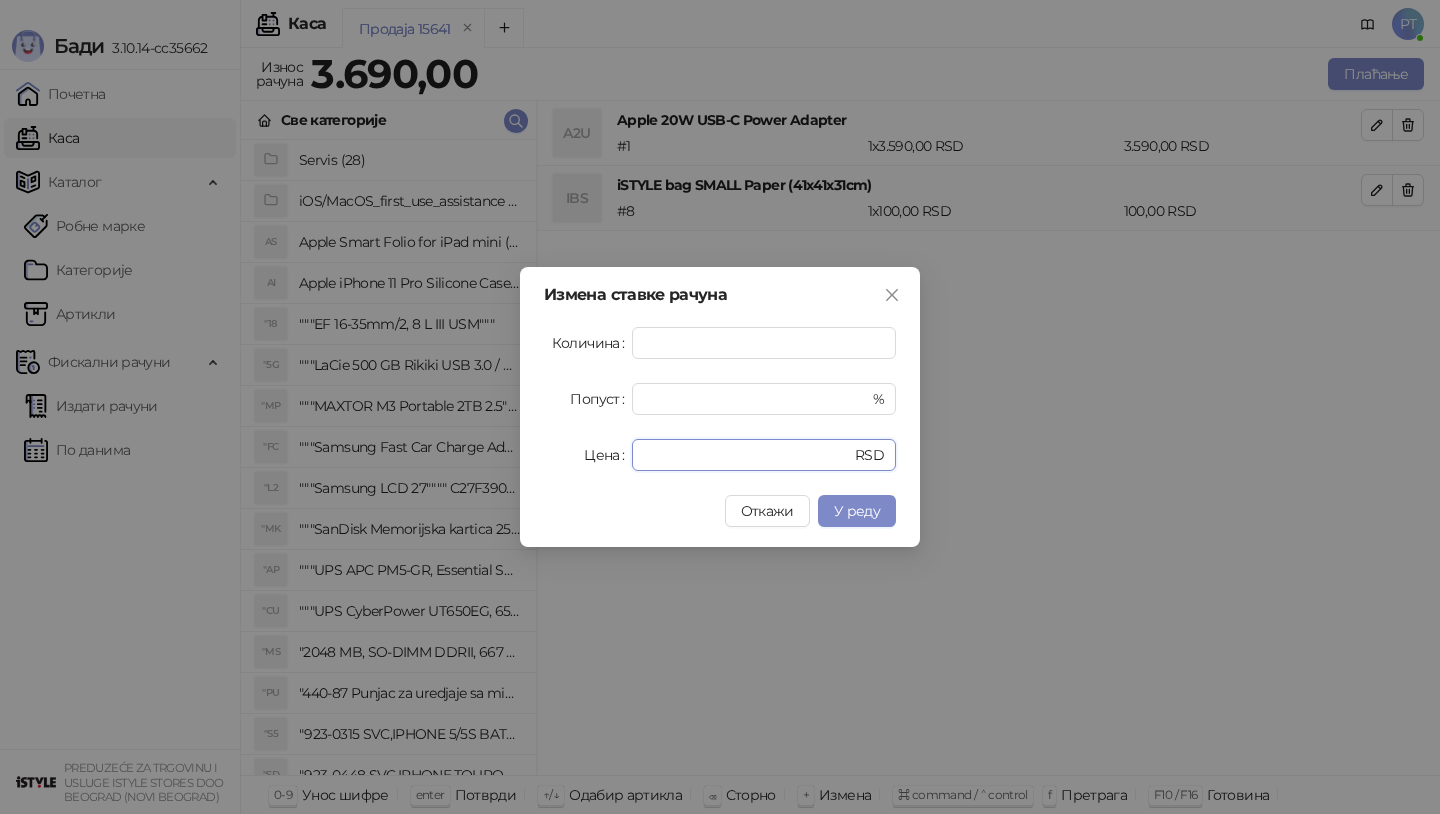 drag, startPoint x: 698, startPoint y: 461, endPoint x: 516, endPoint y: 461, distance: 182 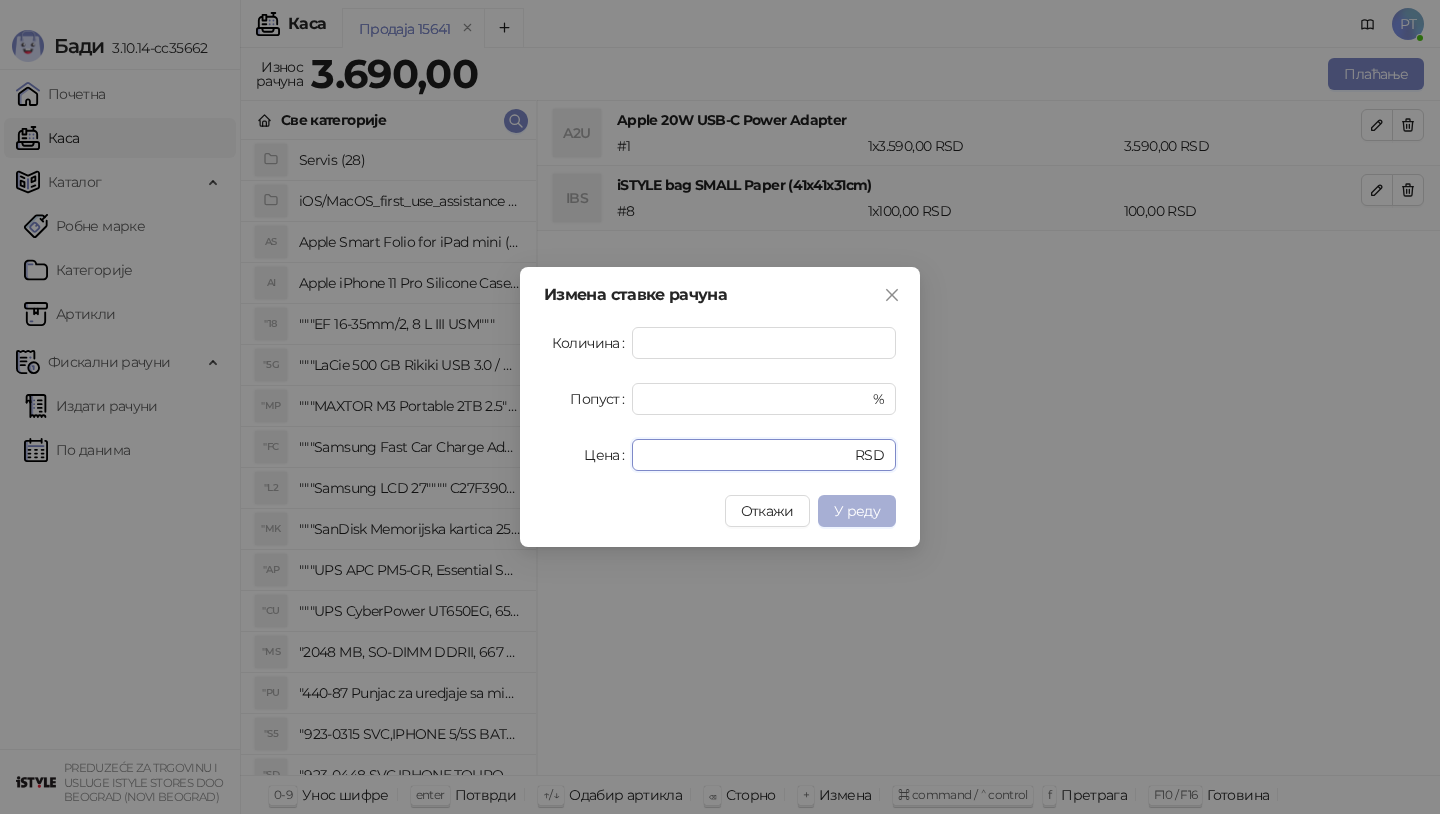 type on "****" 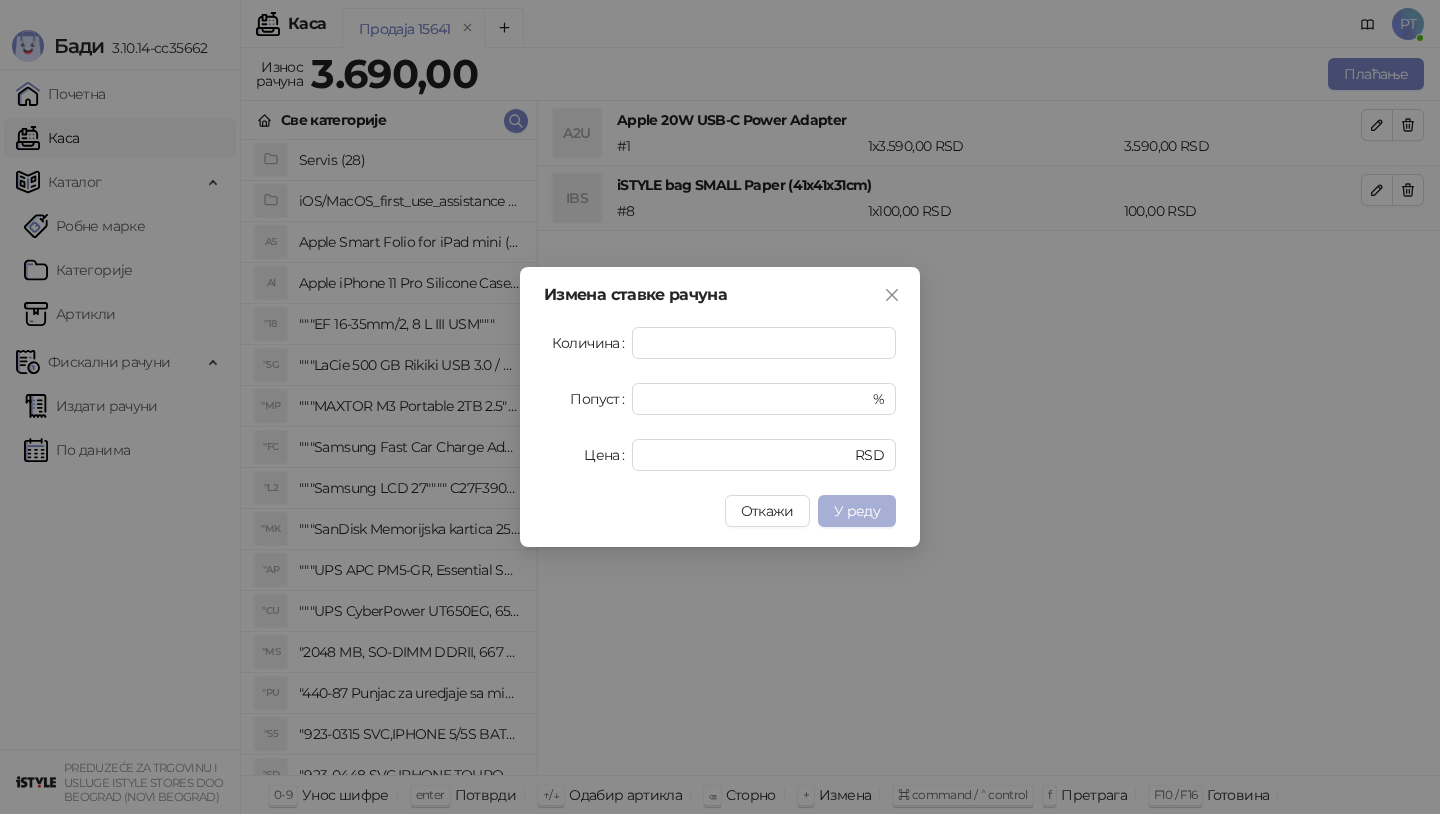 click on "У реду" at bounding box center [857, 511] 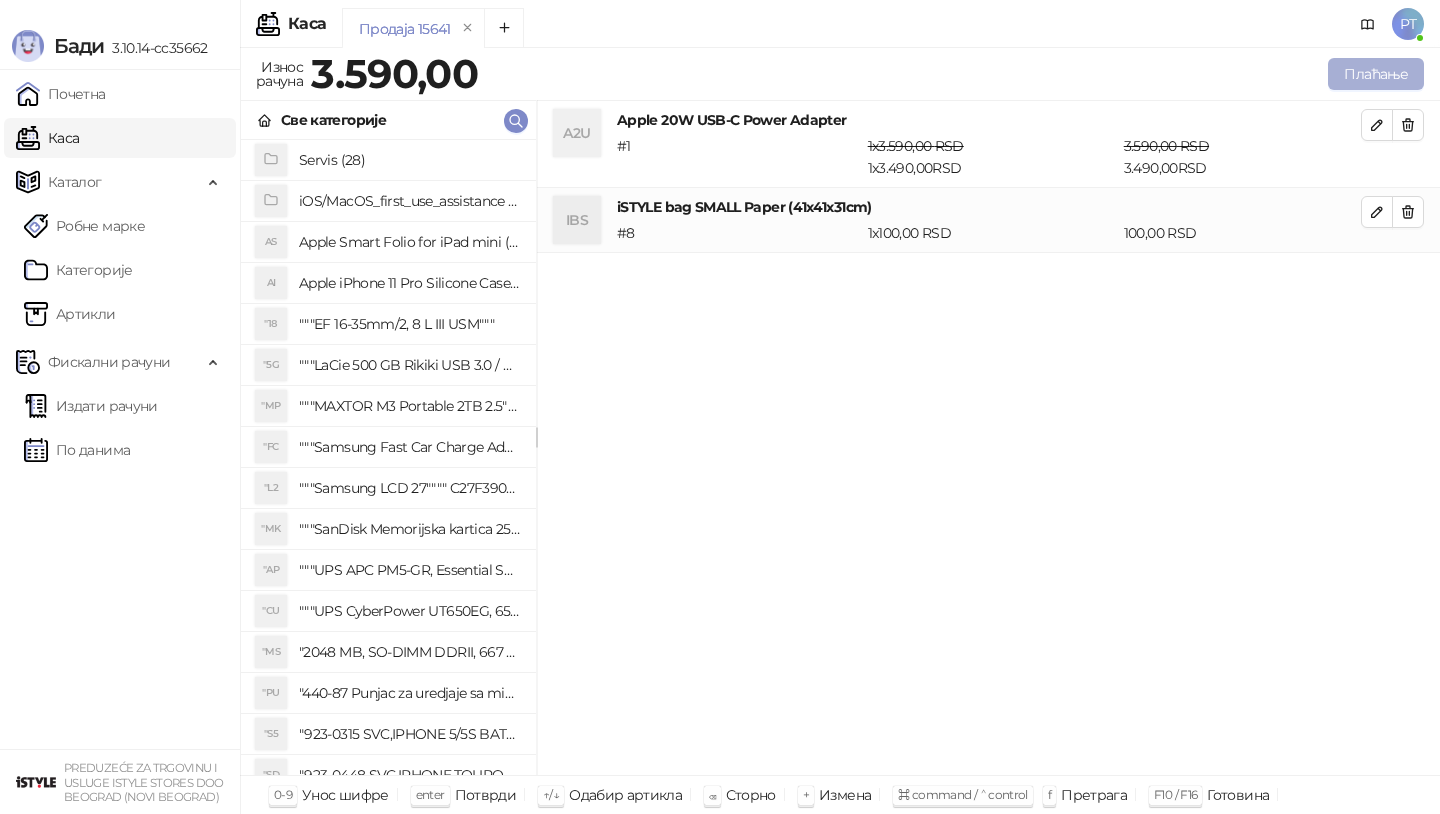 click on "Плаћање" at bounding box center [1376, 74] 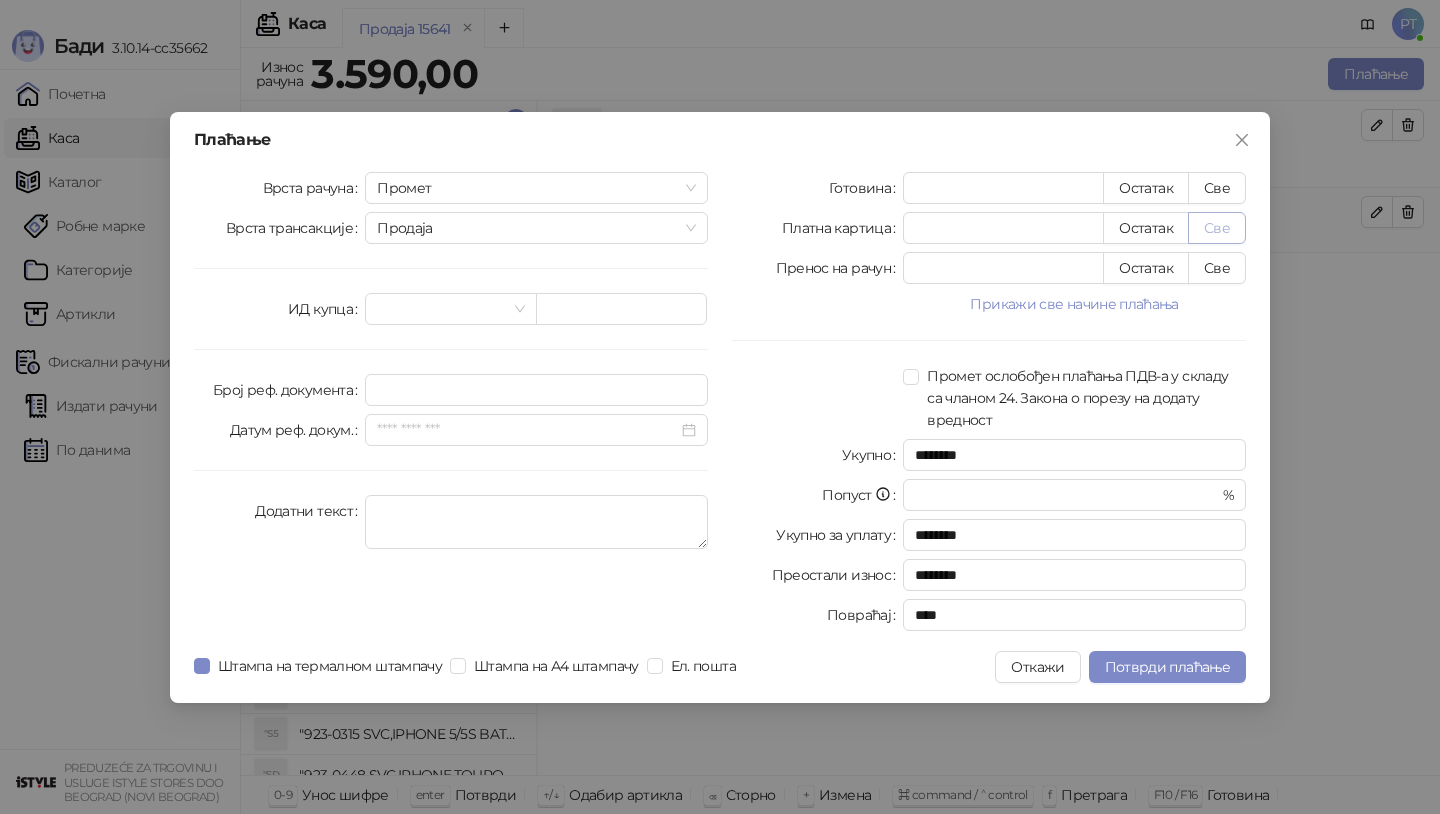 click on "Све" at bounding box center [1217, 228] 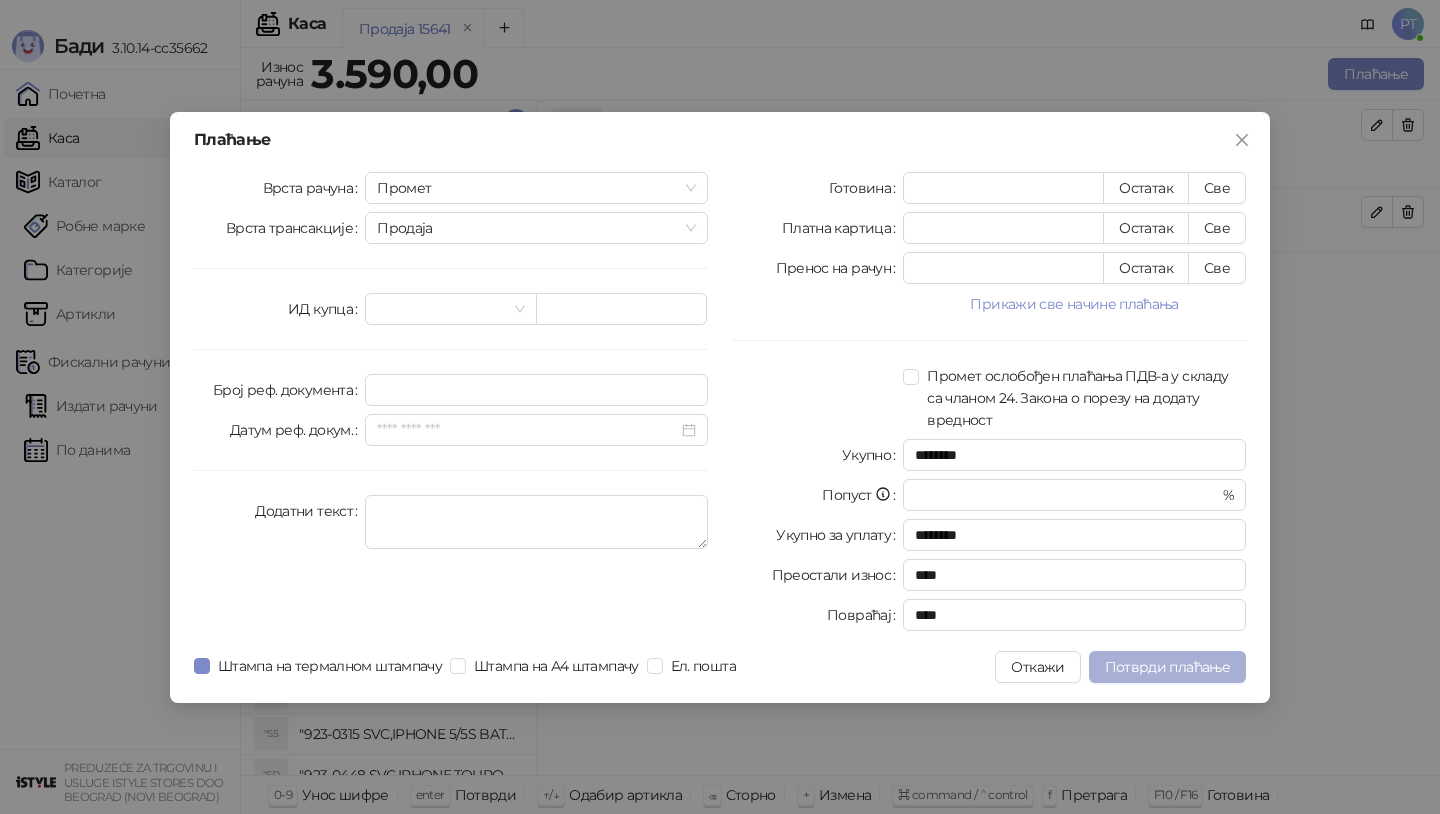 click on "Потврди плаћање" at bounding box center (1167, 667) 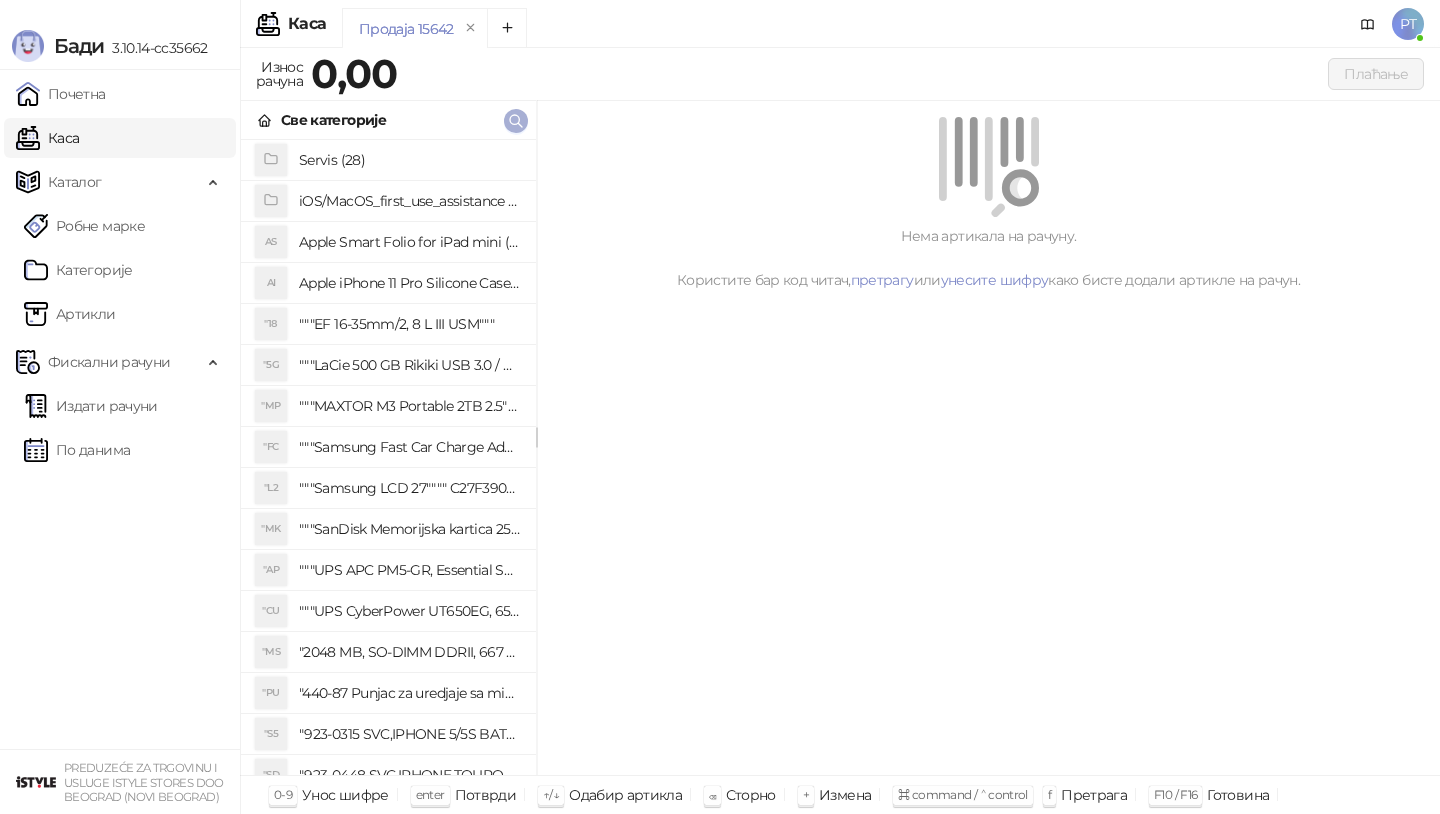 click 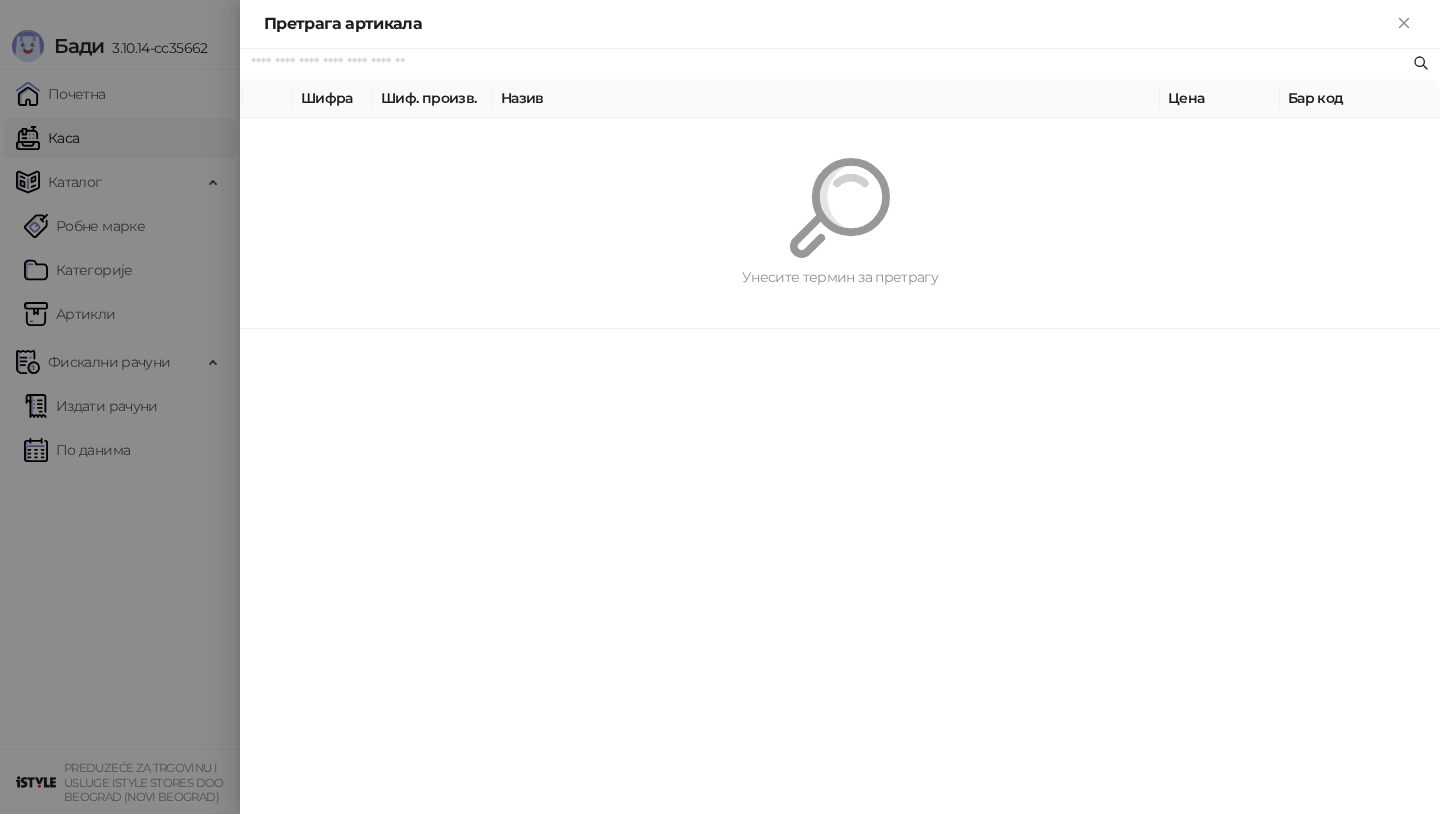 paste on "*********" 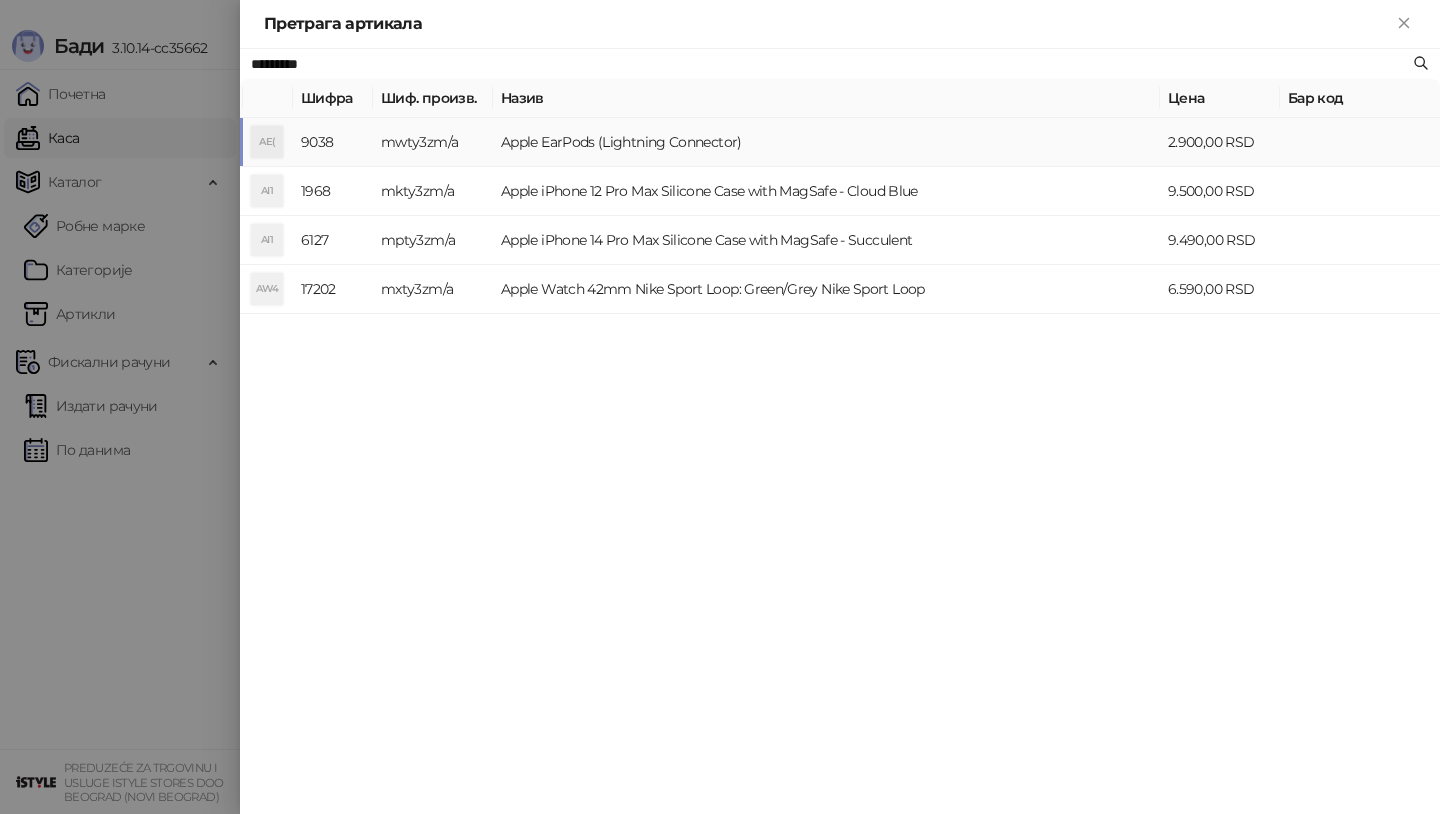 click on "AE(" at bounding box center [267, 142] 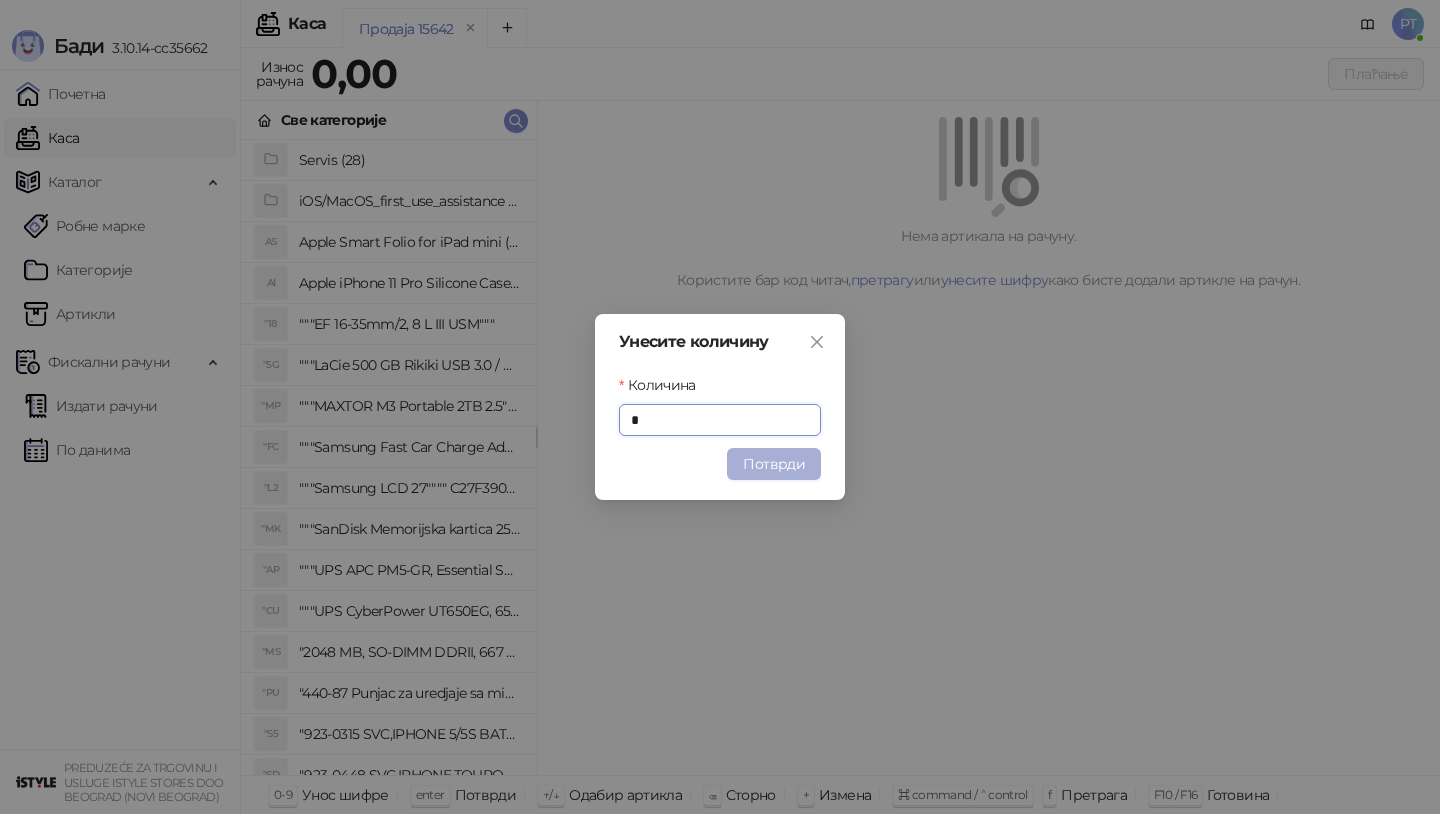 click on "Потврди" at bounding box center (774, 464) 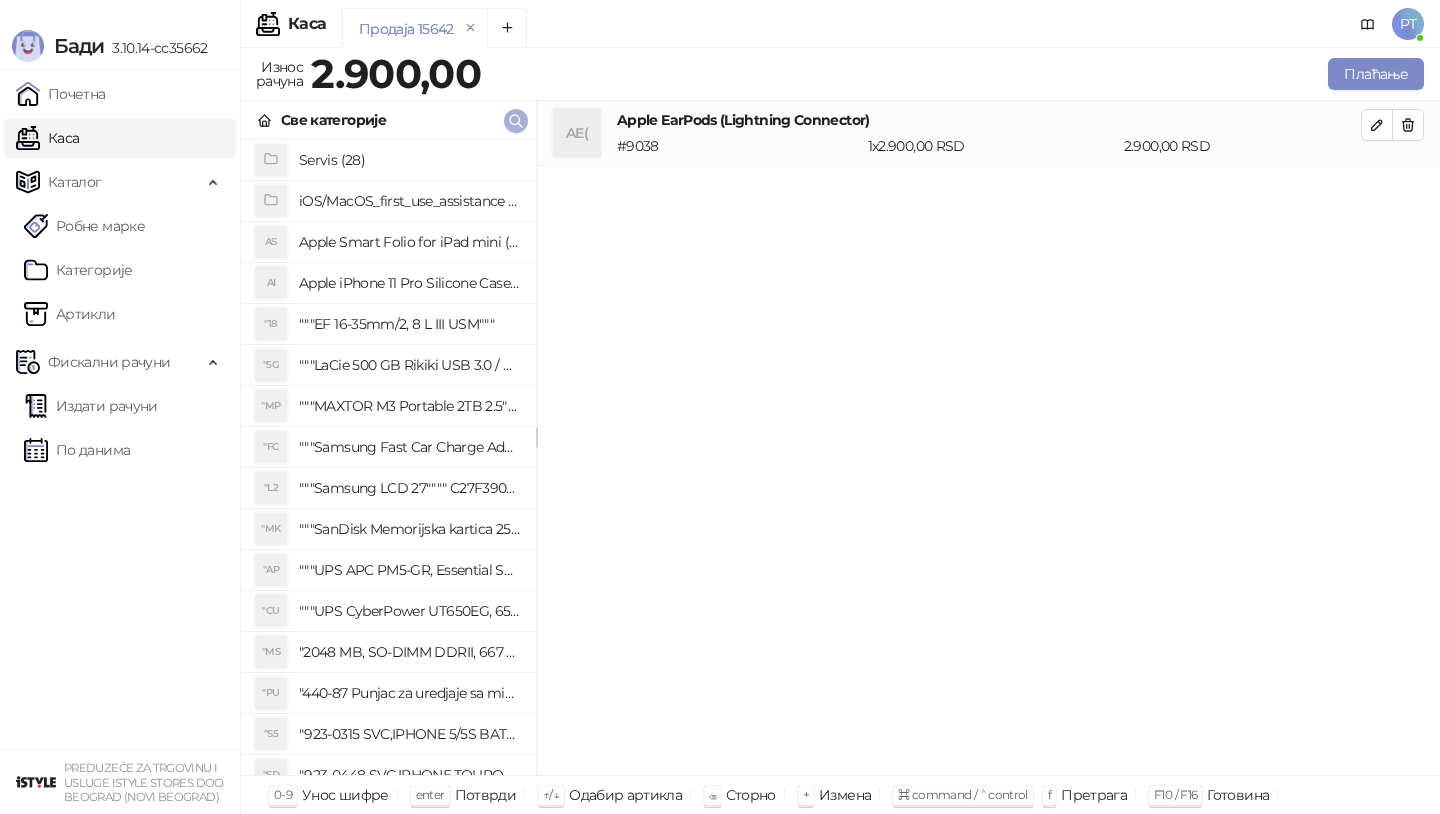 click 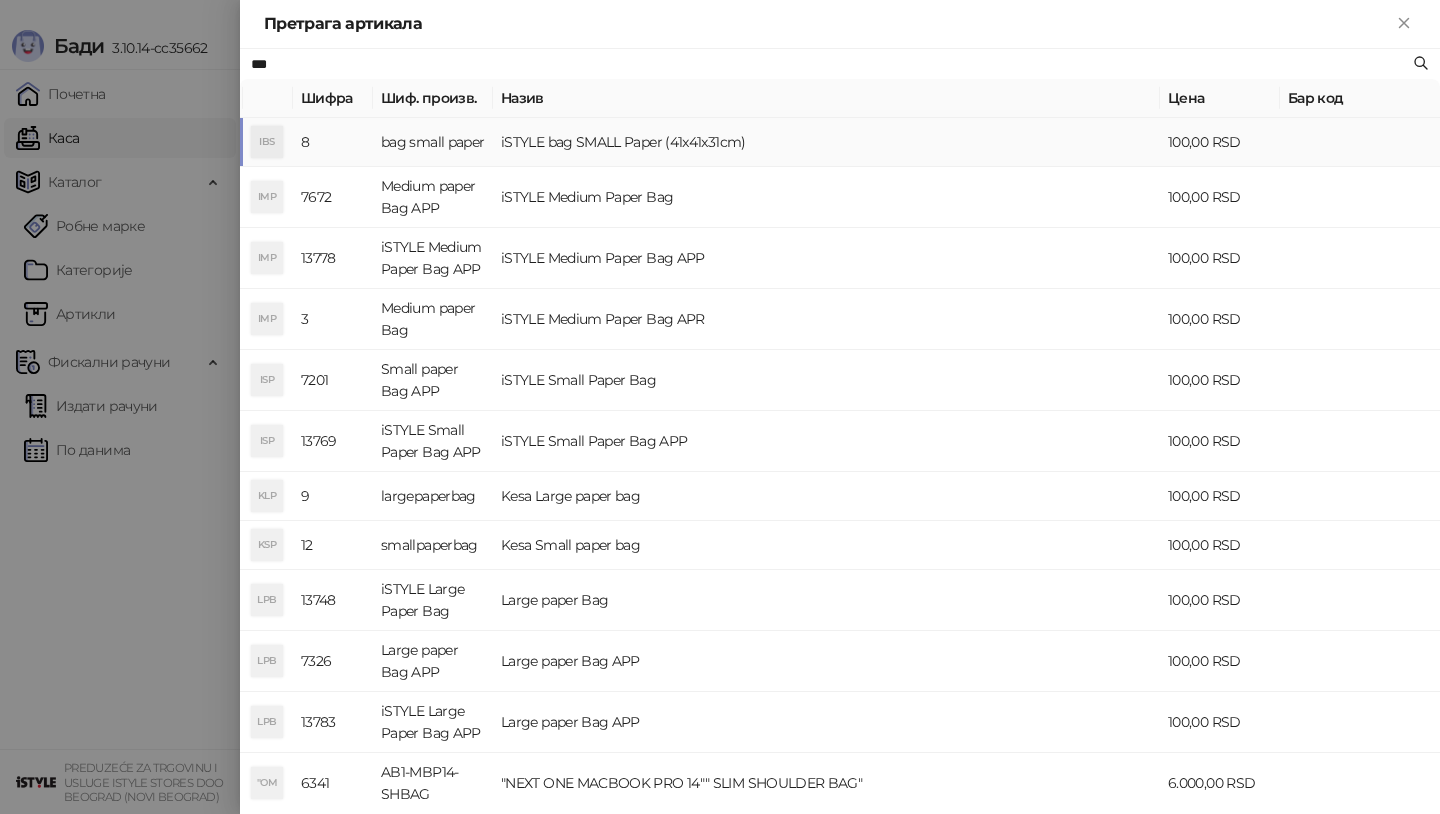 type on "***" 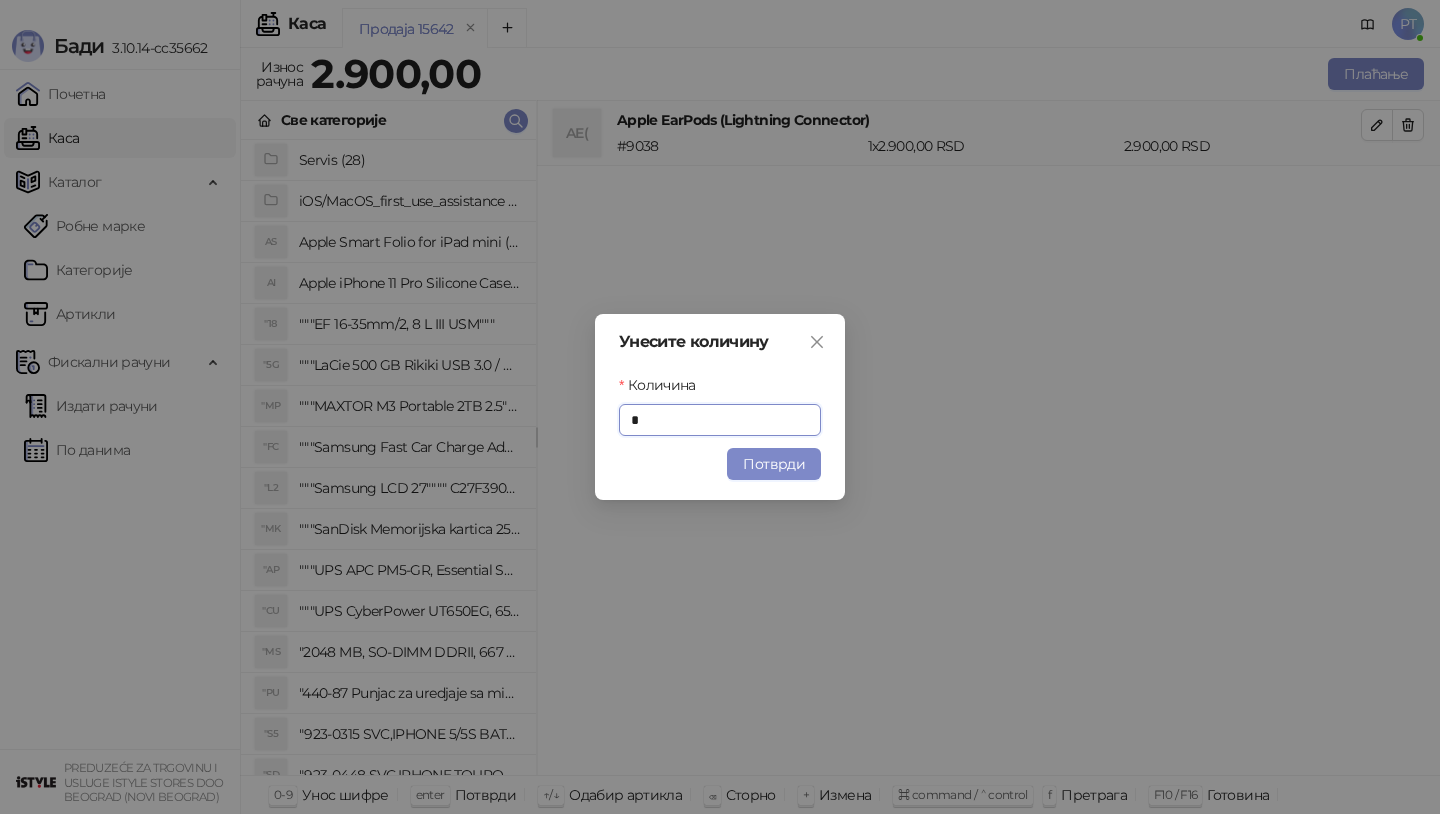 click on "Унесите количину Количина * Потврди" at bounding box center (720, 407) 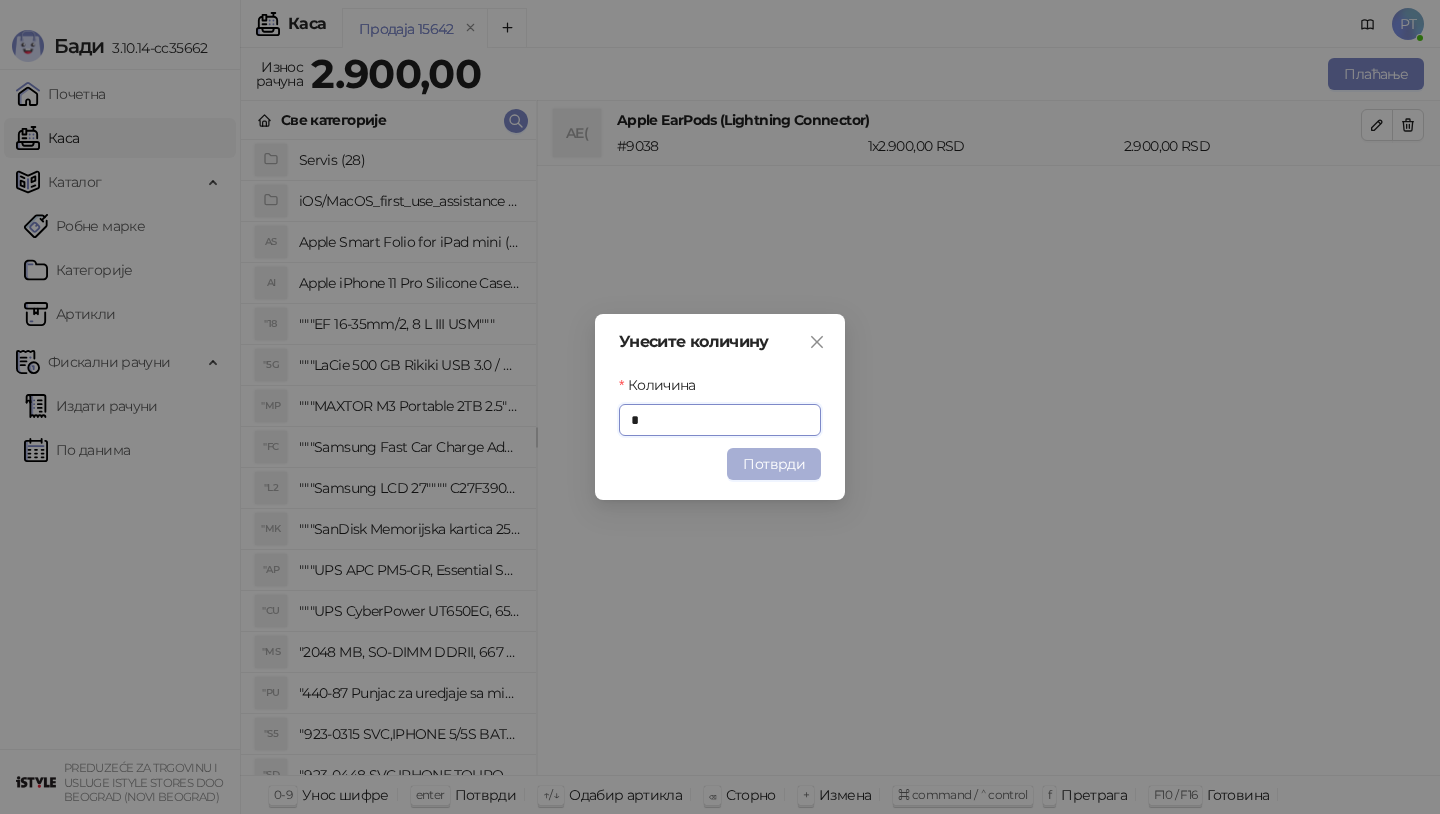 click on "Потврди" at bounding box center [774, 464] 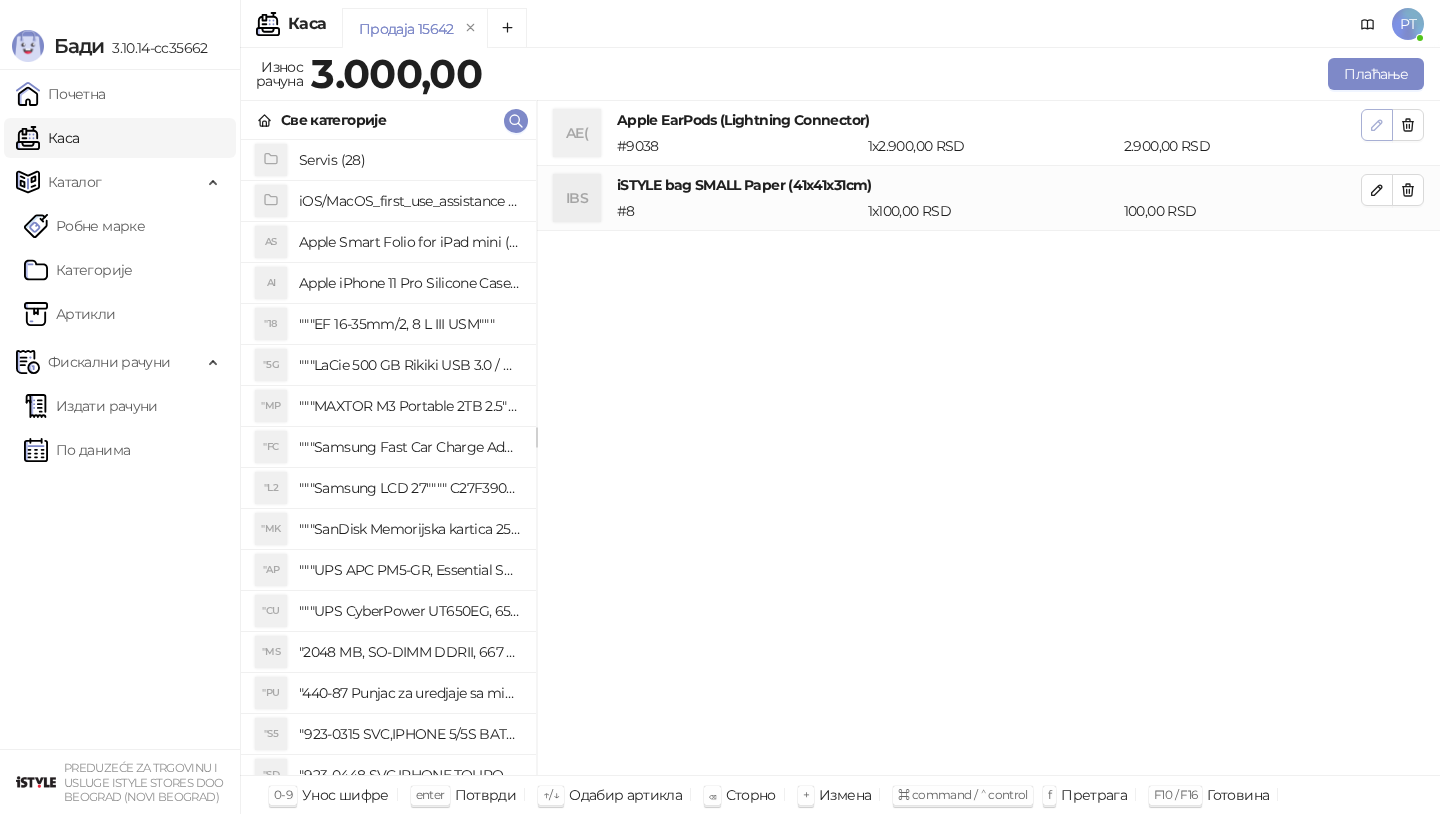 click at bounding box center [1377, 125] 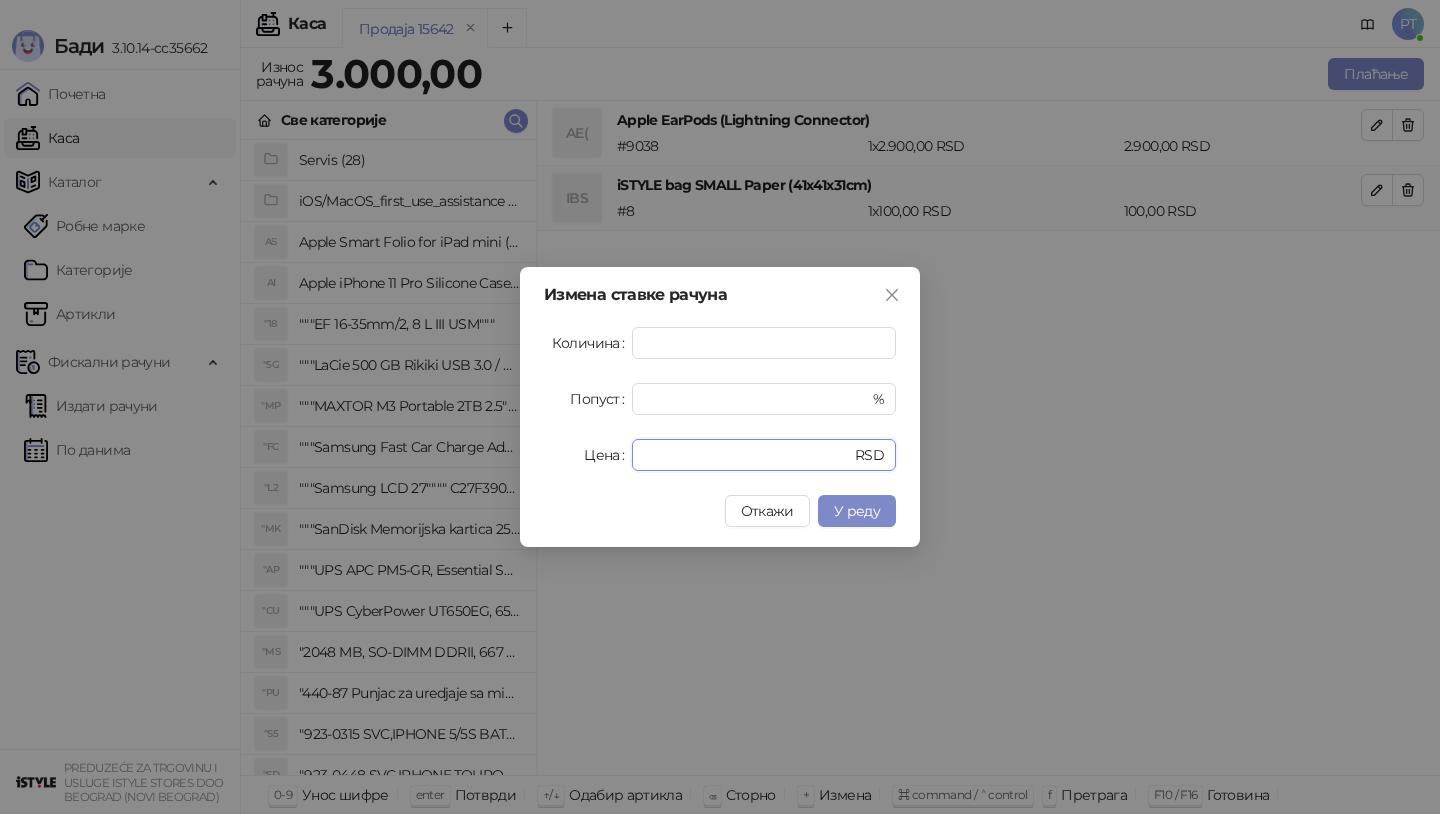 drag, startPoint x: 709, startPoint y: 458, endPoint x: 432, endPoint y: 458, distance: 277 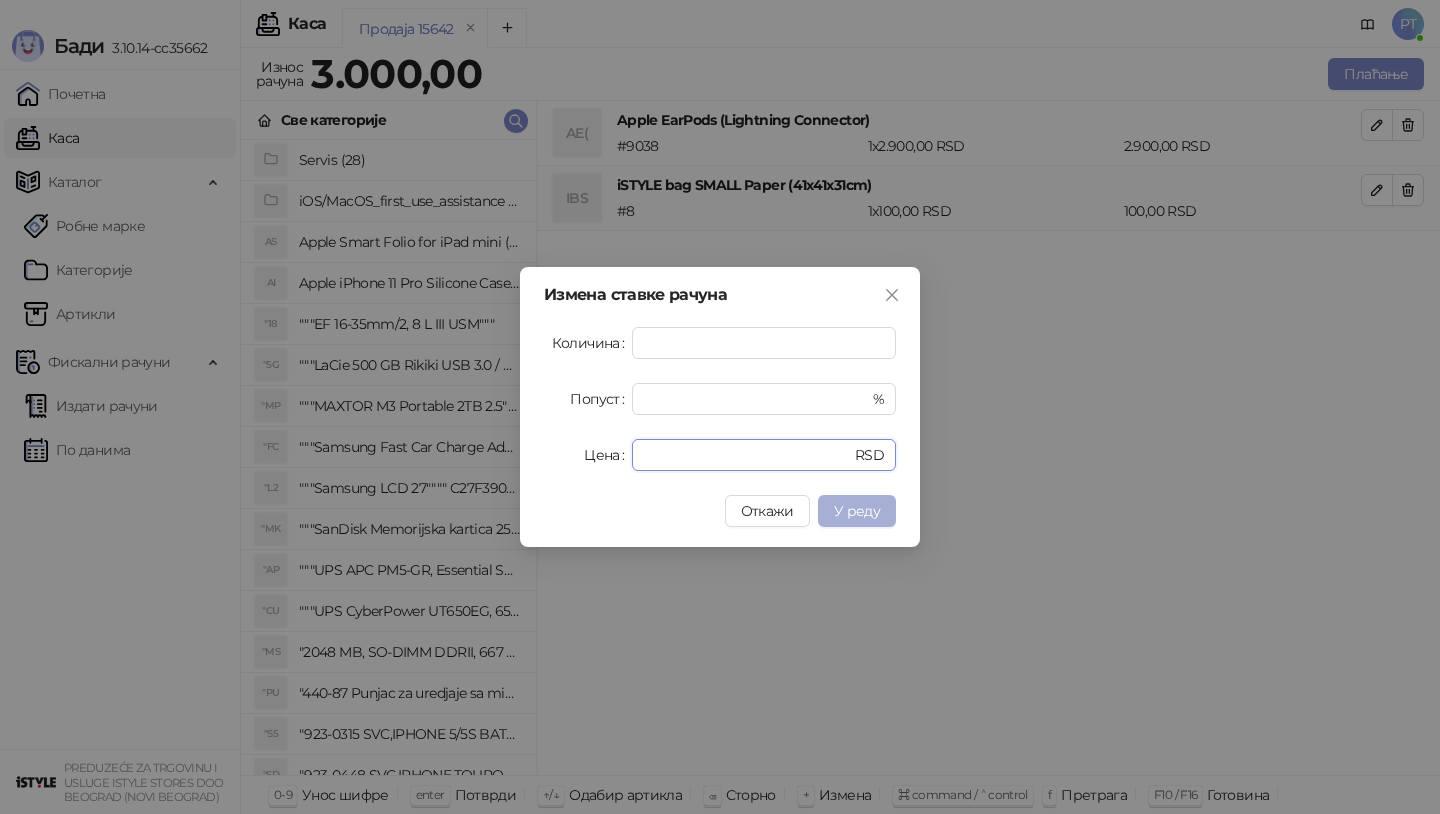 type on "****" 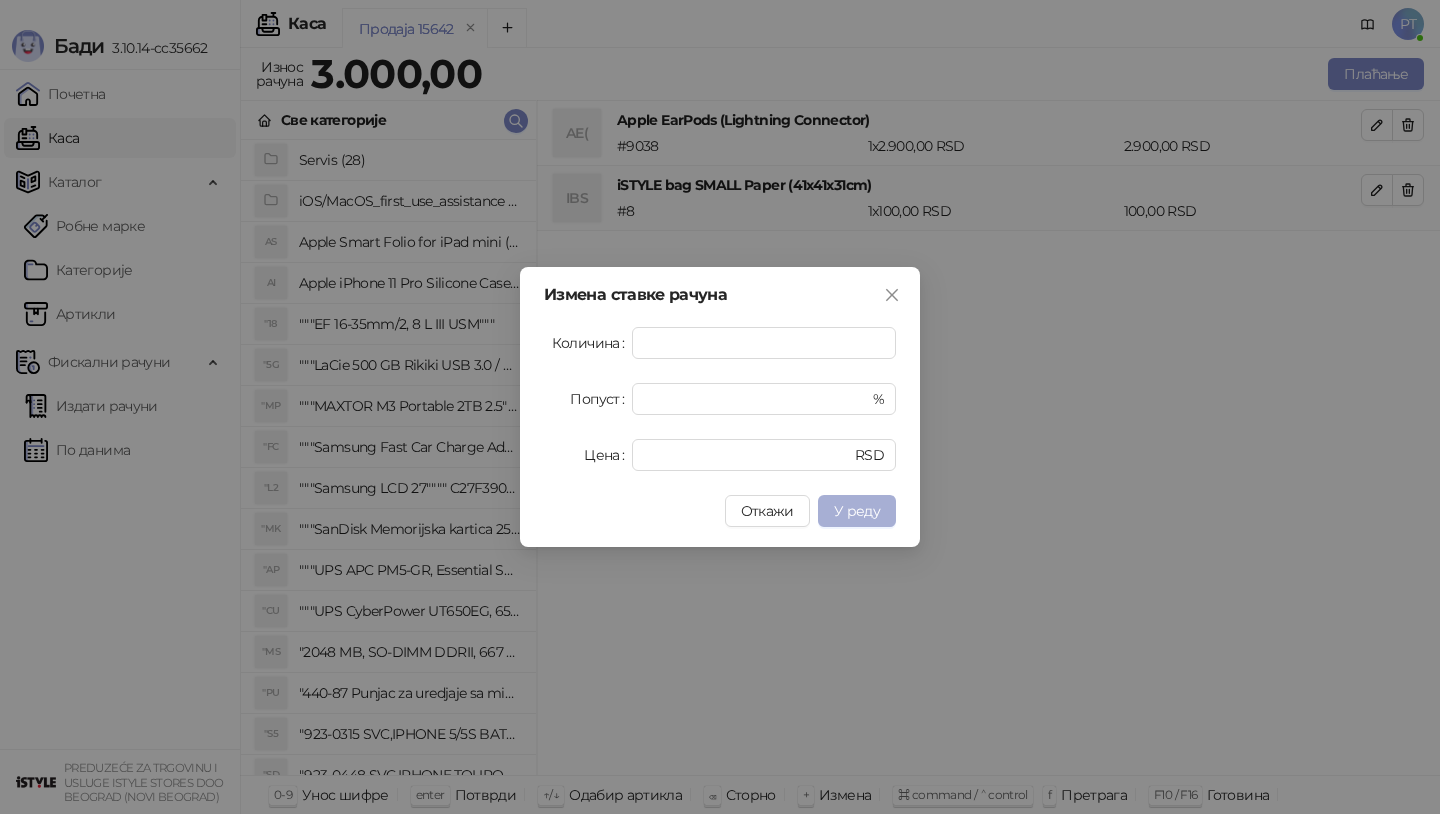 click on "У реду" at bounding box center [857, 511] 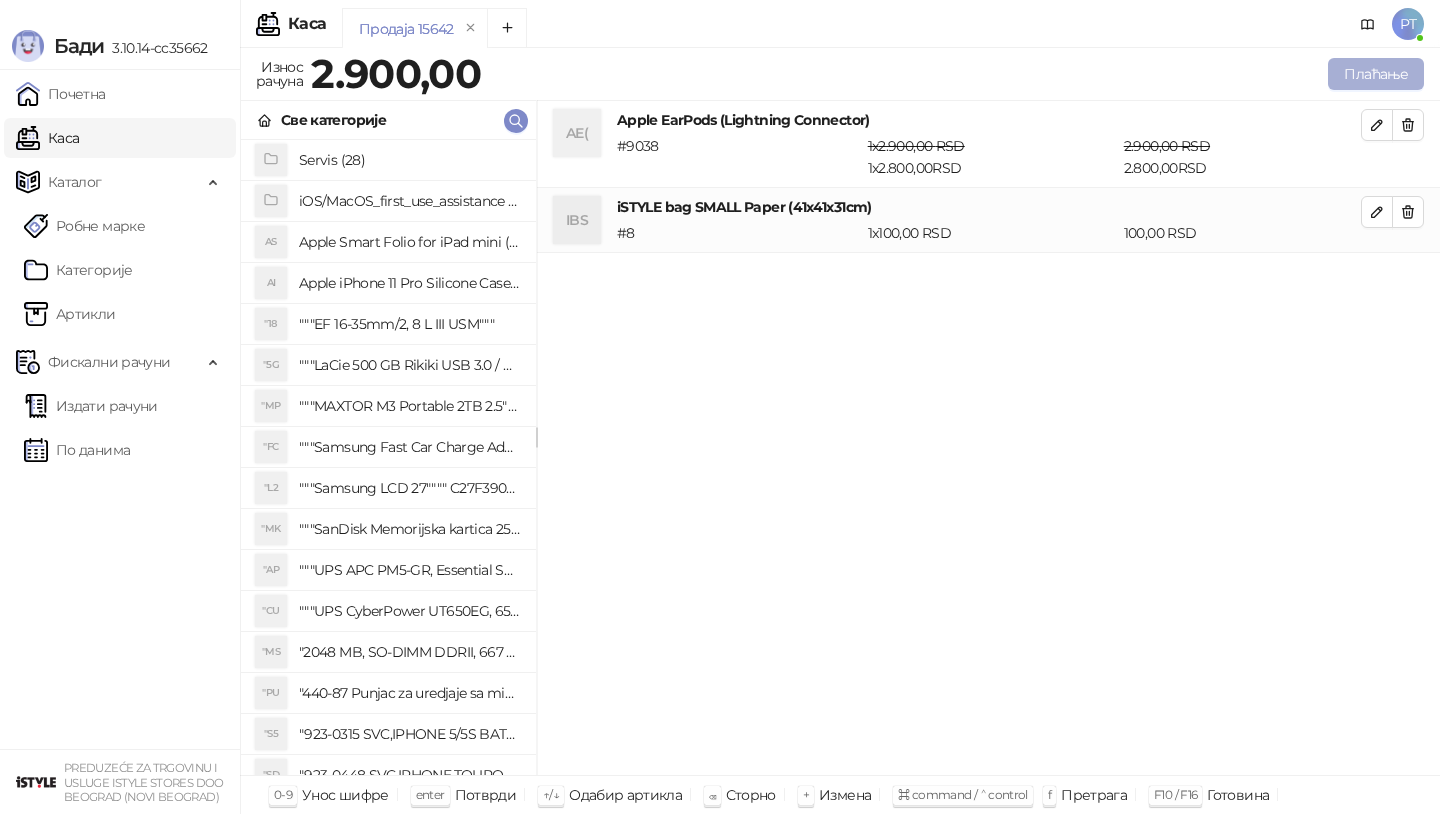 click on "Плаћање" at bounding box center [1376, 74] 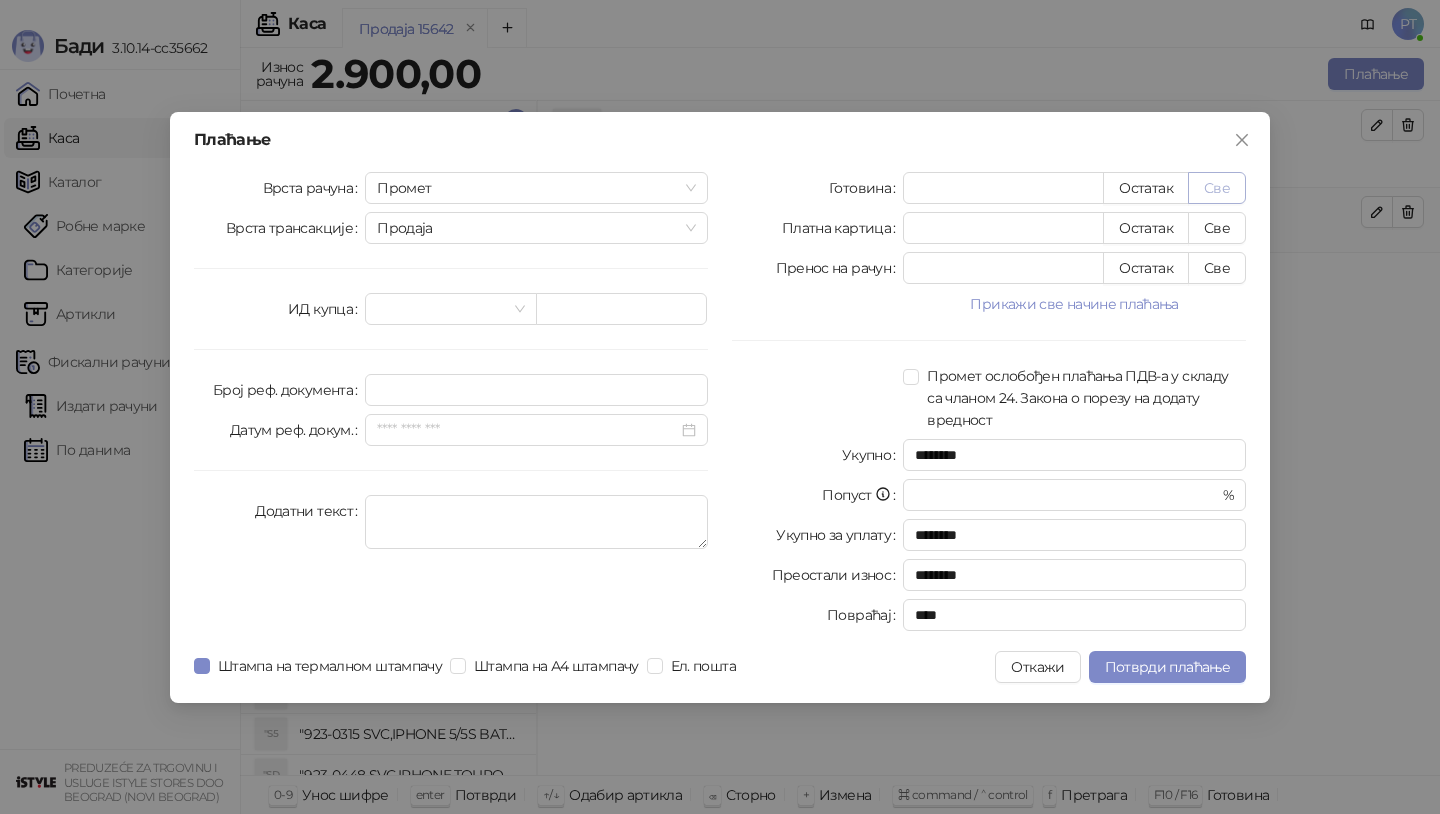 click on "Све" at bounding box center [1217, 188] 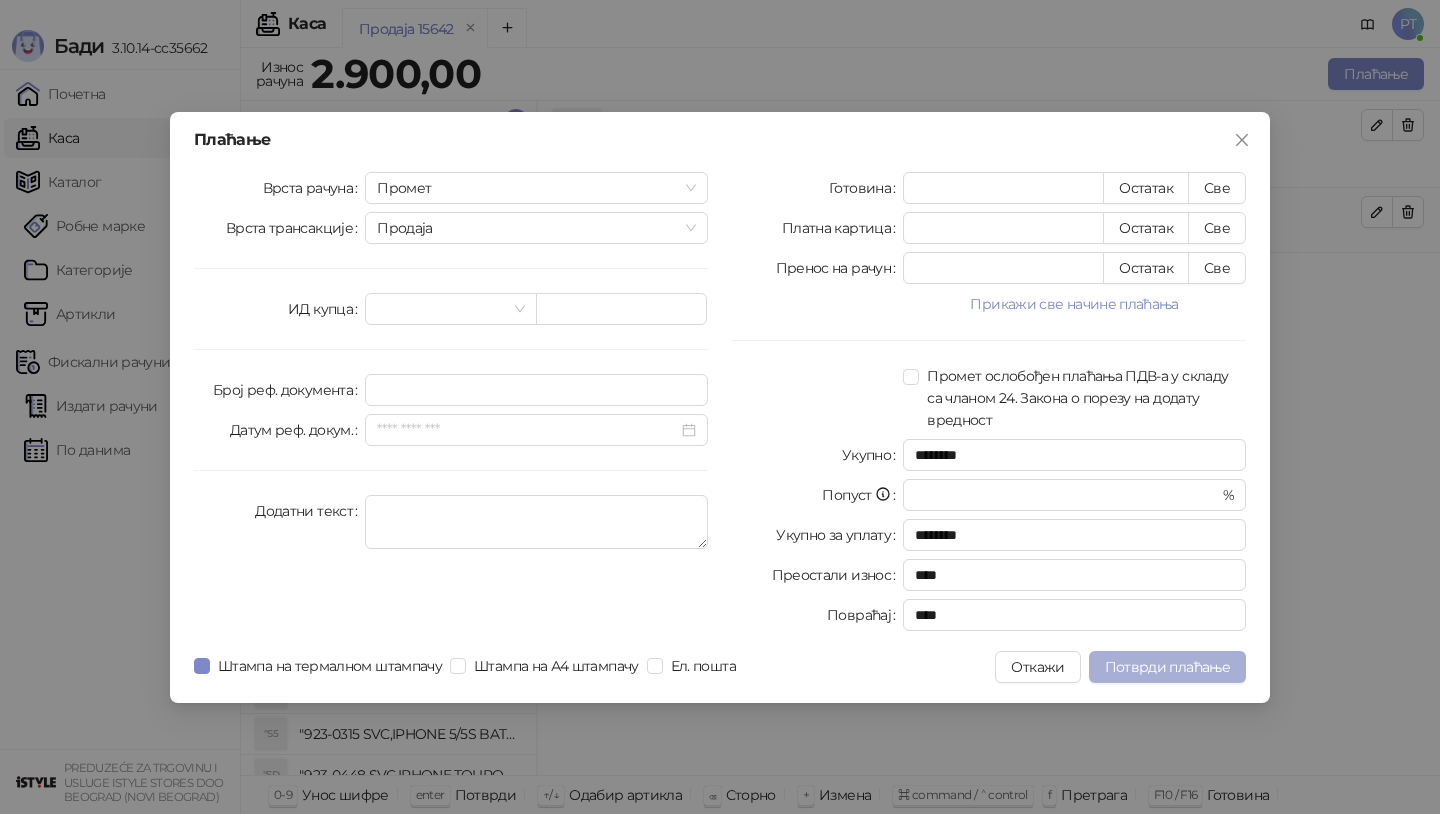 click on "Потврди плаћање" at bounding box center [1167, 667] 